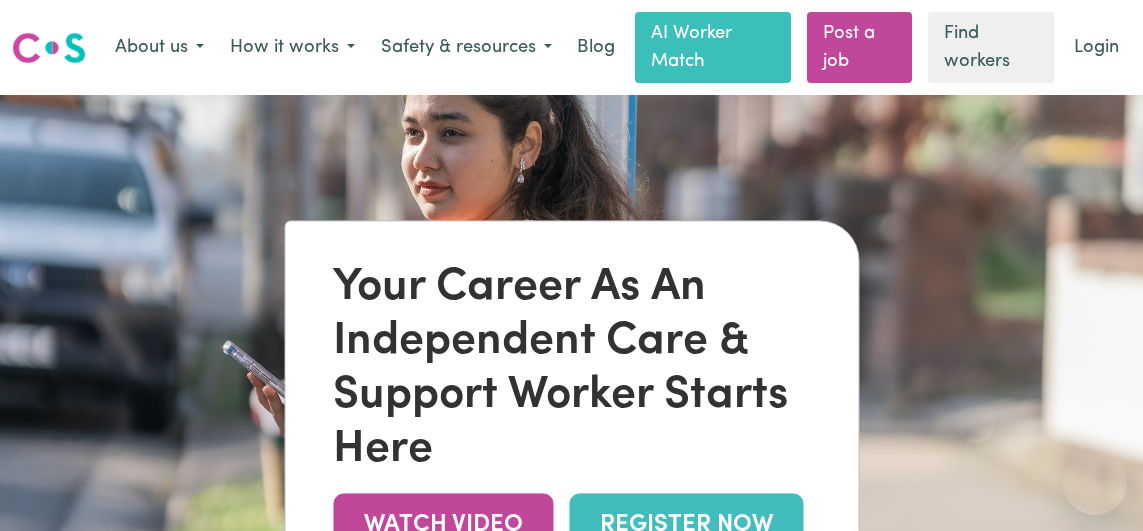 scroll, scrollTop: 3060, scrollLeft: 8, axis: both 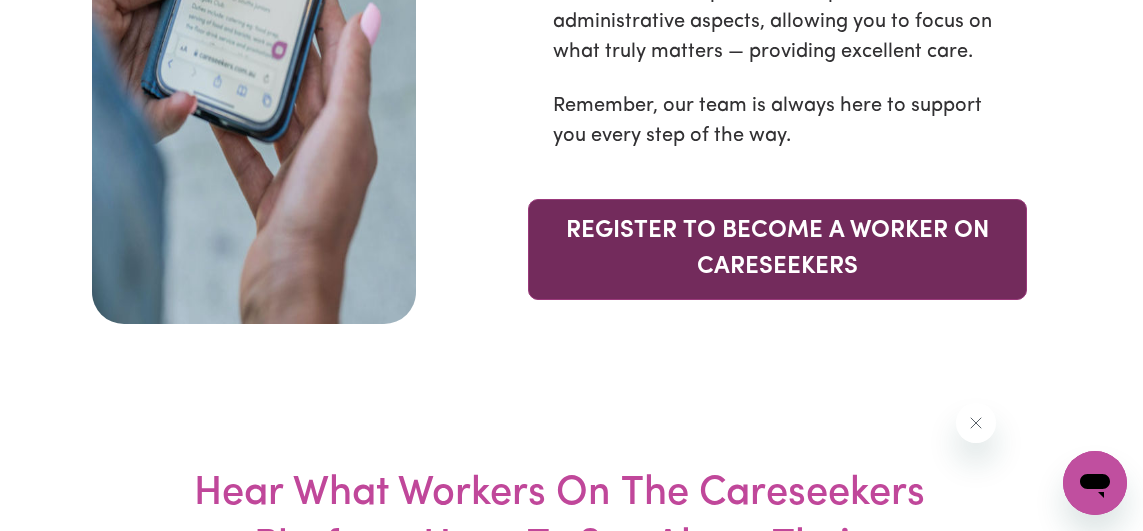 click on "REGISTER TO BECOME A WORKER ON CARESEEKERS" at bounding box center [777, 249] 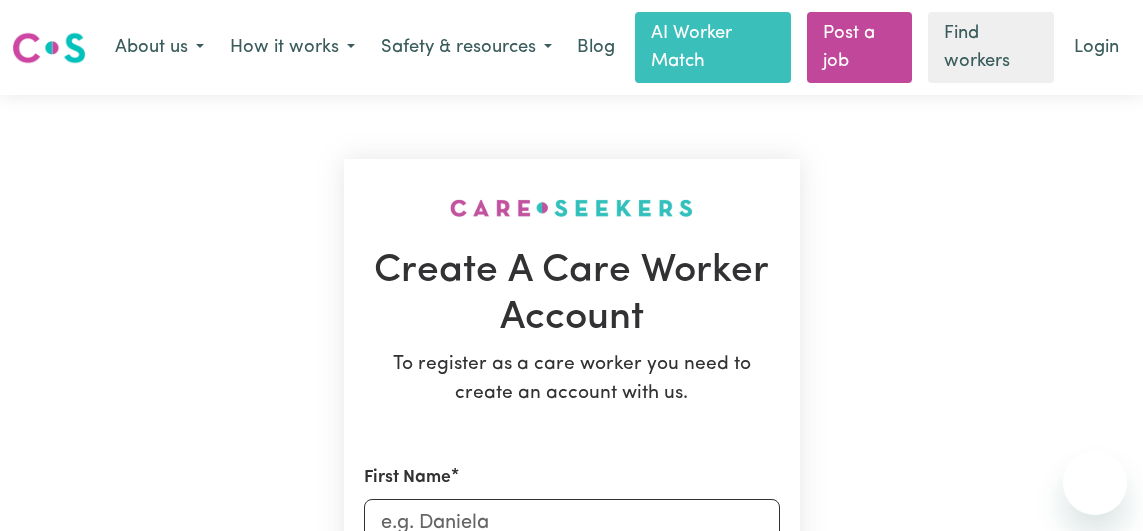 scroll, scrollTop: 0, scrollLeft: 0, axis: both 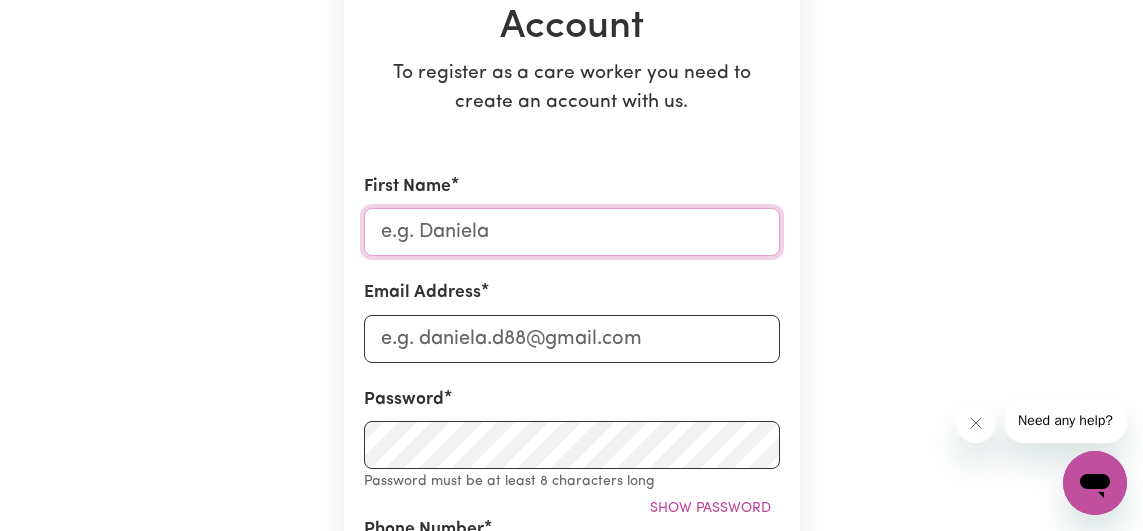 click on "First Name" at bounding box center [572, 232] 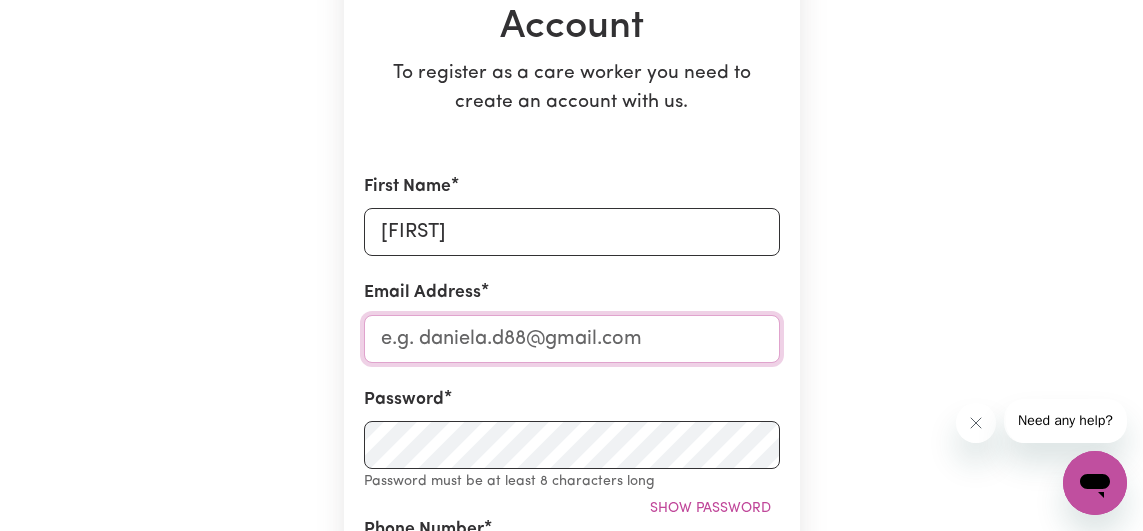 type on "[EMAIL]" 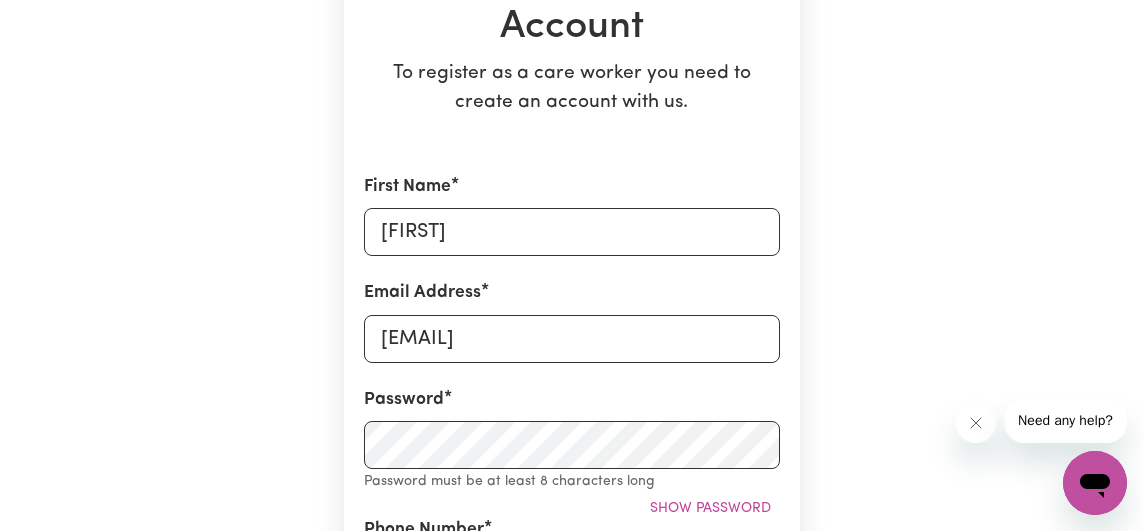 type on "[PHONE]" 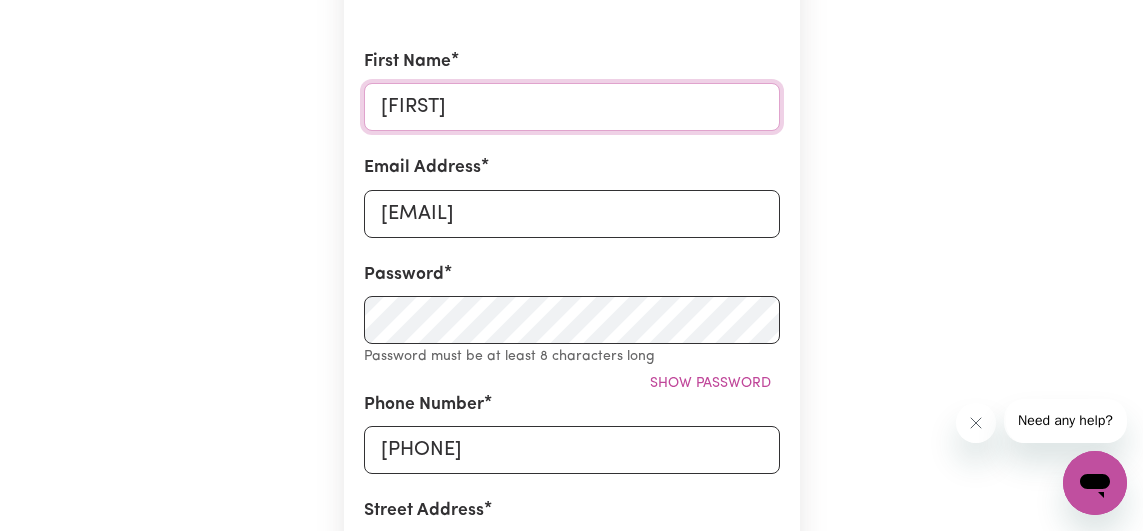 scroll, scrollTop: 437, scrollLeft: 0, axis: vertical 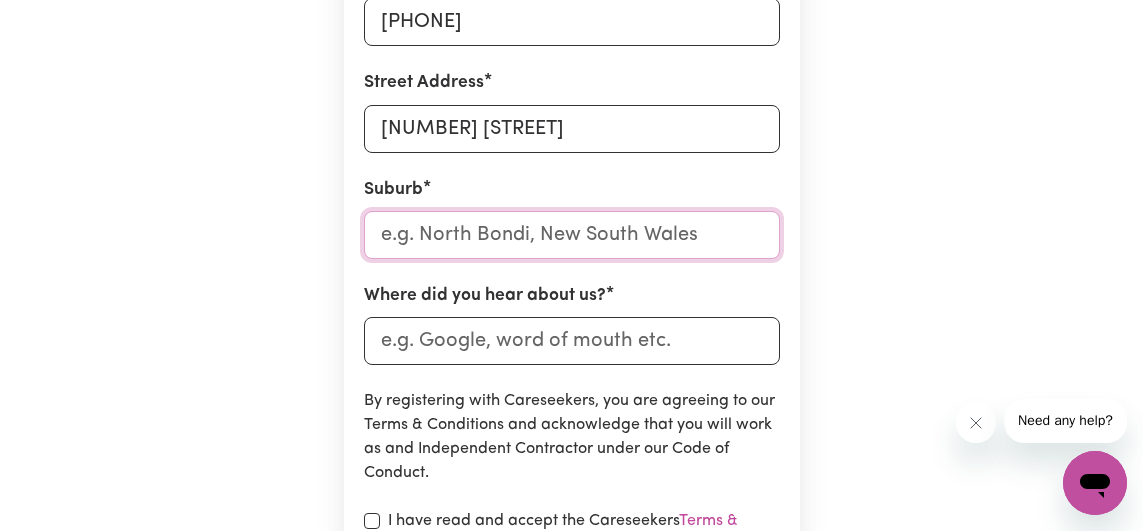 click at bounding box center (572, 235) 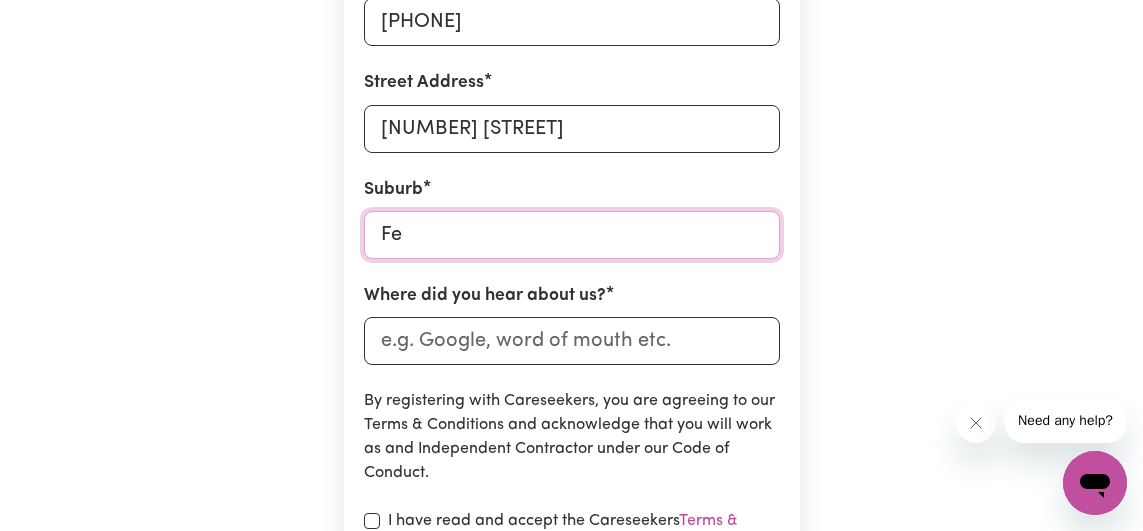 type on "[CITY]" 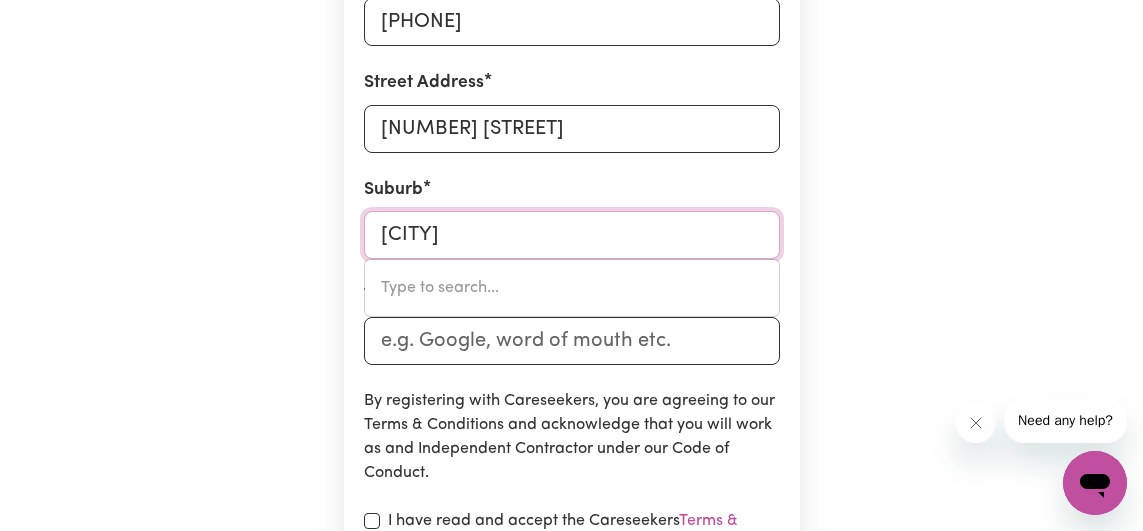 type on "[CITY], [STATE], [POSTAL_CODE]" 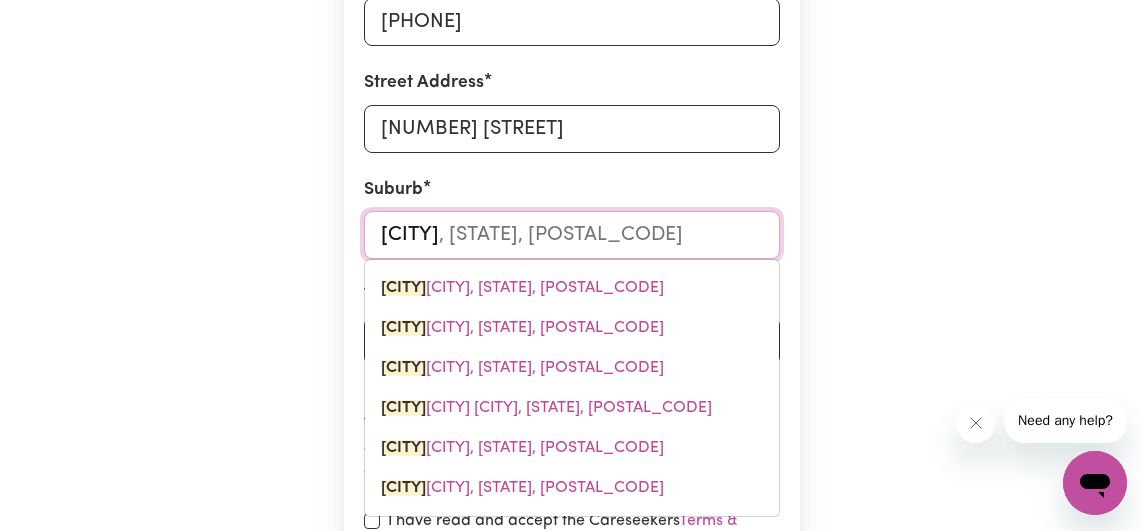 type on "[CITY]" 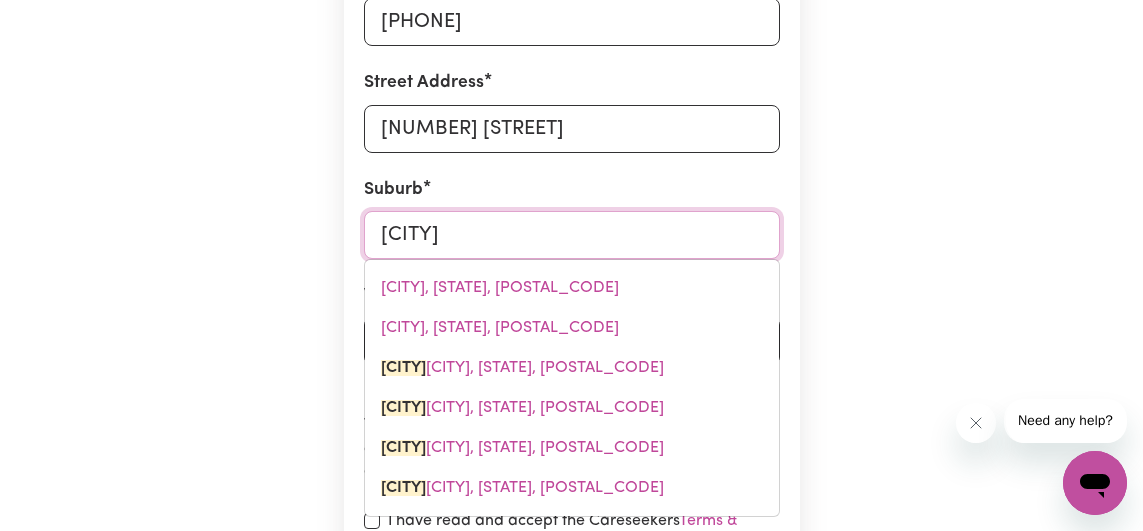 type on "[CITY] [CITY], [STATE], [POSTAL_CODE]" 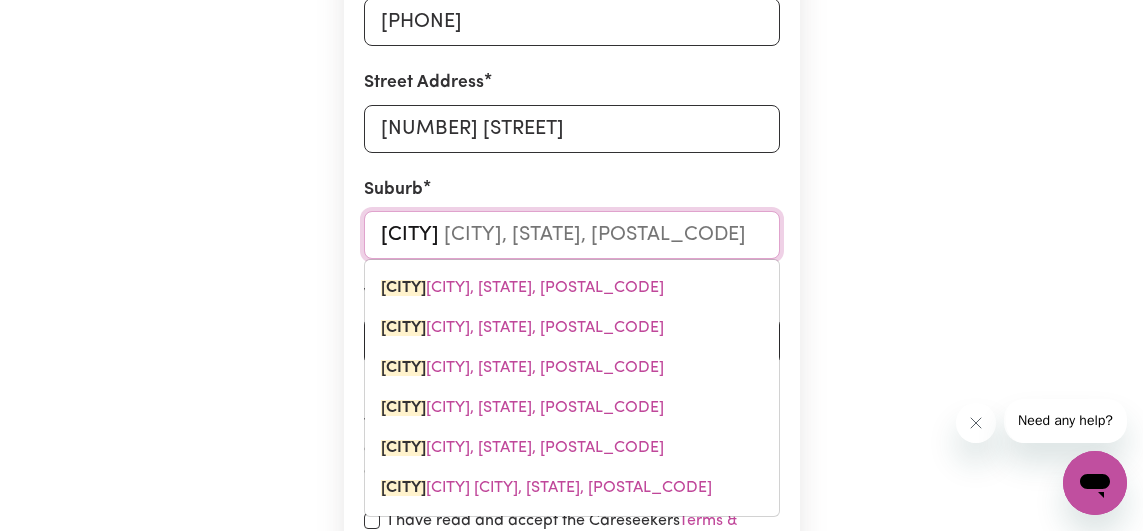 type on "[CITY]" 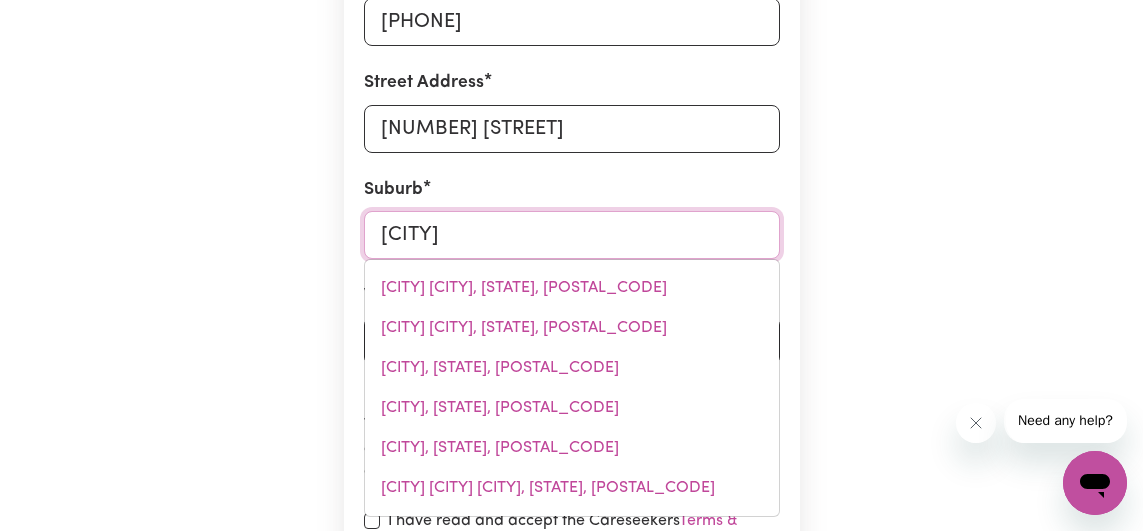 type on "[CITY], [STATE], [POSTAL_CODE]" 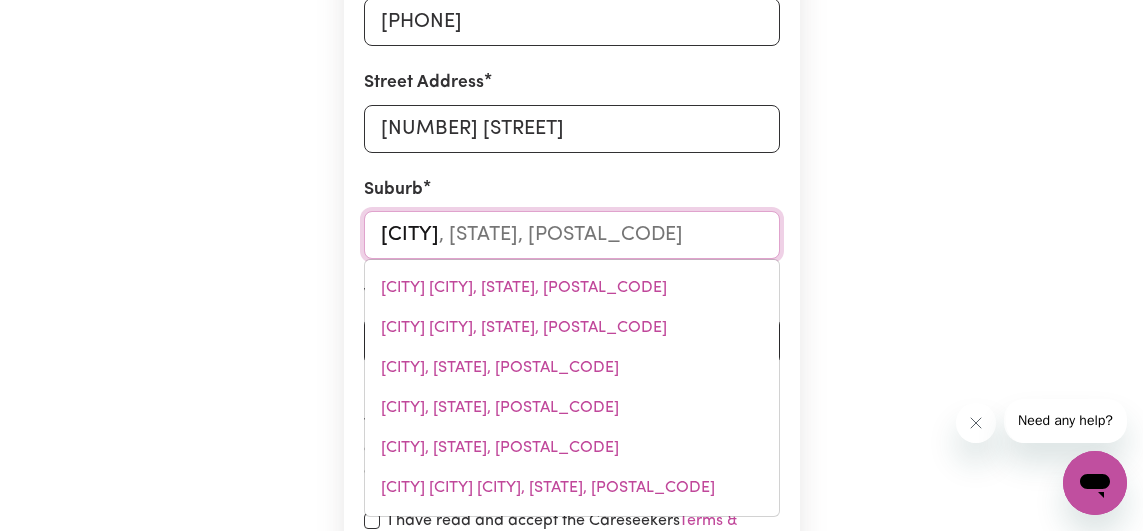 type on "[CITY]" 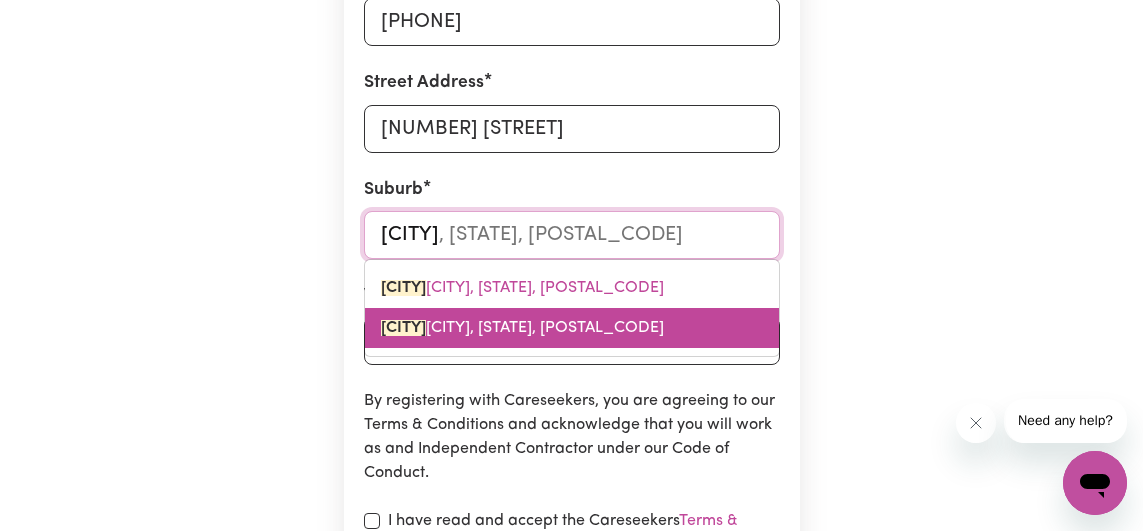 click on "[CITY] [CITY], [STATE], [POSTAL_CODE]" at bounding box center [522, 328] 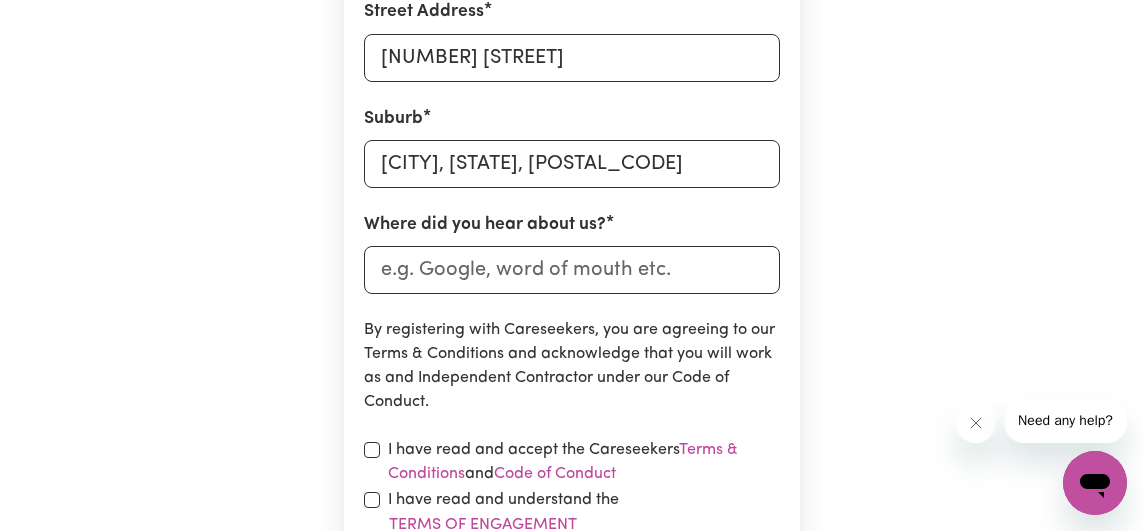 scroll, scrollTop: 902, scrollLeft: 0, axis: vertical 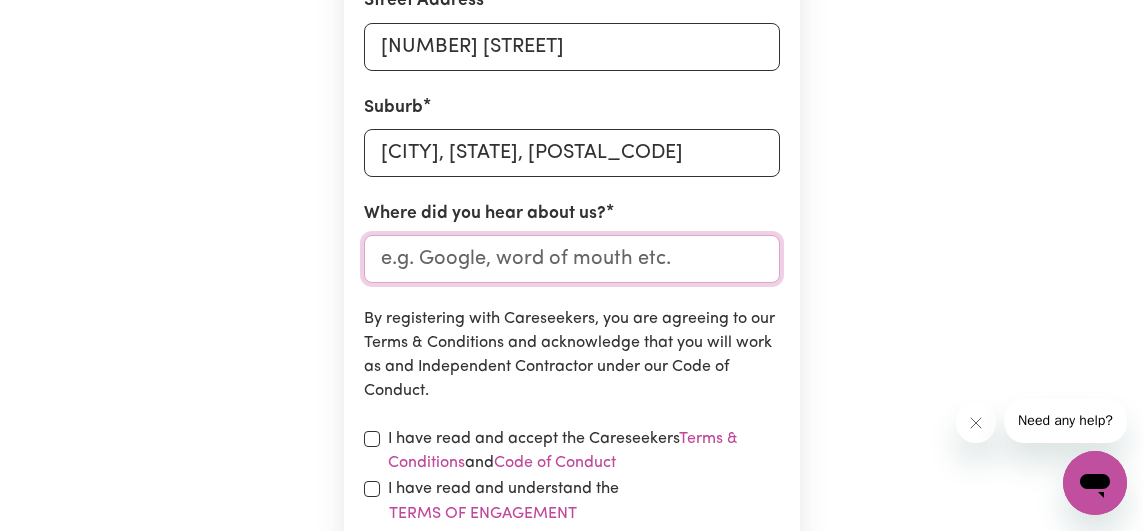 click on "Where did you hear about us?" at bounding box center (572, 259) 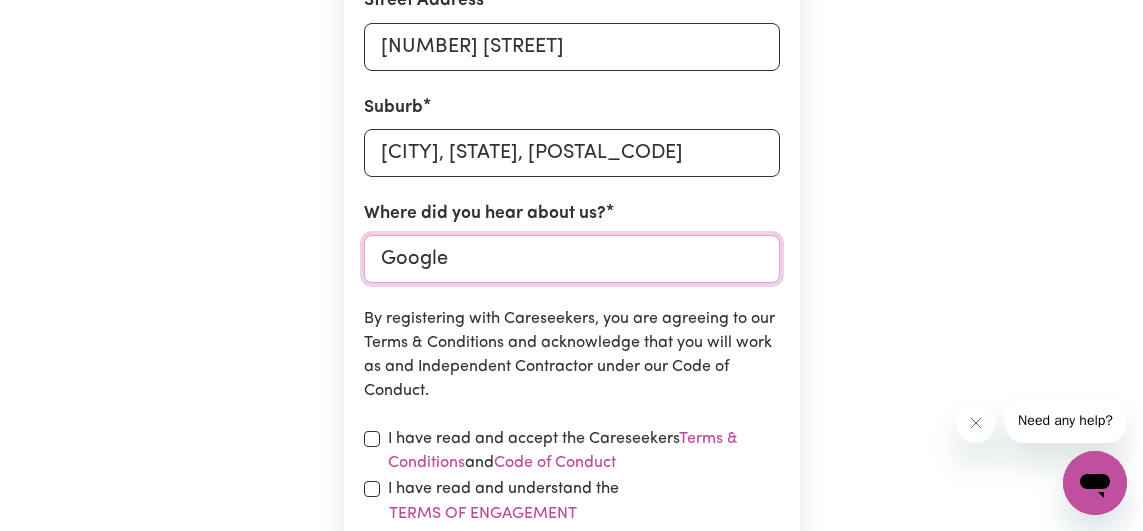 type on "Google" 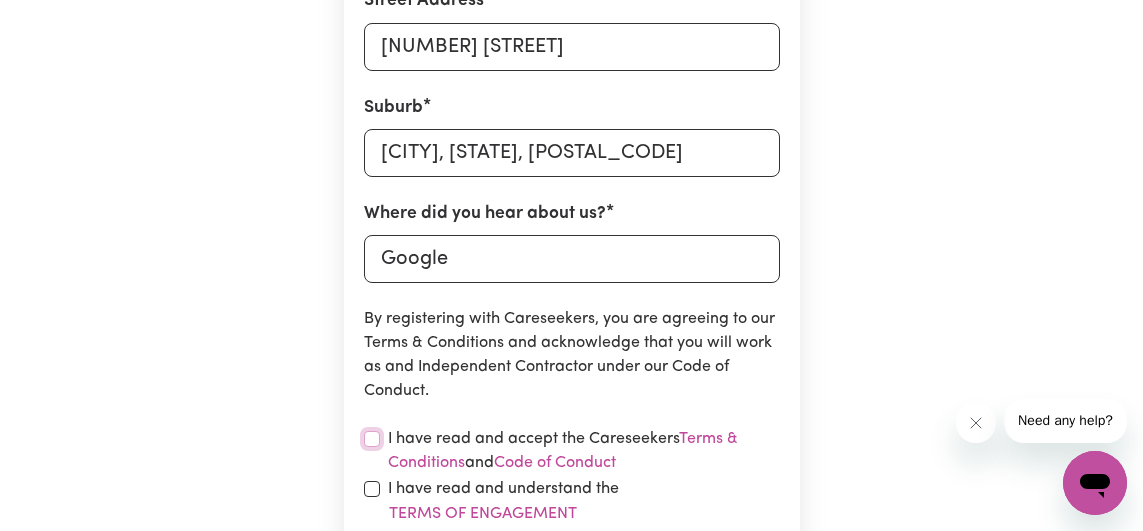 click at bounding box center [372, 439] 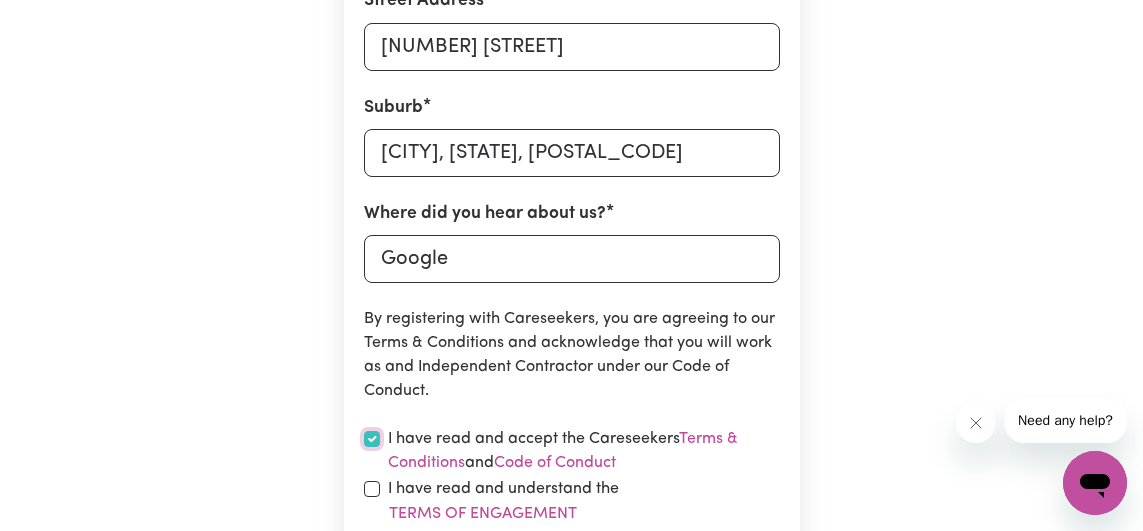 checkbox on "true" 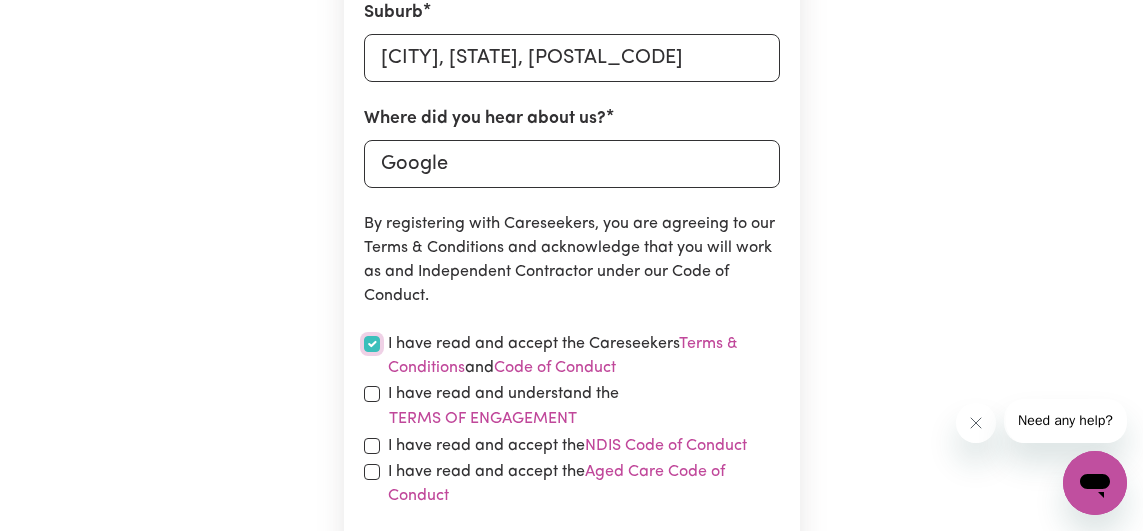 scroll, scrollTop: 1013, scrollLeft: 0, axis: vertical 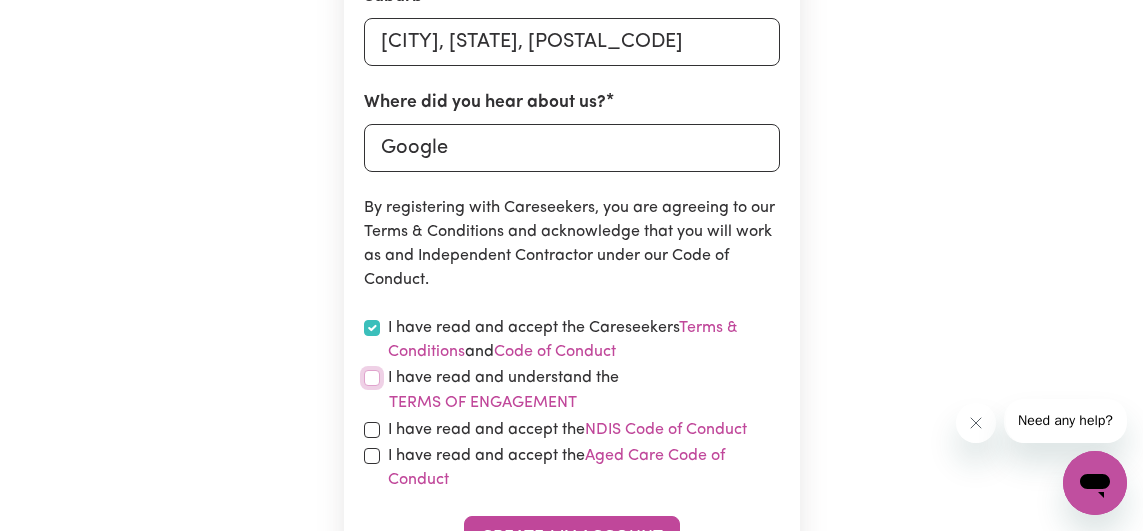 click at bounding box center [372, 378] 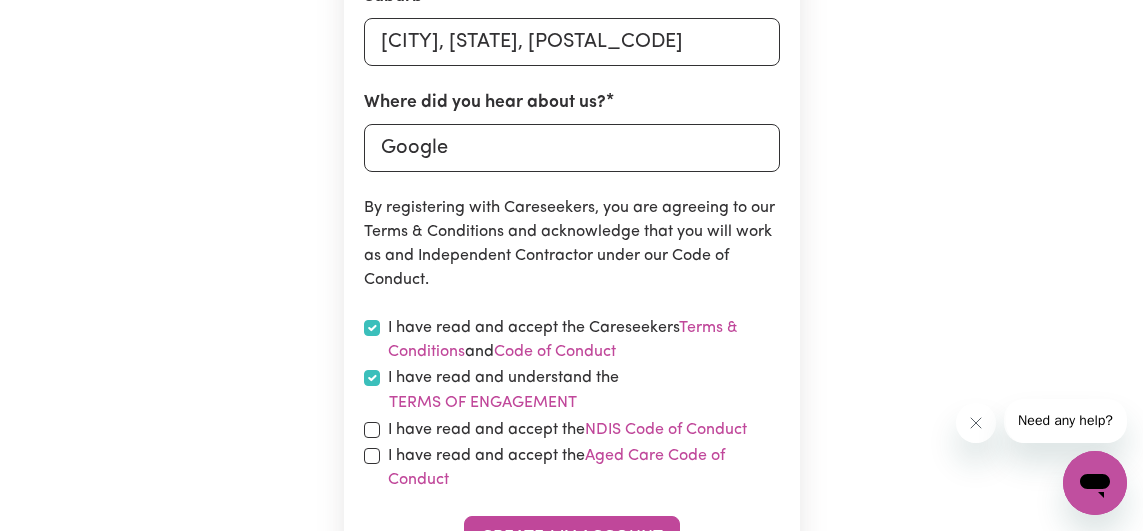checkbox on "true" 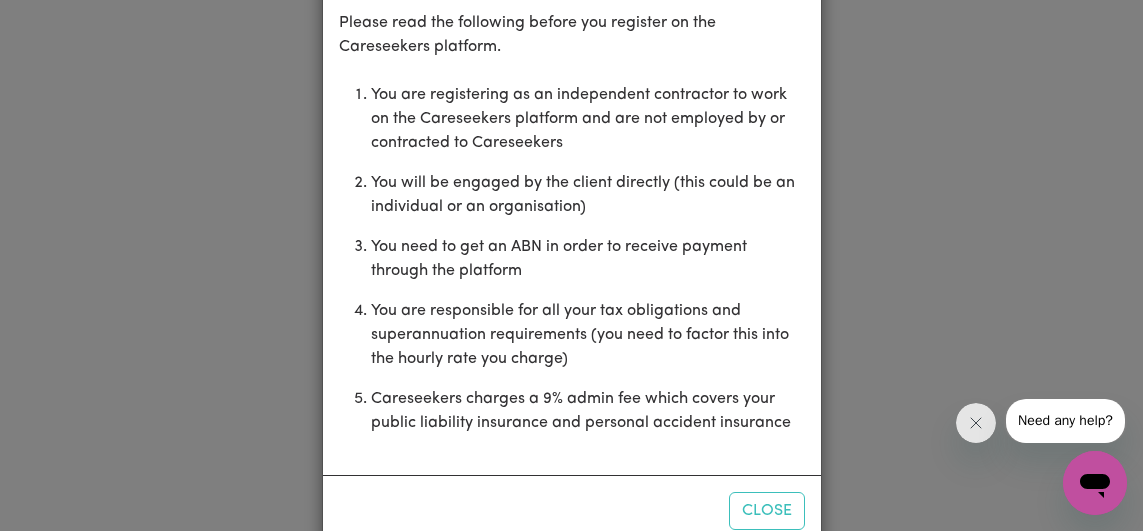 scroll, scrollTop: 146, scrollLeft: 0, axis: vertical 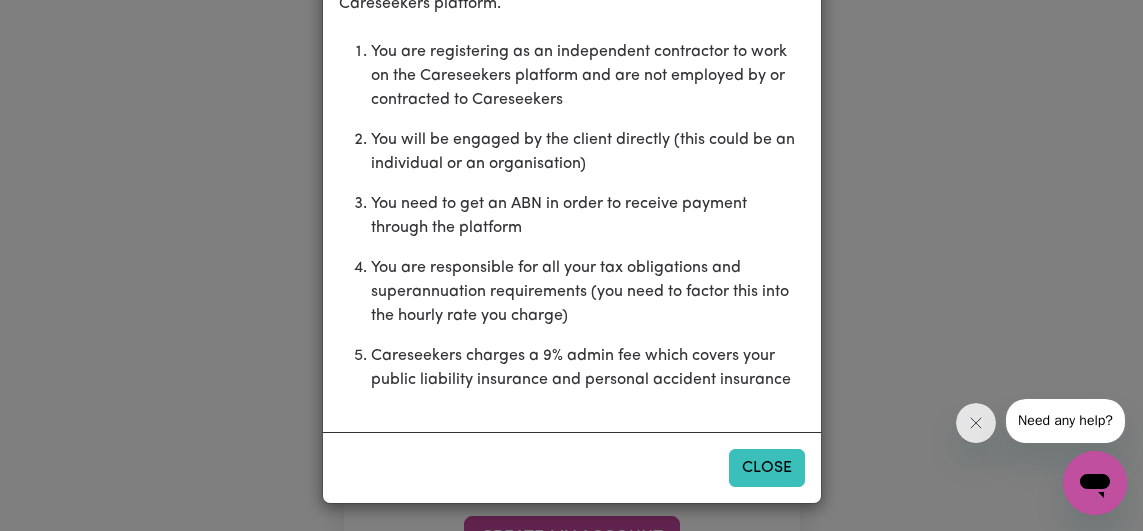 click on "Close" at bounding box center [767, 468] 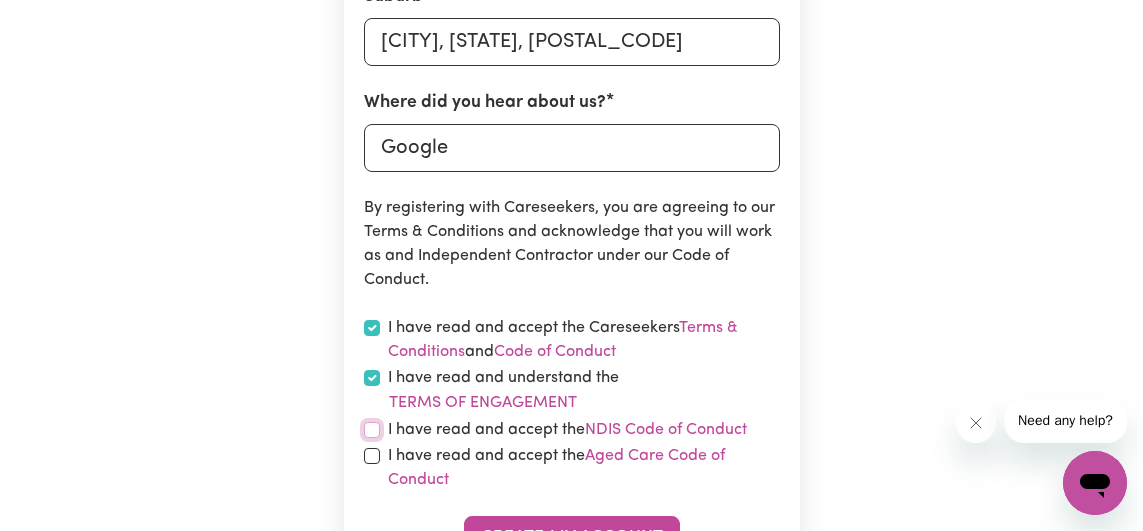 click at bounding box center (372, 430) 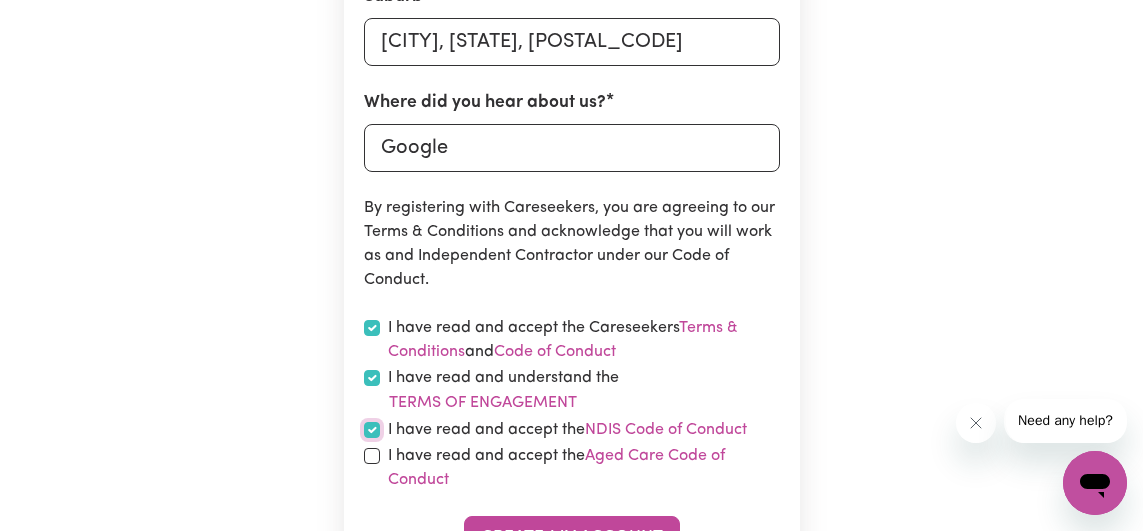 checkbox on "true" 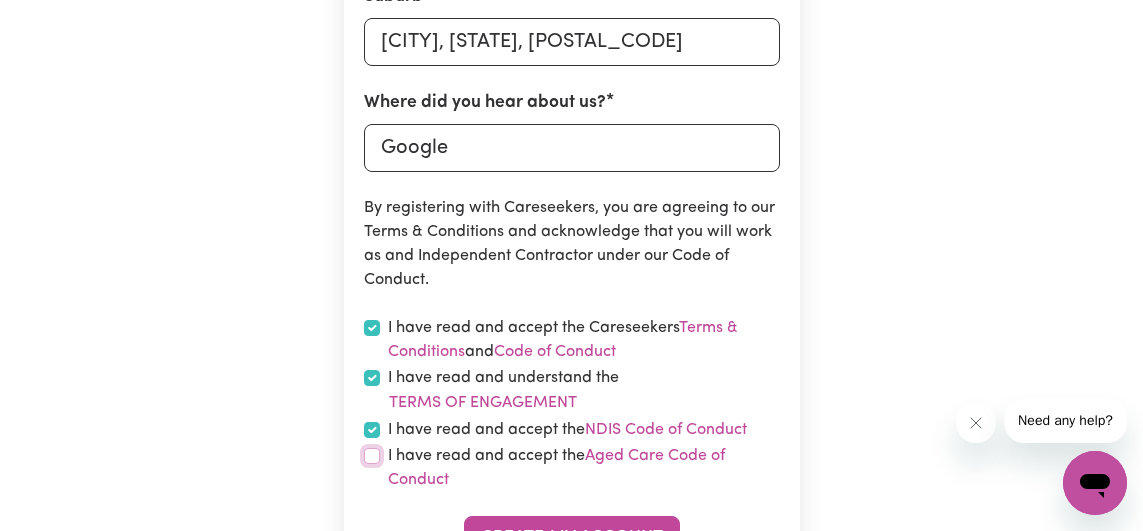 click at bounding box center [372, 456] 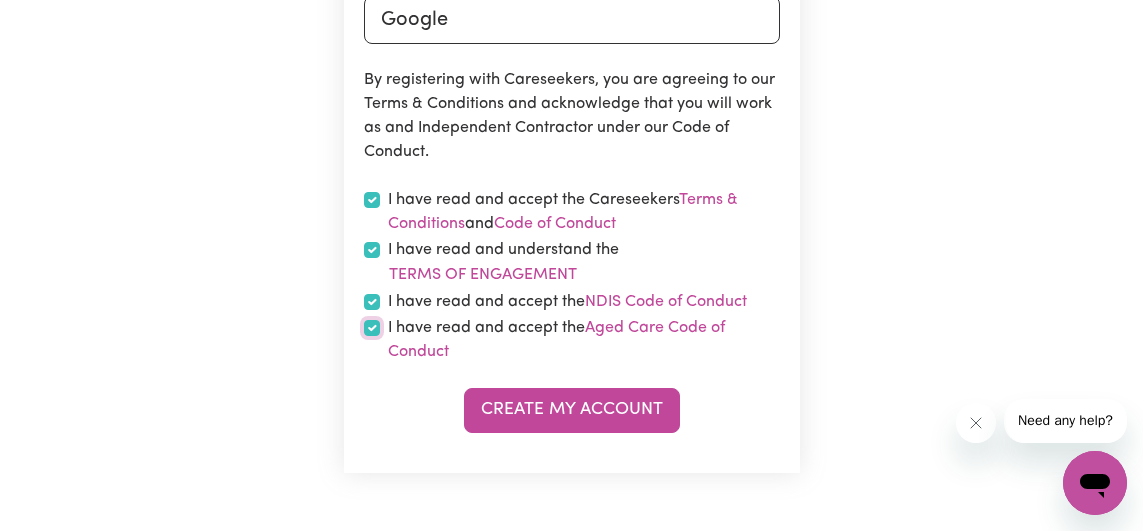 scroll, scrollTop: 1153, scrollLeft: 0, axis: vertical 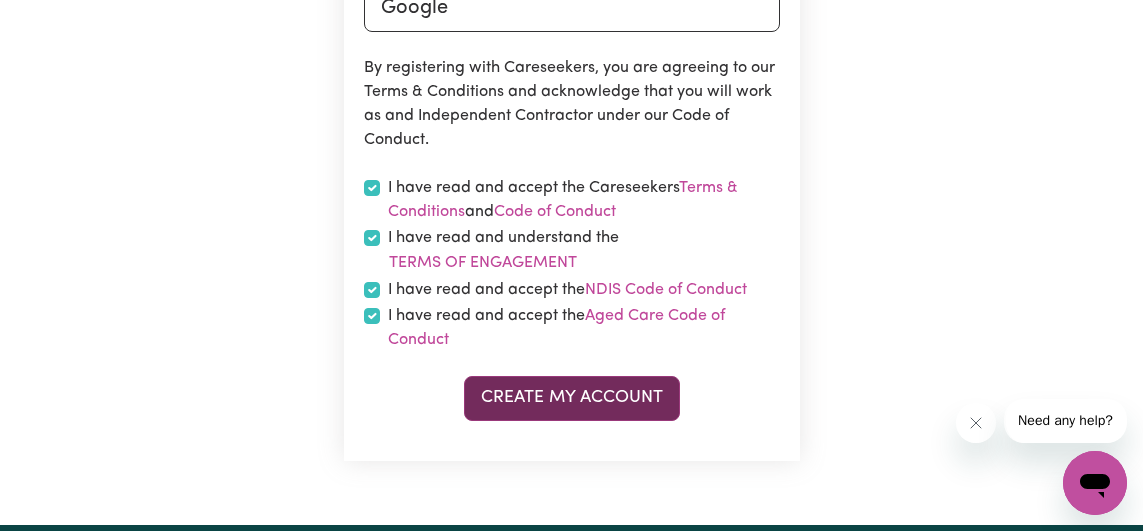 click on "Create My Account" at bounding box center [572, 398] 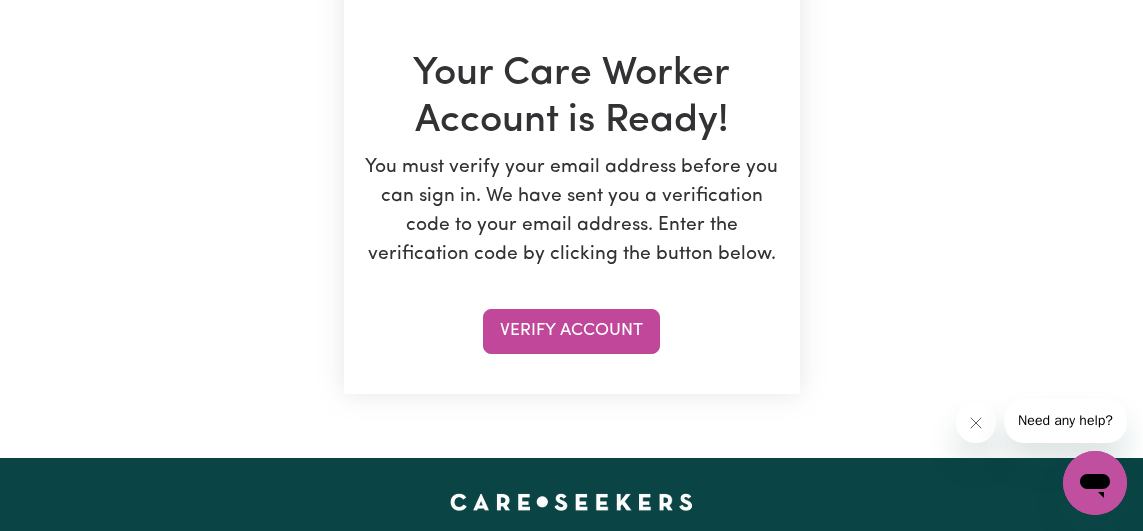 scroll, scrollTop: 326, scrollLeft: 0, axis: vertical 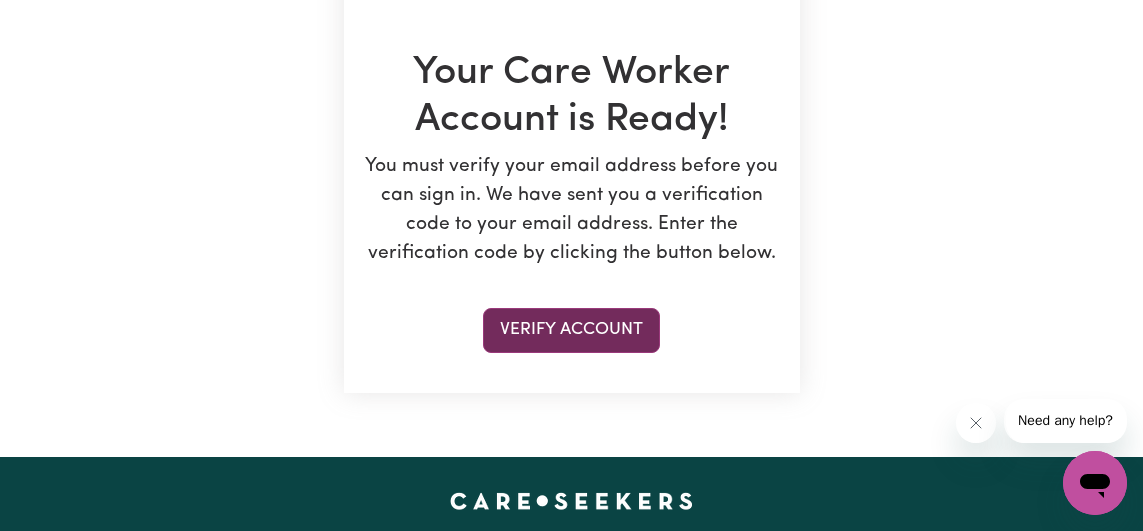 click on "Verify Account" at bounding box center (571, 330) 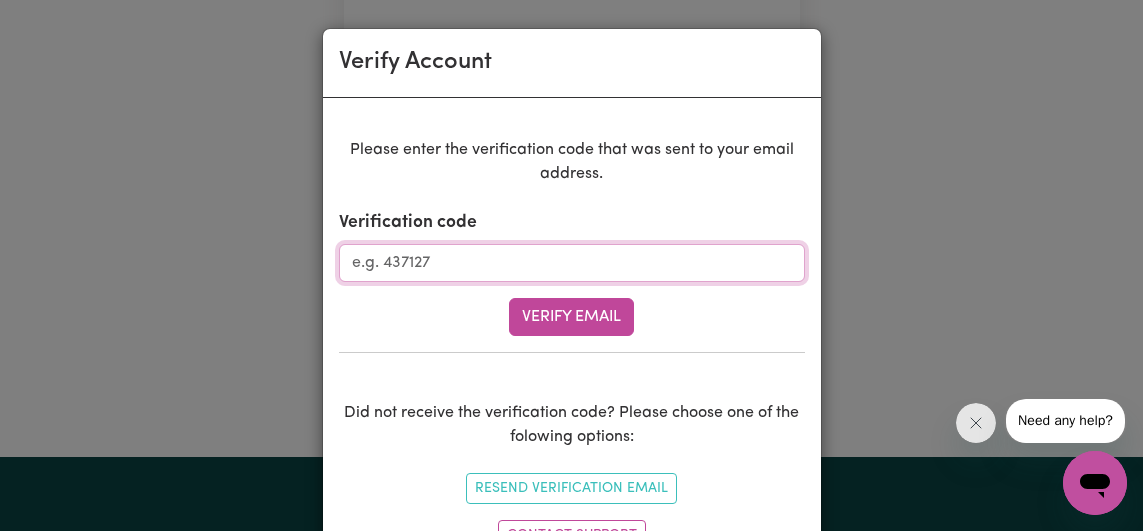 click on "Verification code" at bounding box center [572, 263] 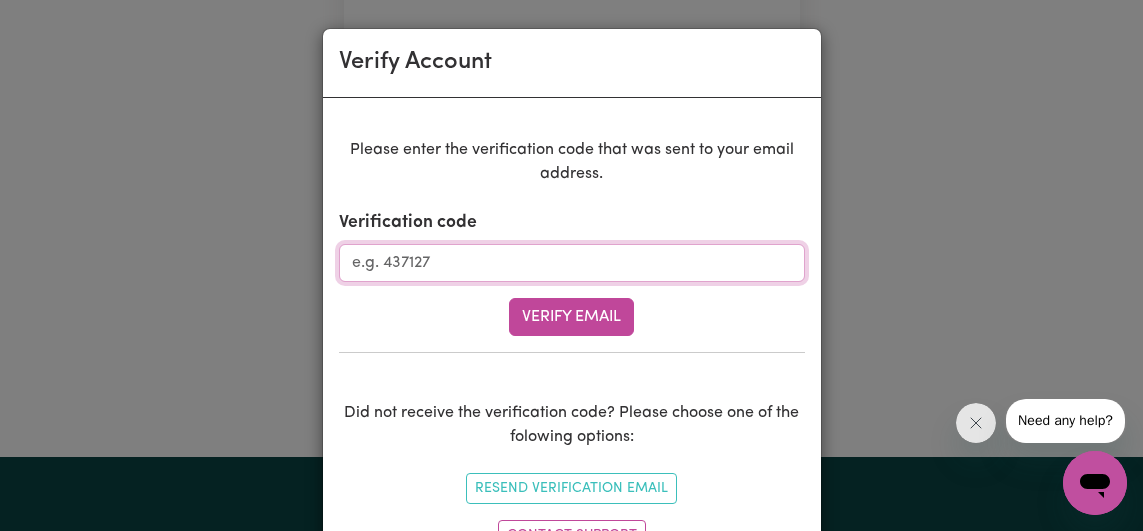 paste on "[POSTAL_CODE]" 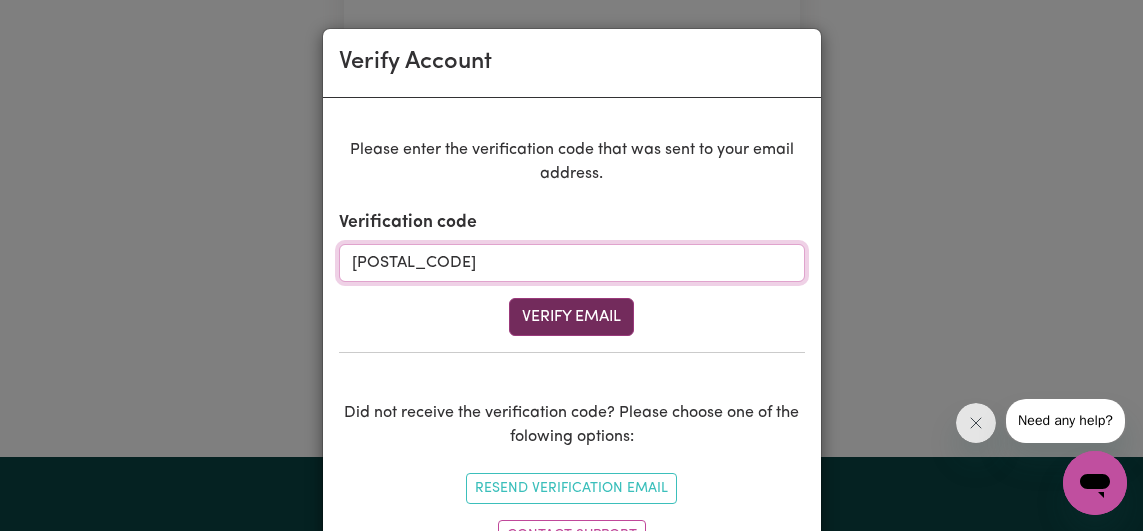 type on "[POSTAL_CODE]" 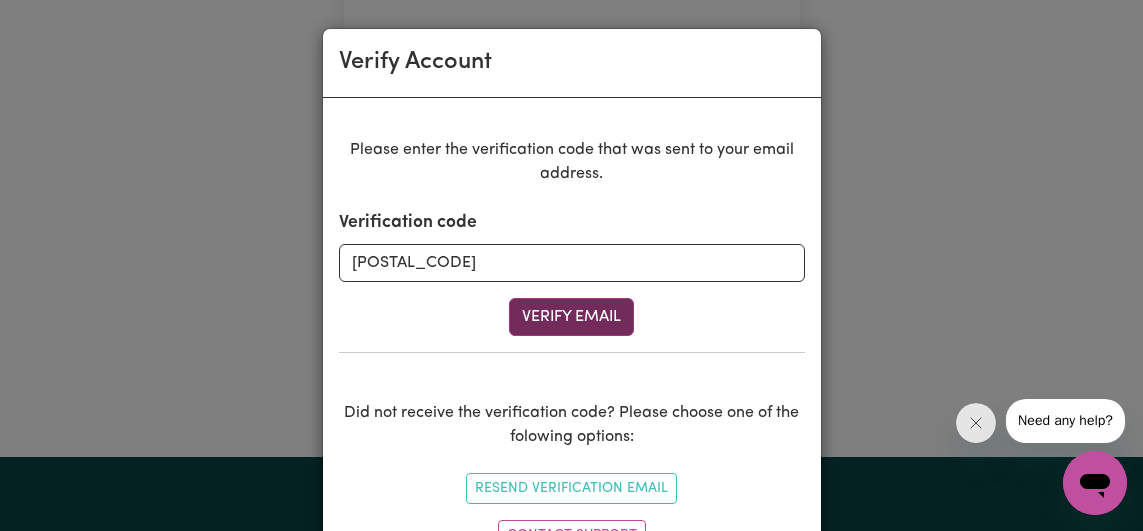 click on "Verify Email" at bounding box center [571, 317] 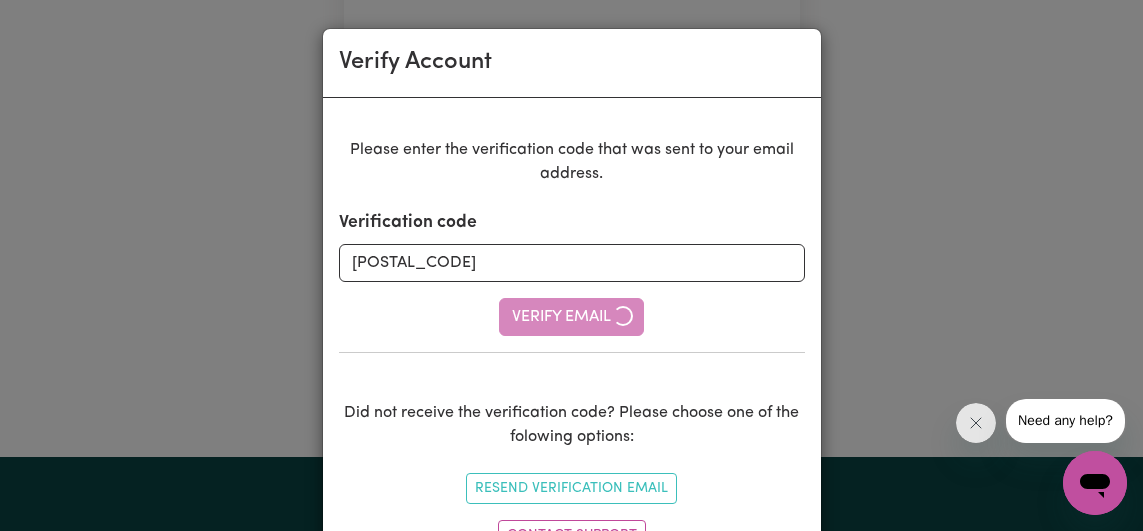 type 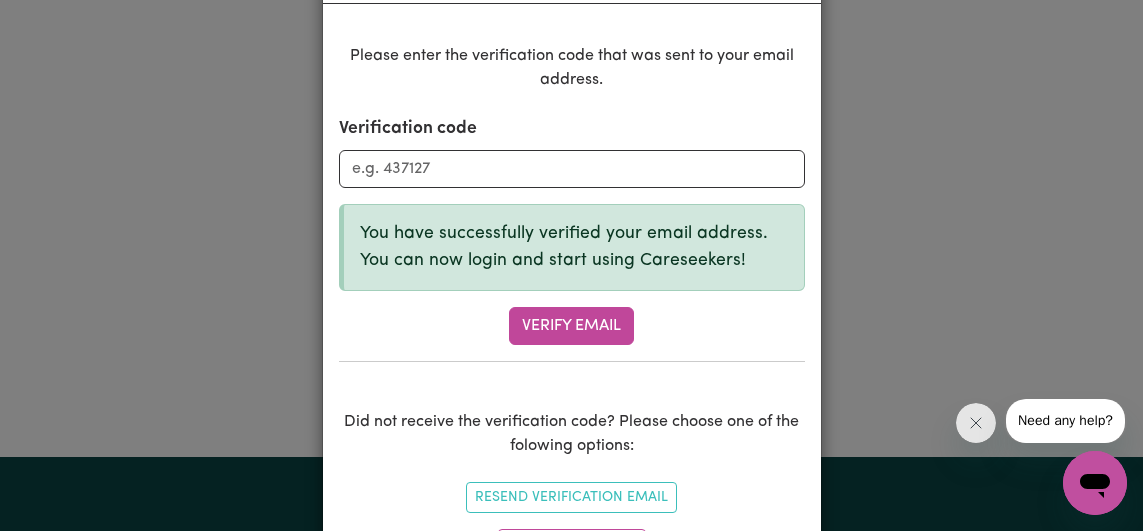scroll, scrollTop: 192, scrollLeft: 0, axis: vertical 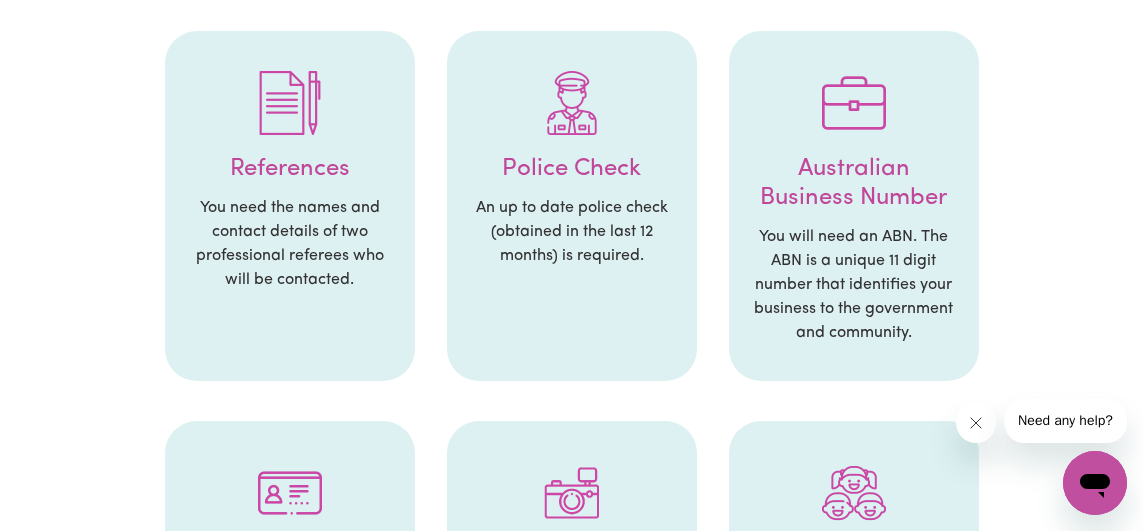 click at bounding box center [975, 423] 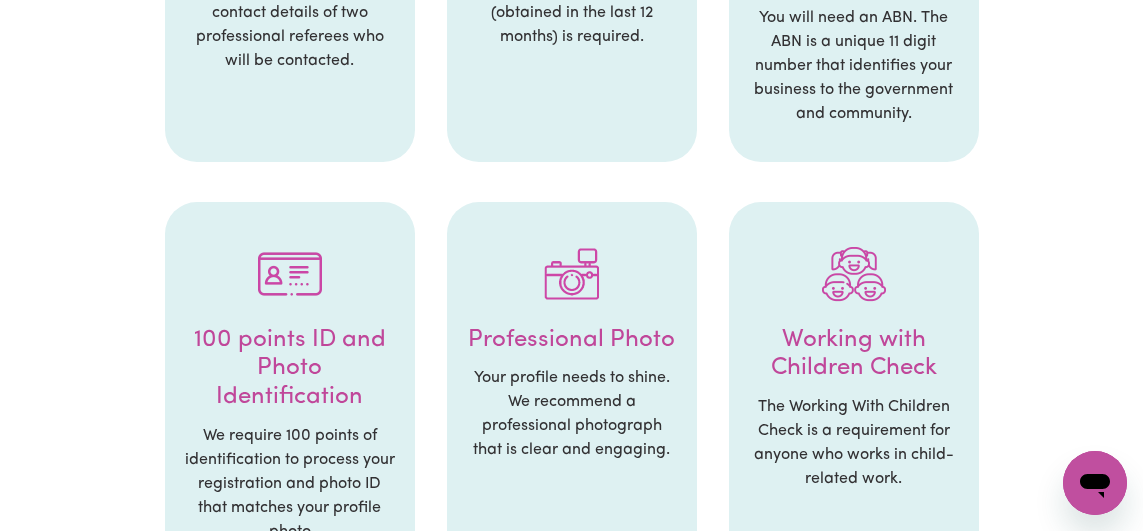 scroll, scrollTop: 678, scrollLeft: 0, axis: vertical 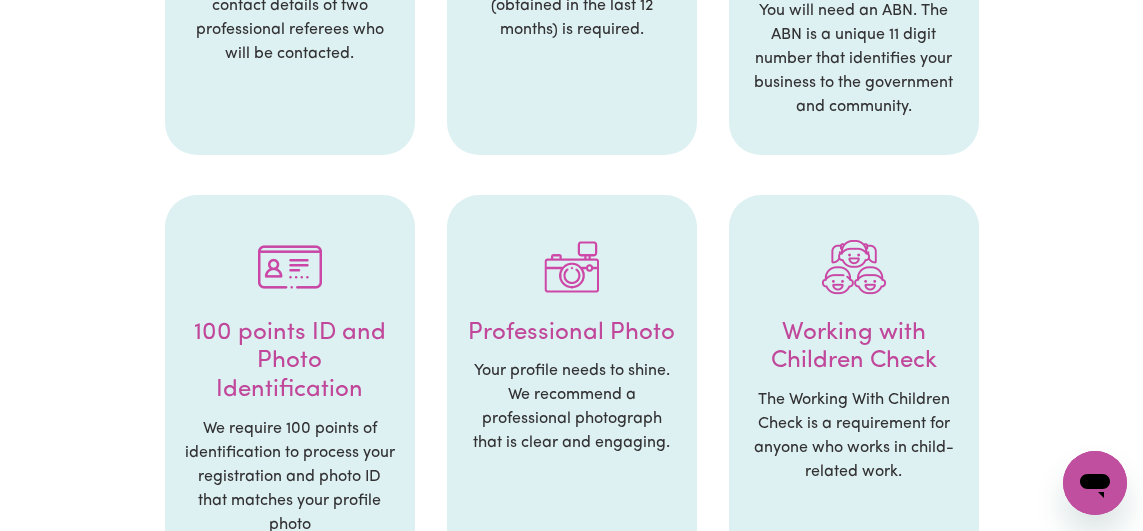 click at bounding box center [572, 267] 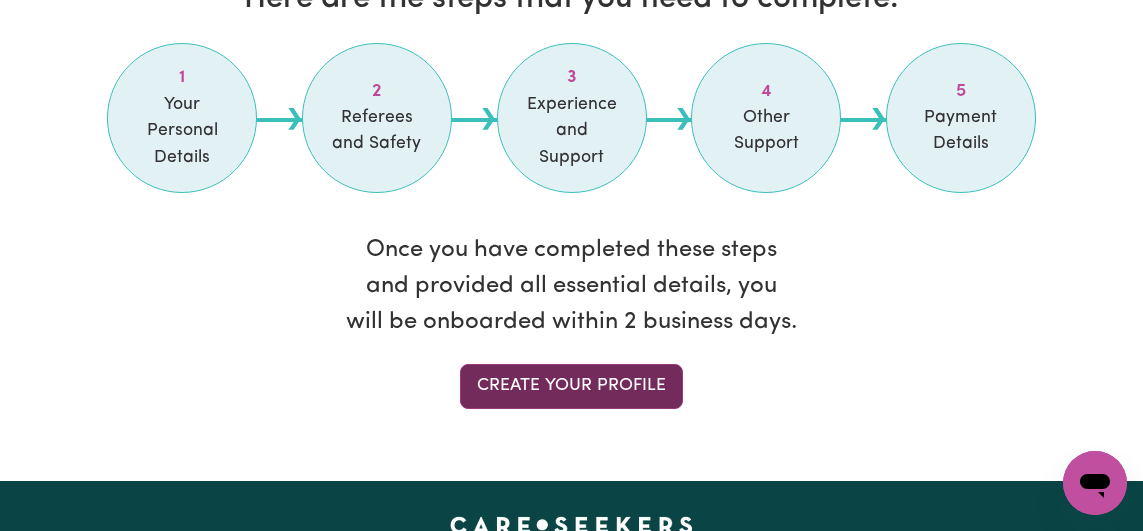scroll, scrollTop: 1907, scrollLeft: 0, axis: vertical 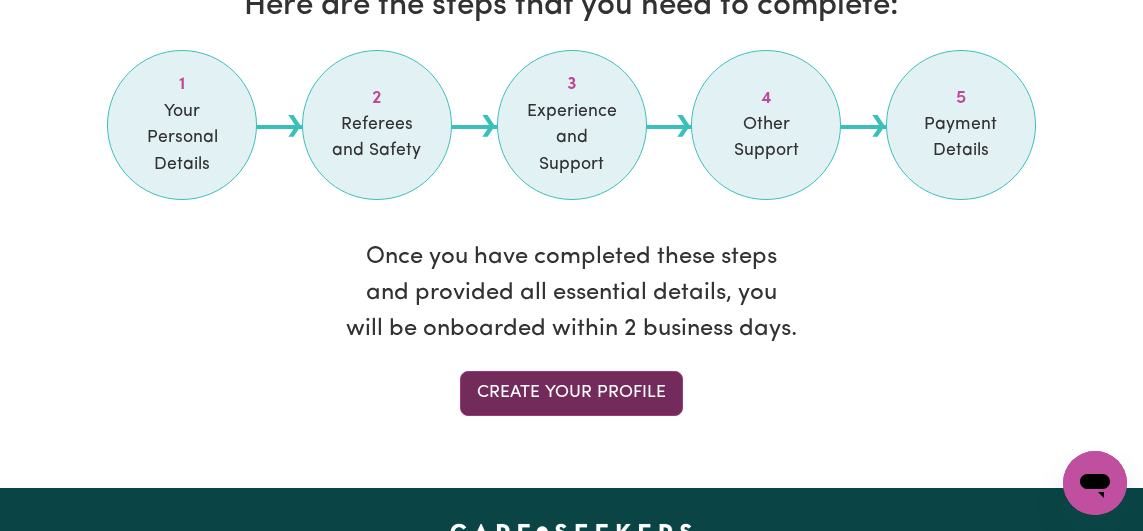 click on "Create your profile" at bounding box center [571, 393] 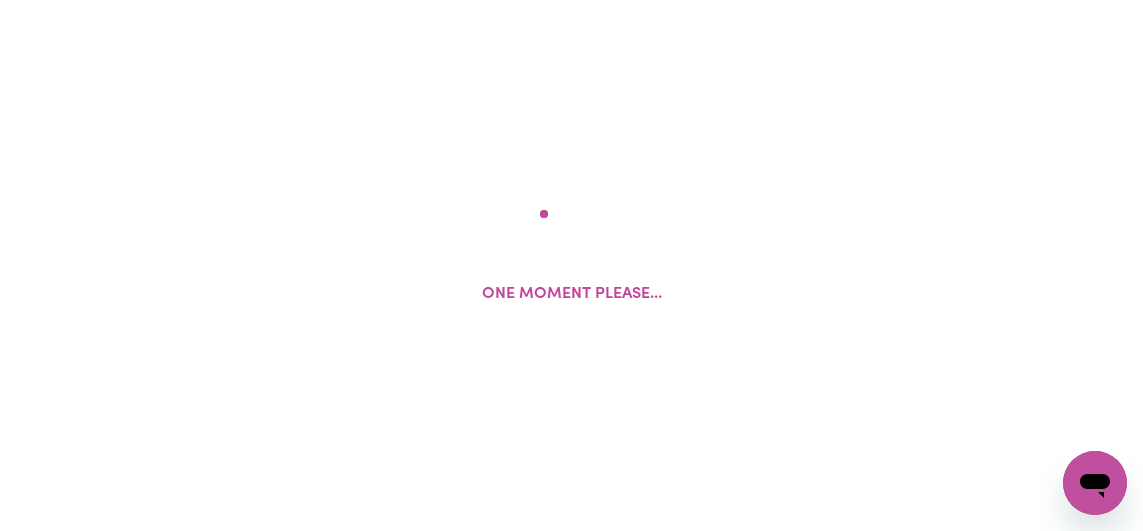 scroll, scrollTop: 0, scrollLeft: 0, axis: both 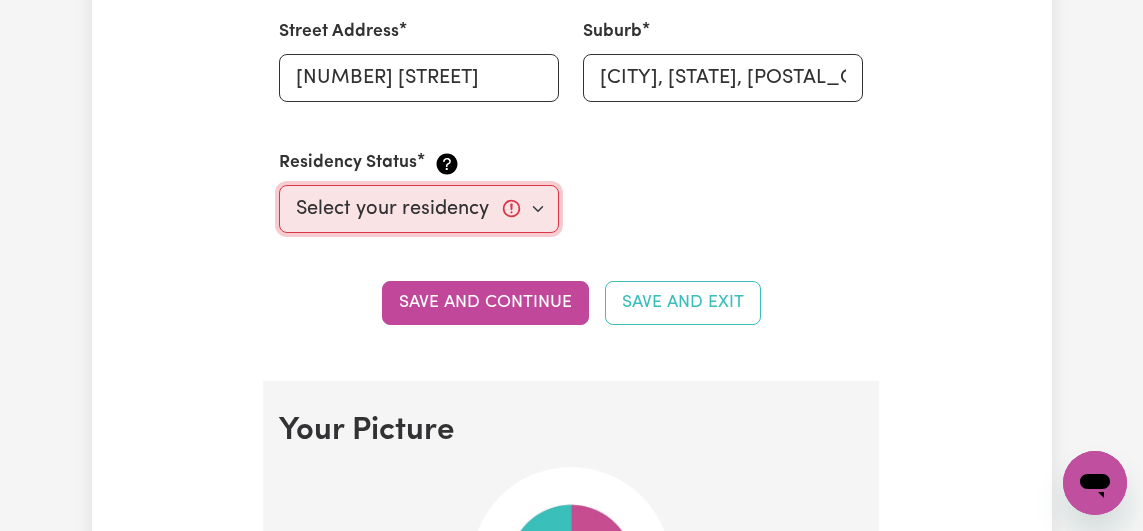 click on "Select your residency status... Australian citizen Australian PR Temporary Work Visa Student Visa" at bounding box center [419, 209] 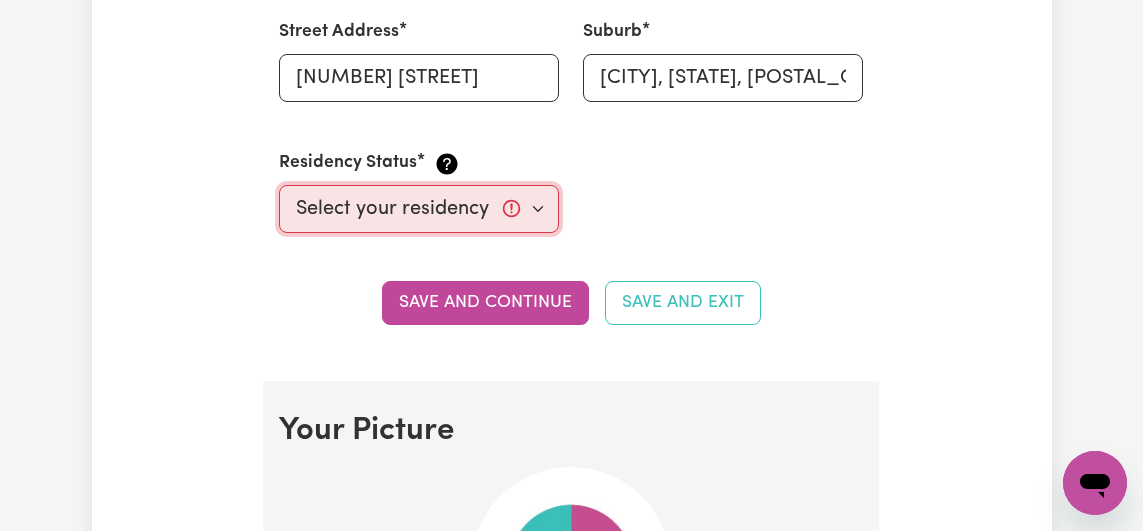select on "Student Visa" 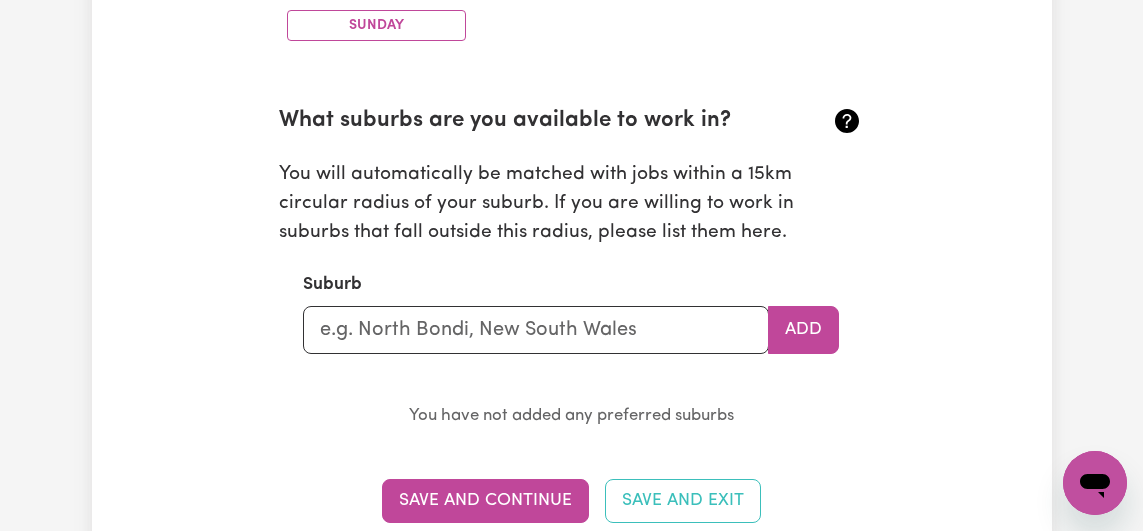 scroll, scrollTop: 2165, scrollLeft: 0, axis: vertical 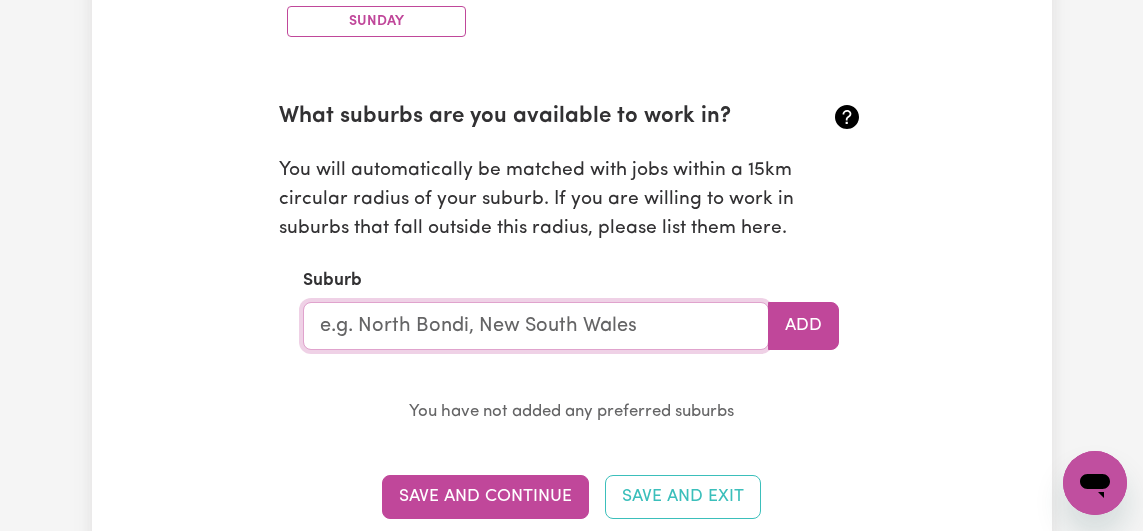click at bounding box center (536, 326) 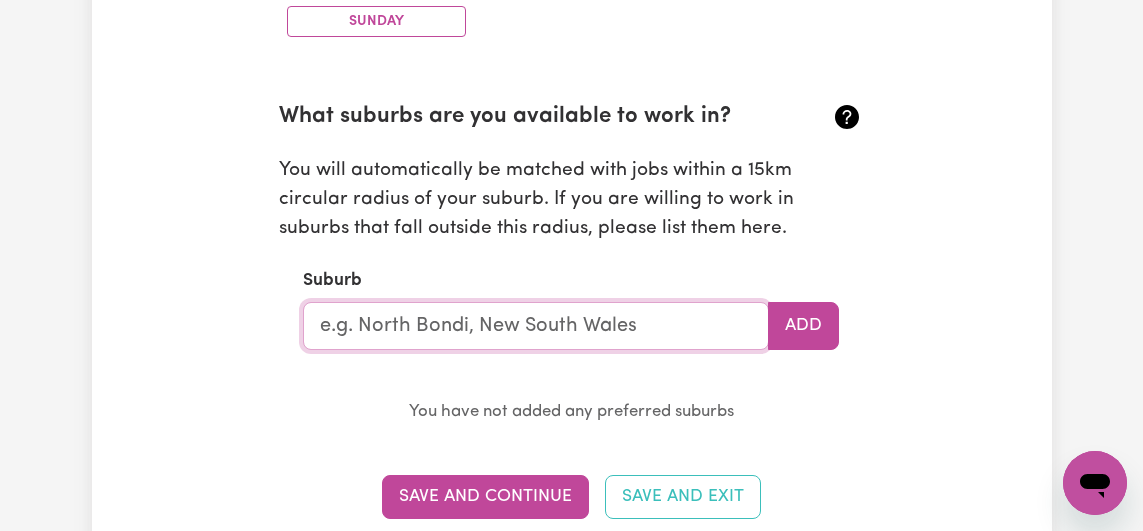 type on "[CITY]" 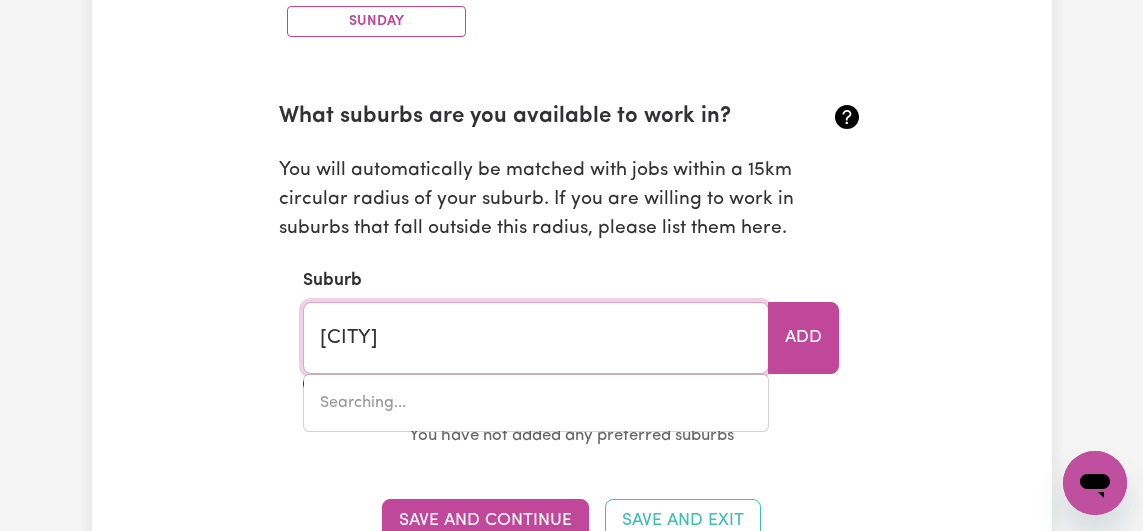 type on "[CITY], [STATE], [POSTAL_CODE]" 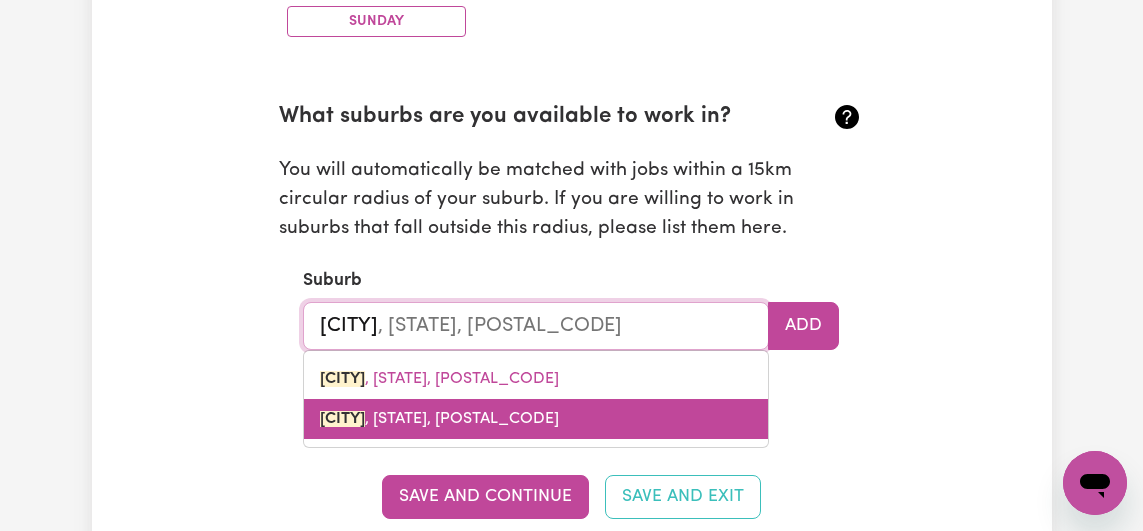 click on "[CITY], [STATE], [POSTAL_CODE]" at bounding box center (536, 419) 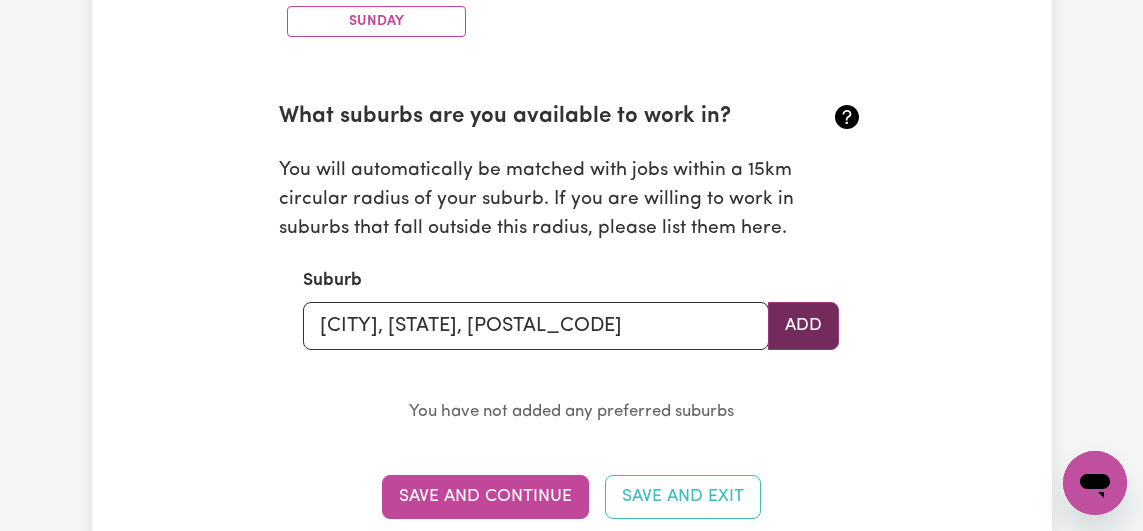 click on "Add" at bounding box center [803, 326] 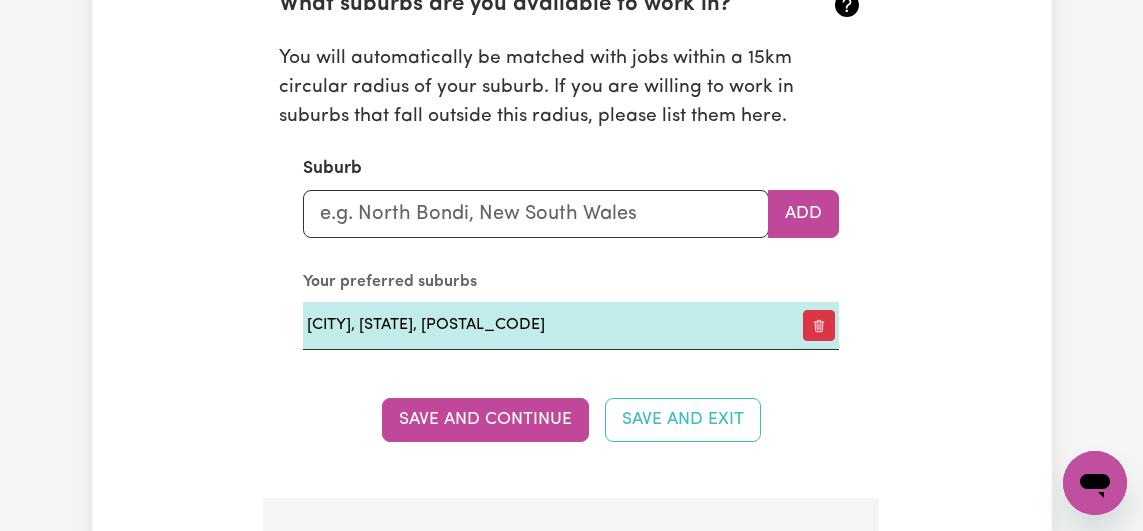 scroll, scrollTop: 2291, scrollLeft: 0, axis: vertical 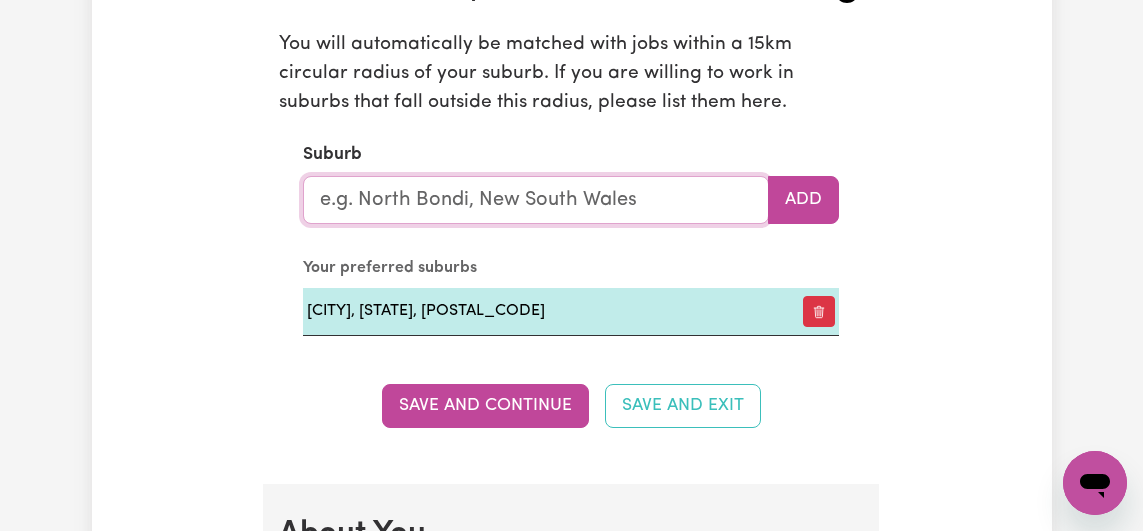 click at bounding box center (536, 200) 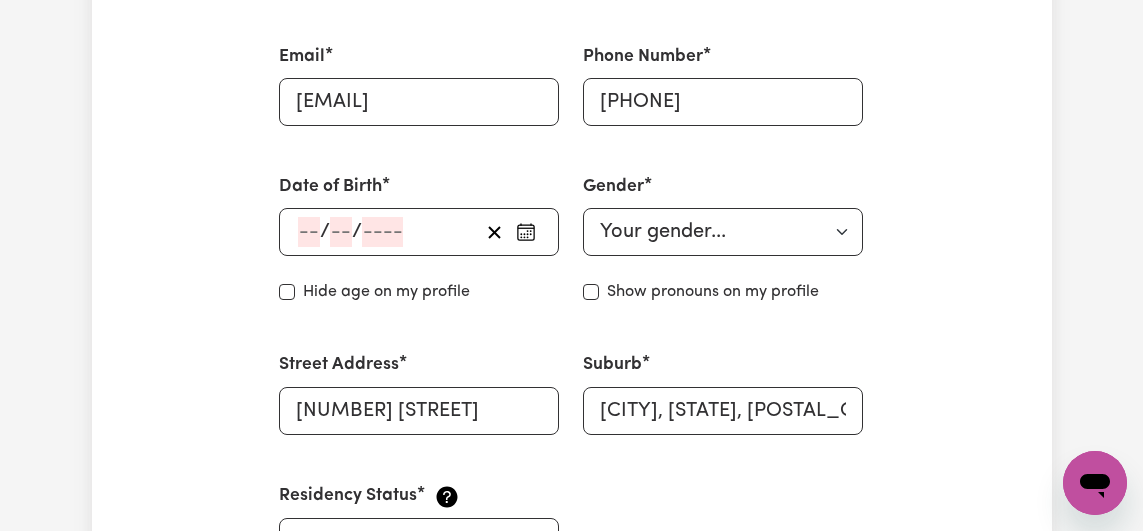 scroll, scrollTop: 729, scrollLeft: 0, axis: vertical 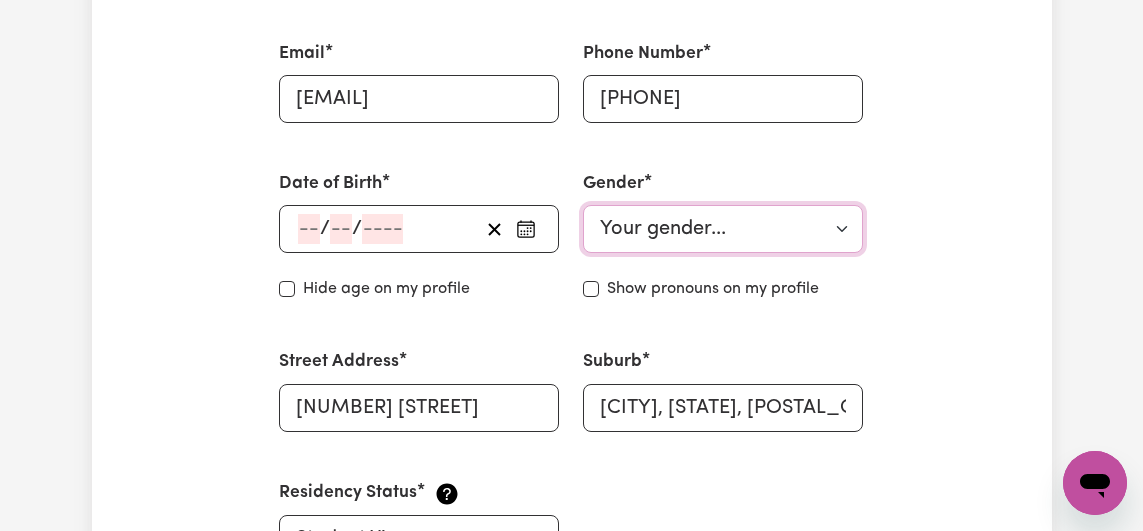 click on "Your gender... Female Male Non-binary Other Prefer not to say" at bounding box center (723, 229) 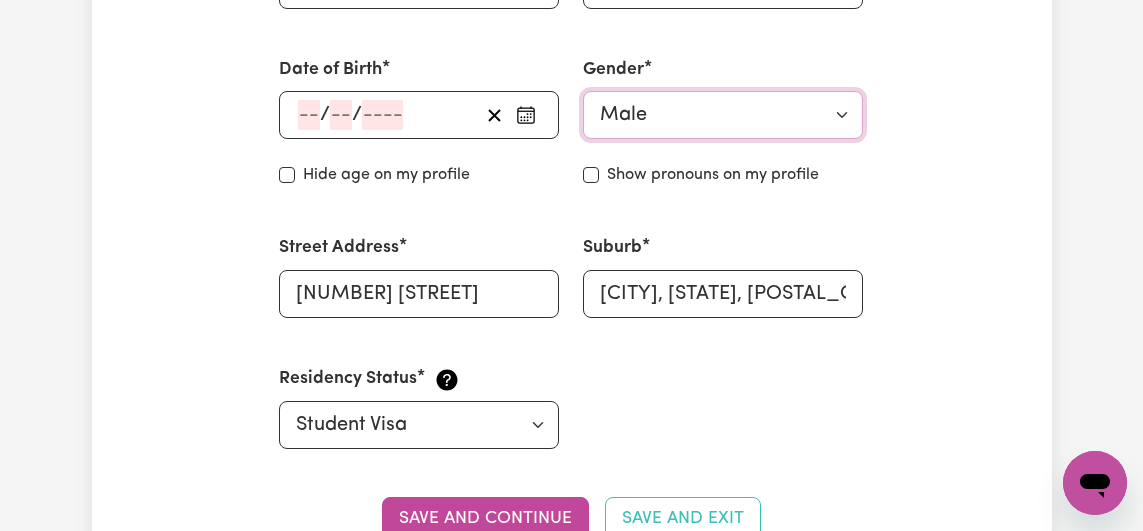 scroll, scrollTop: 844, scrollLeft: 0, axis: vertical 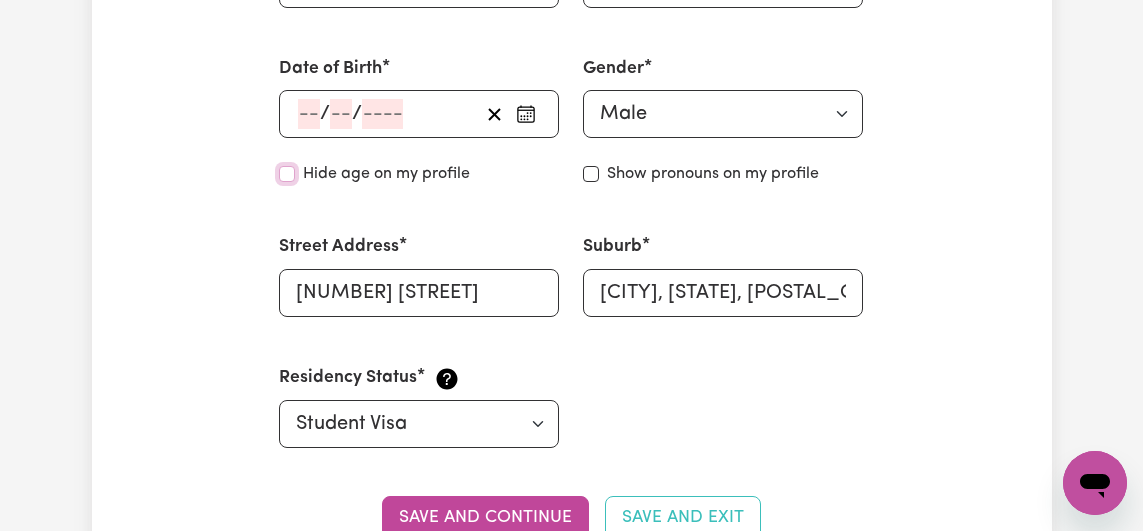 click on "Hide age" at bounding box center (287, 174) 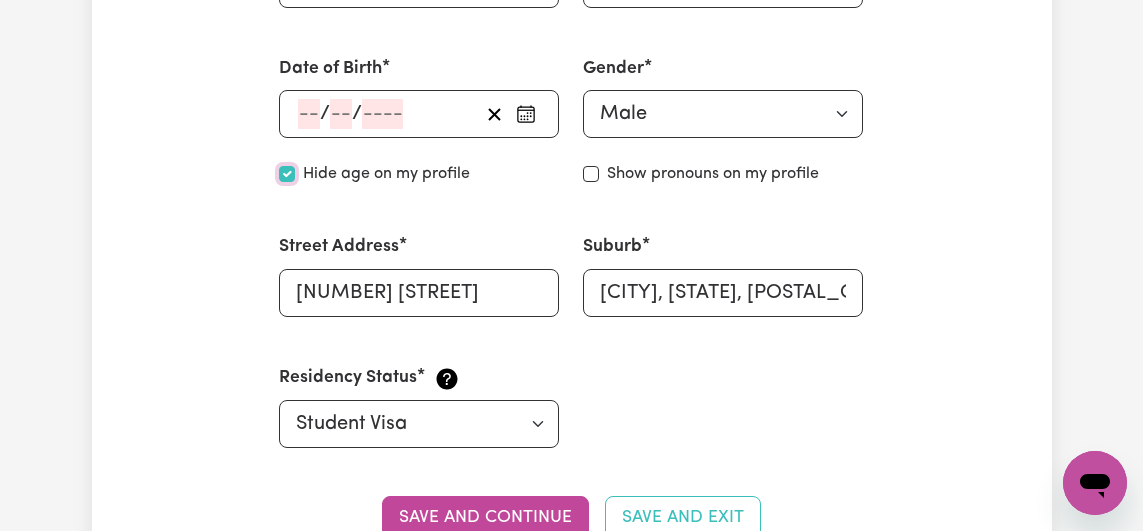 checkbox on "true" 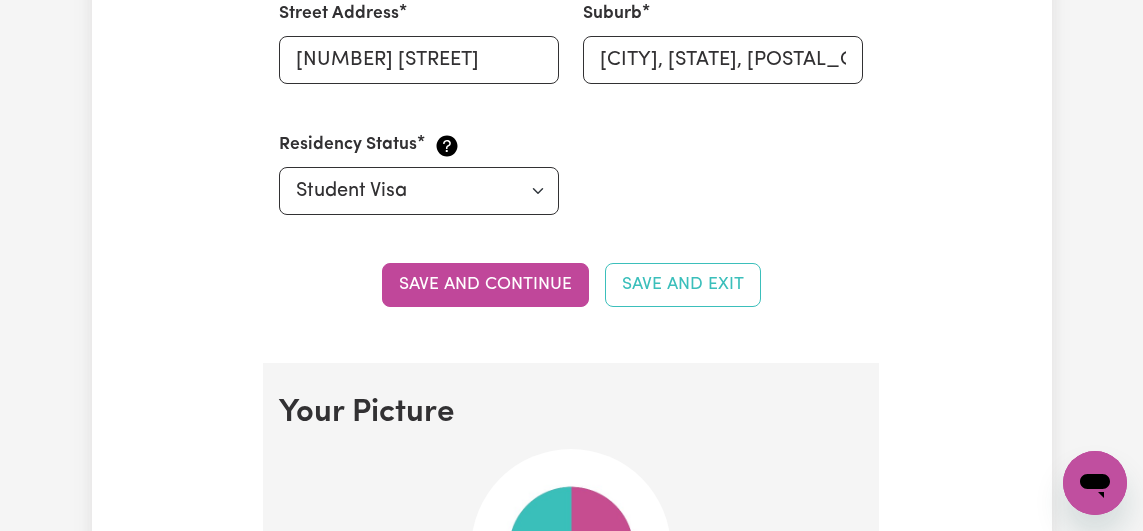 scroll, scrollTop: 1073, scrollLeft: 0, axis: vertical 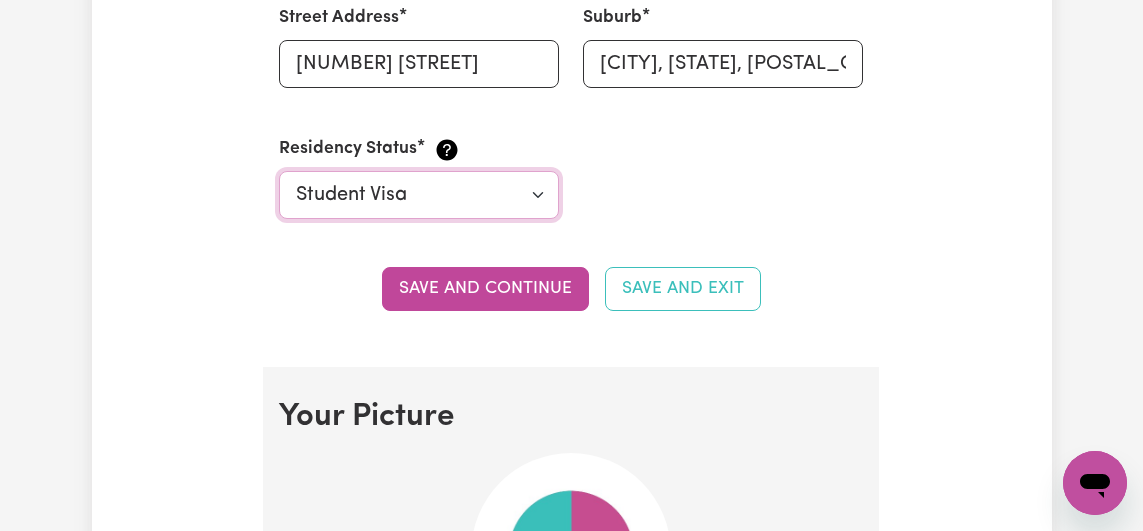 click on "Select your residency status... Australian citizen Australian PR Temporary Work Visa Student Visa" at bounding box center [419, 195] 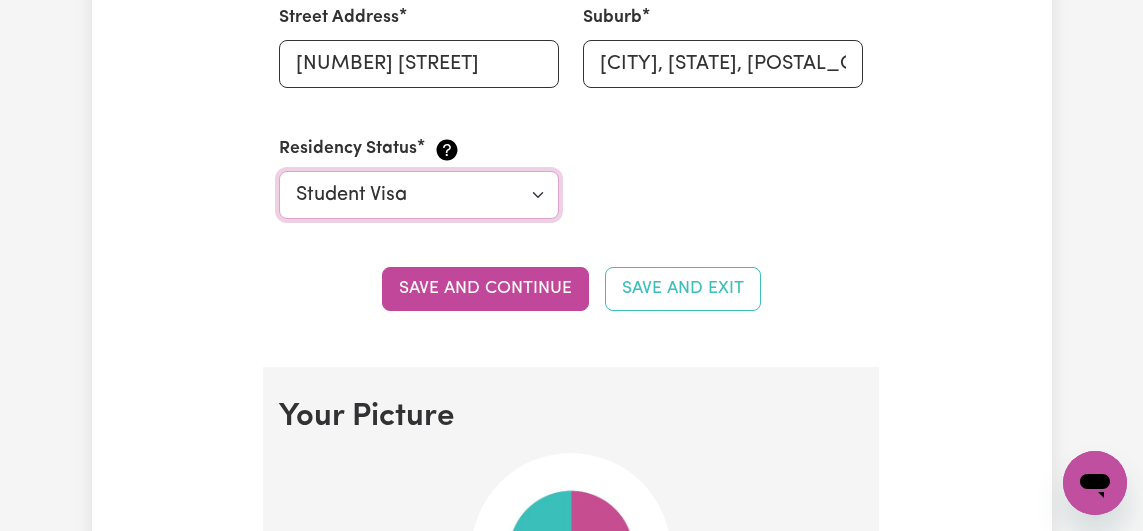 select on "Temporary Work Visa" 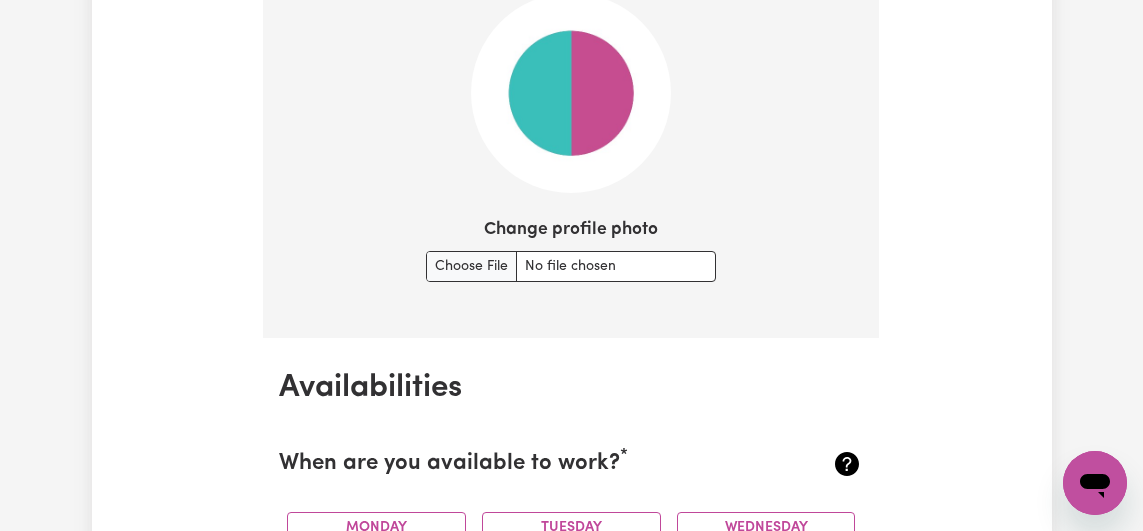 scroll, scrollTop: 1534, scrollLeft: 0, axis: vertical 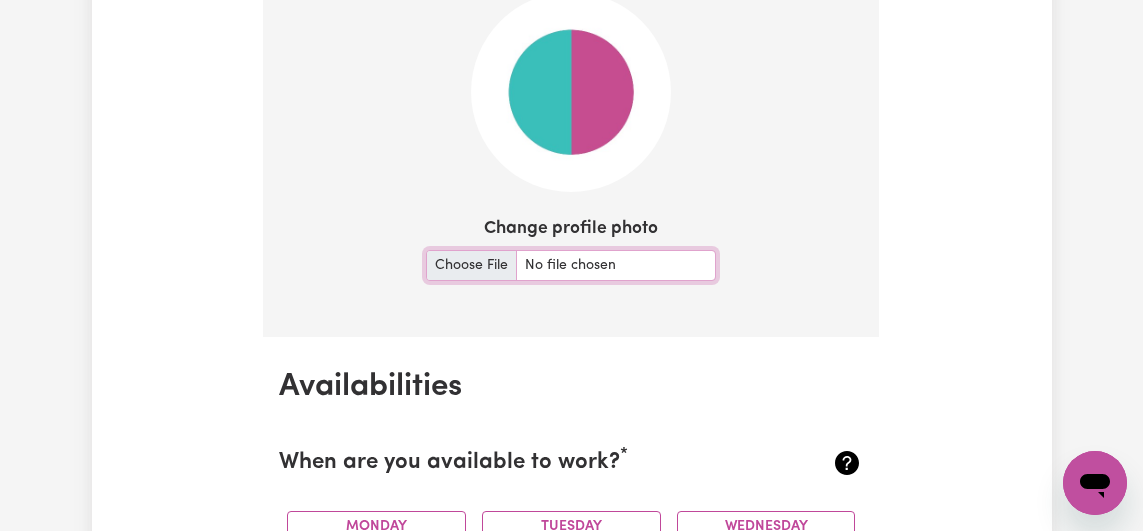 click on "Change profile photo" at bounding box center [571, 265] 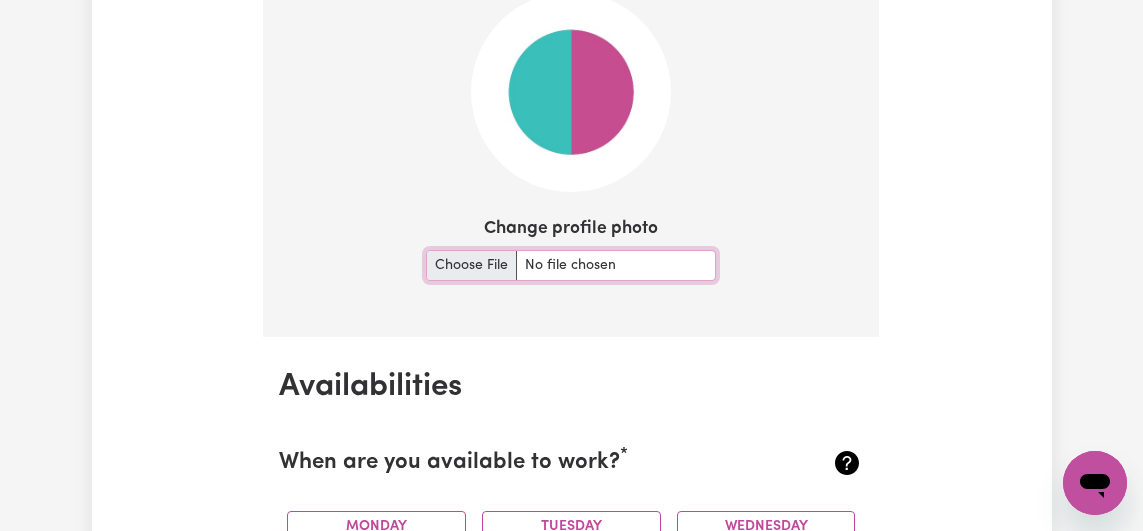 type on "C:\fakepath\compressed_portrait_under_50KB.jpg" 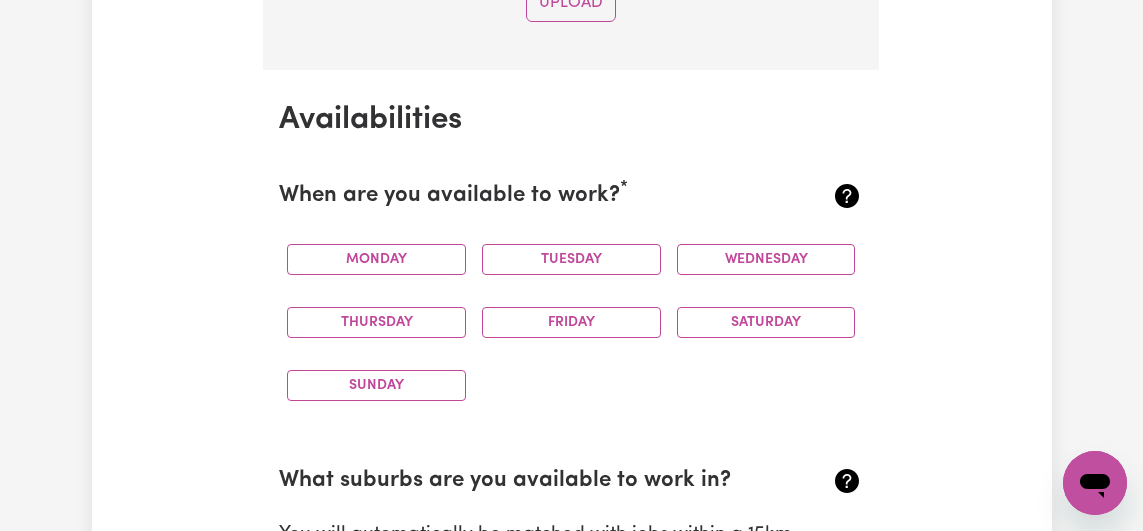 scroll, scrollTop: 2109, scrollLeft: 0, axis: vertical 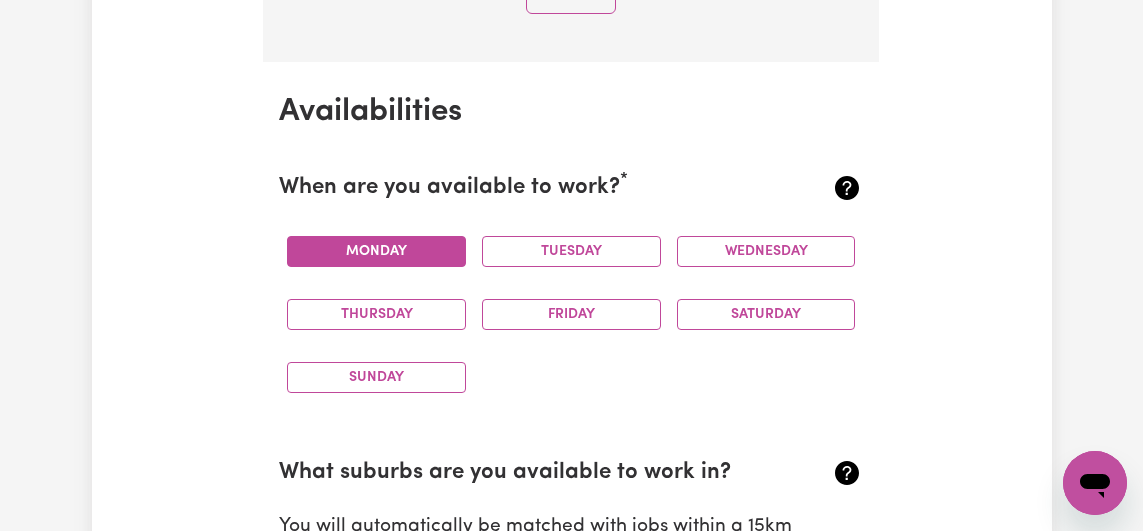 click on "Monday" at bounding box center [376, 251] 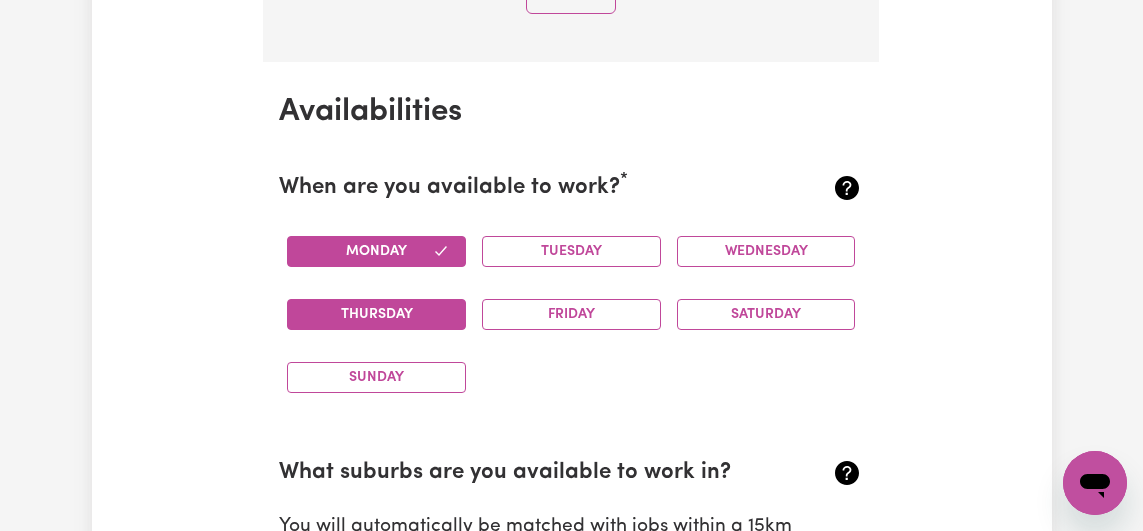click on "Thursday" at bounding box center [376, 314] 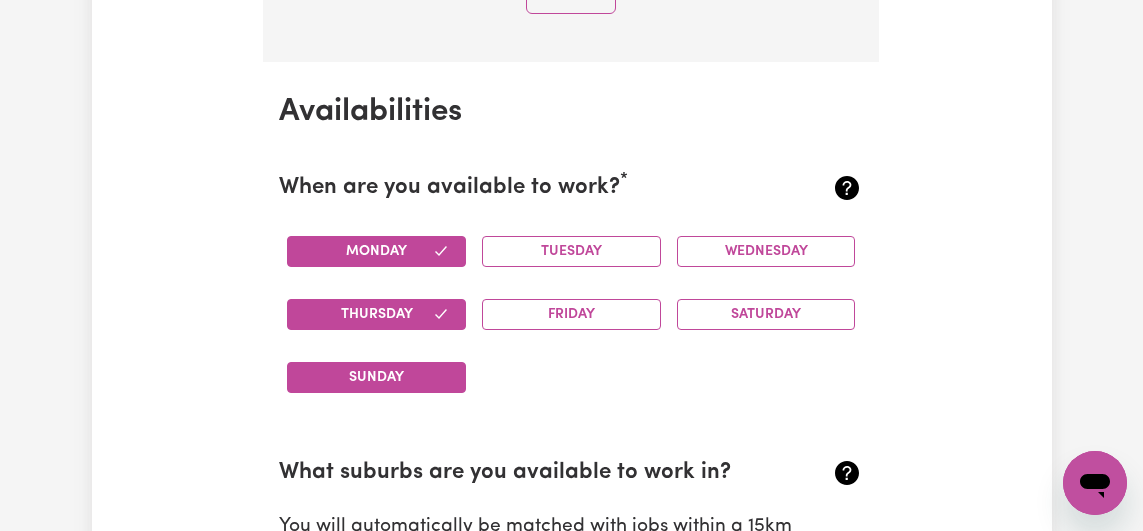 click on "Sunday" at bounding box center (376, 377) 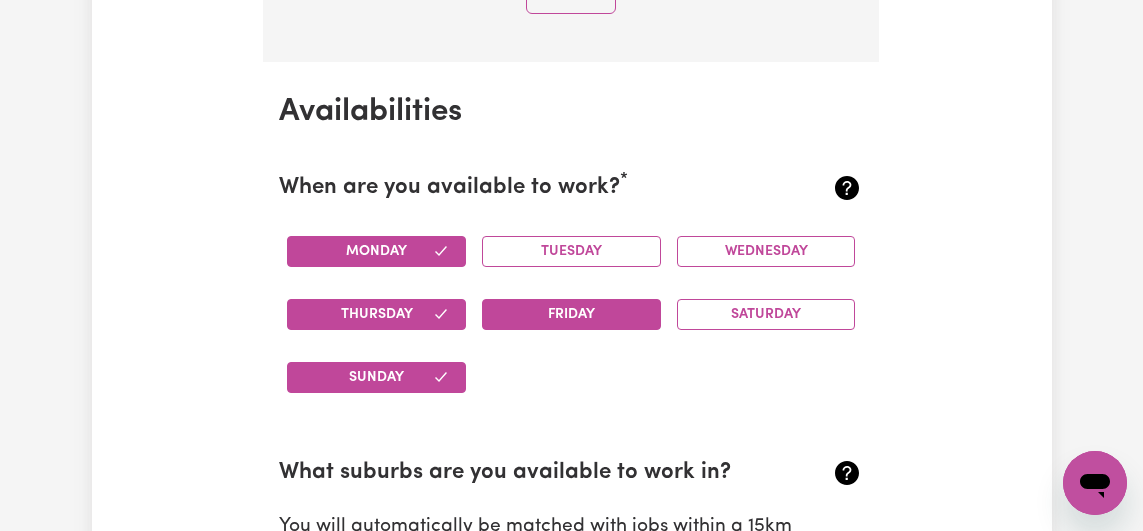 click on "Friday" at bounding box center [571, 314] 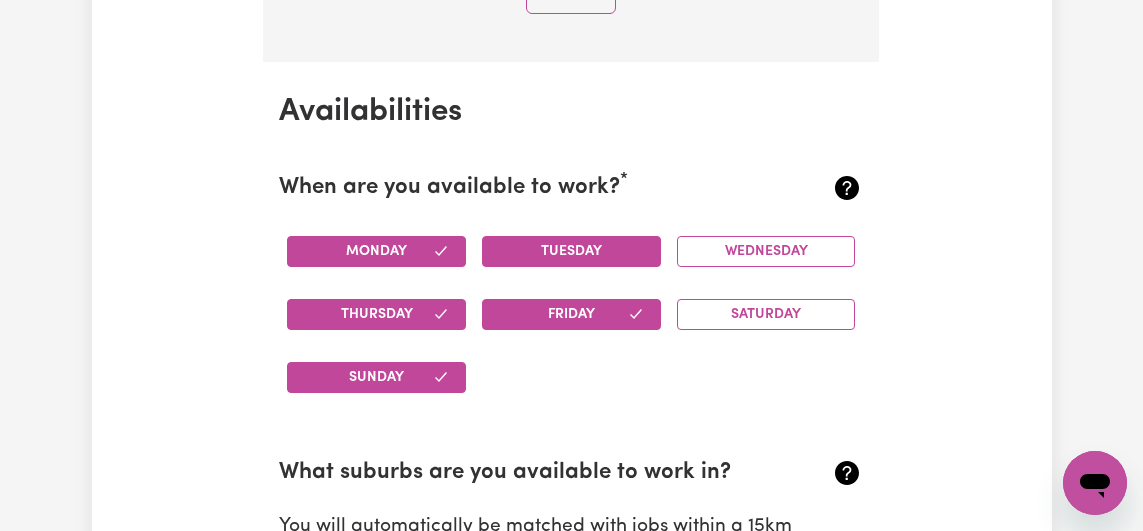 click on "Tuesday" at bounding box center [571, 251] 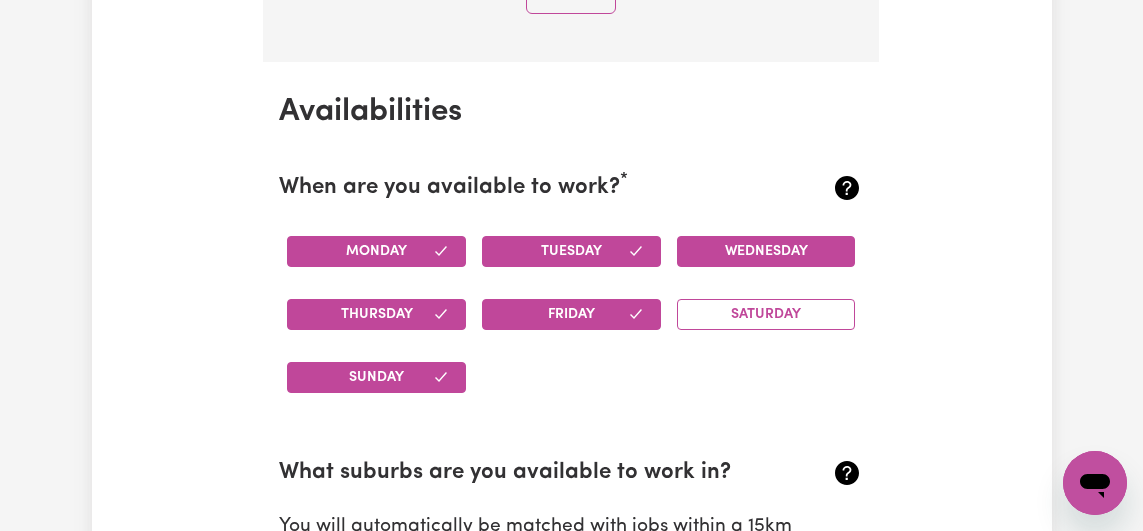click on "Wednesday" at bounding box center [766, 251] 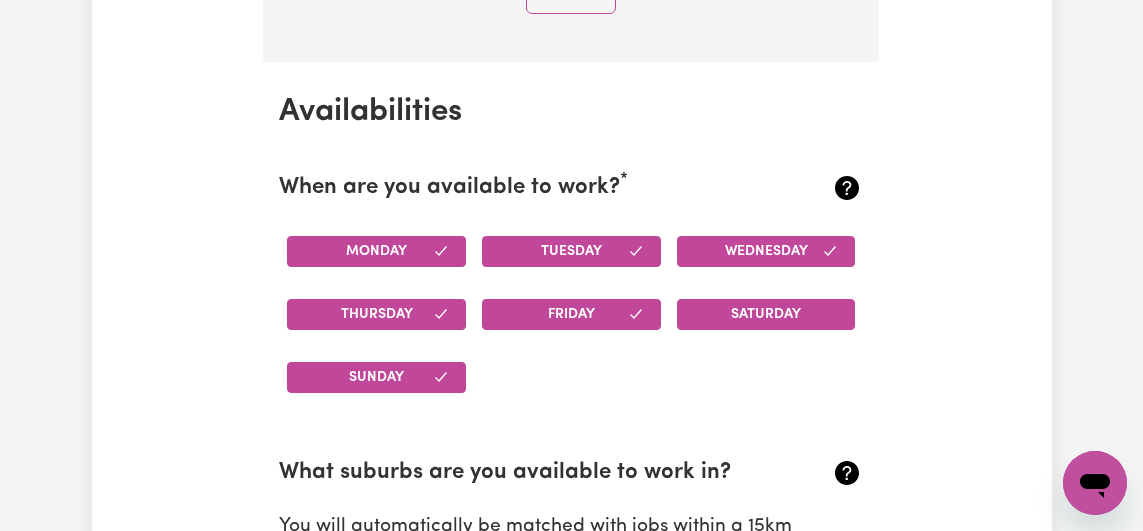 click on "Saturday" at bounding box center [766, 314] 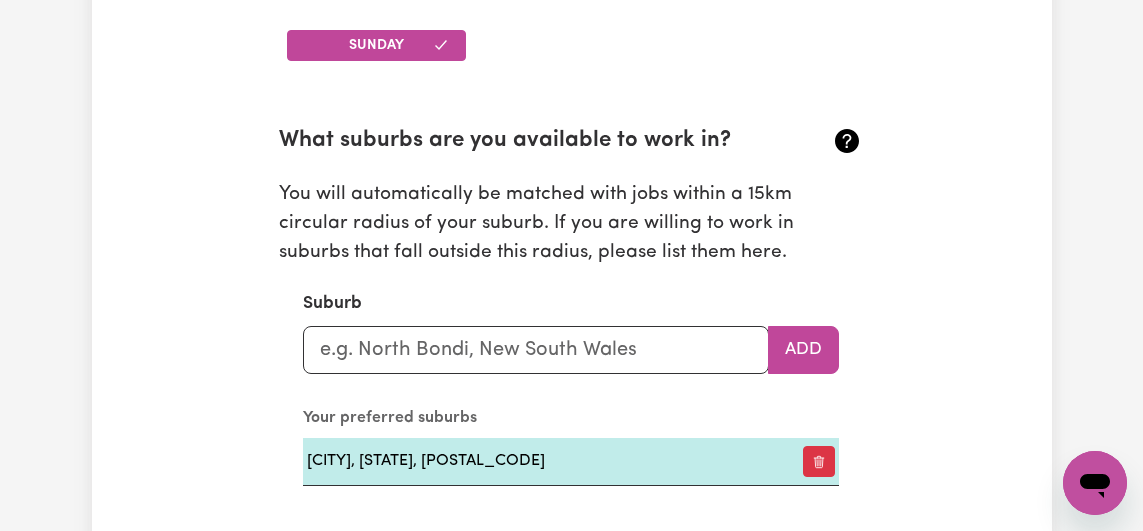 scroll, scrollTop: 2443, scrollLeft: 0, axis: vertical 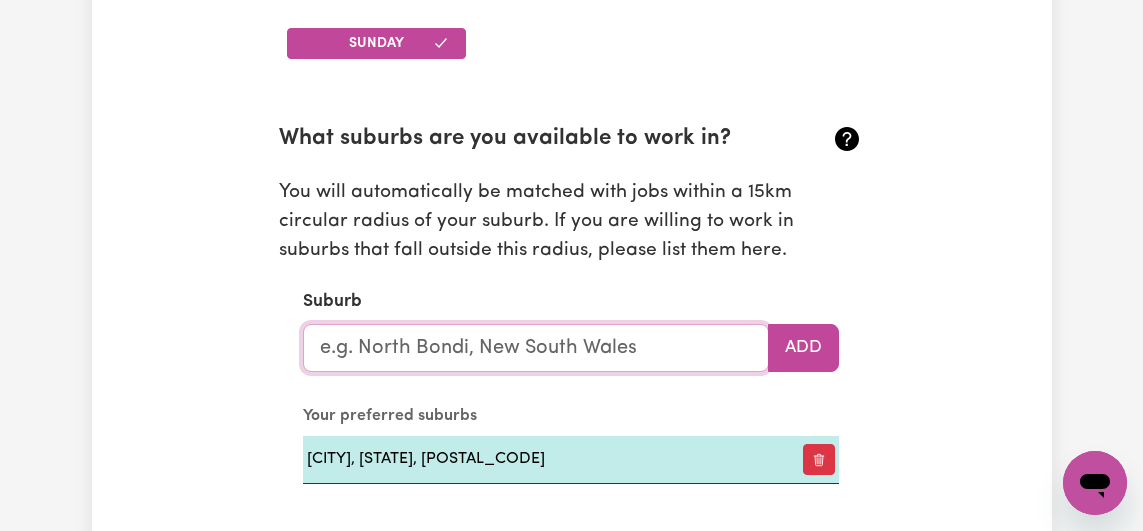 click at bounding box center [536, 348] 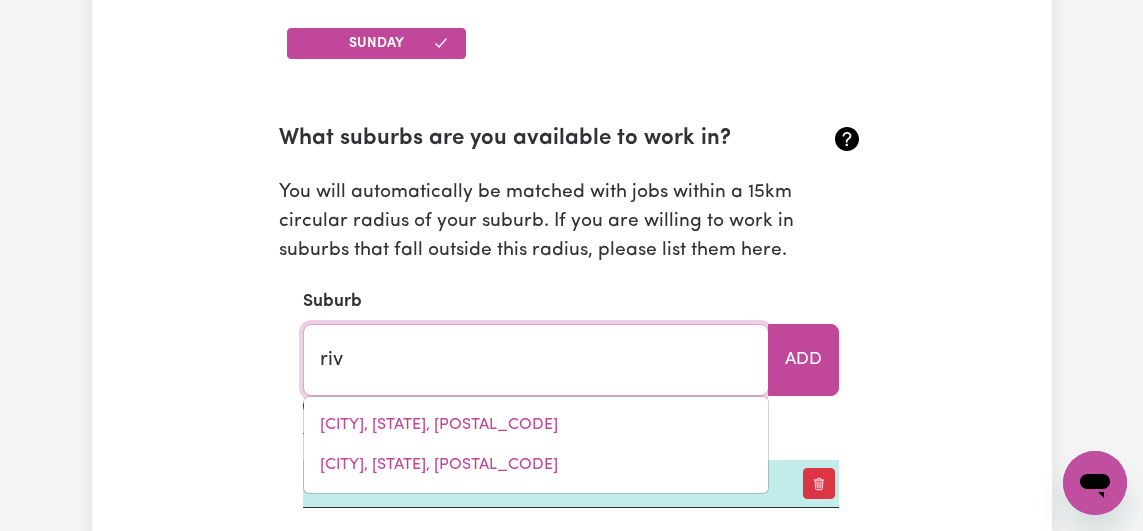 type on "rive" 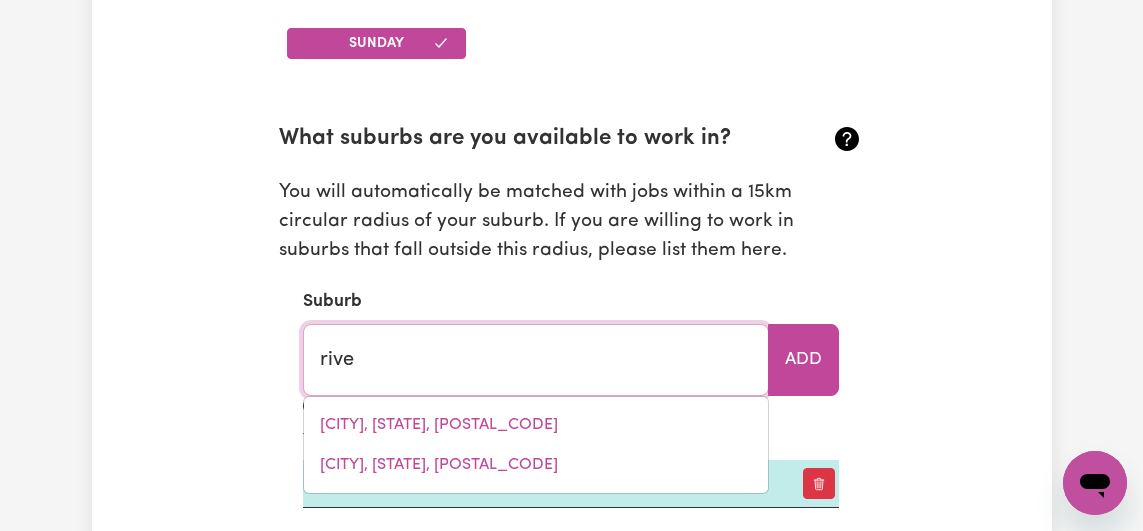type on "[CITY] [CITY], [STATE], [POSTAL_CODE]" 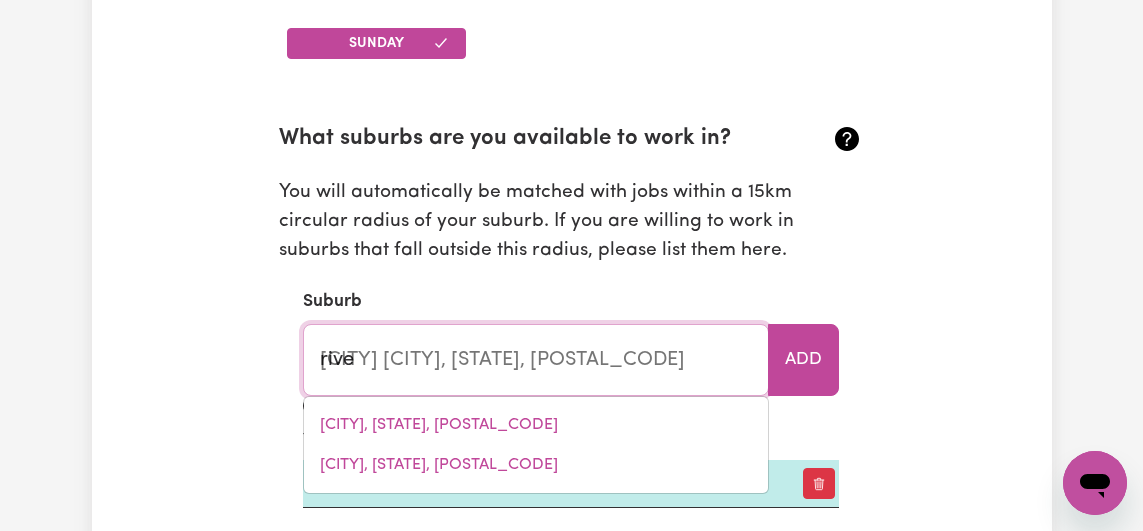 type on "river" 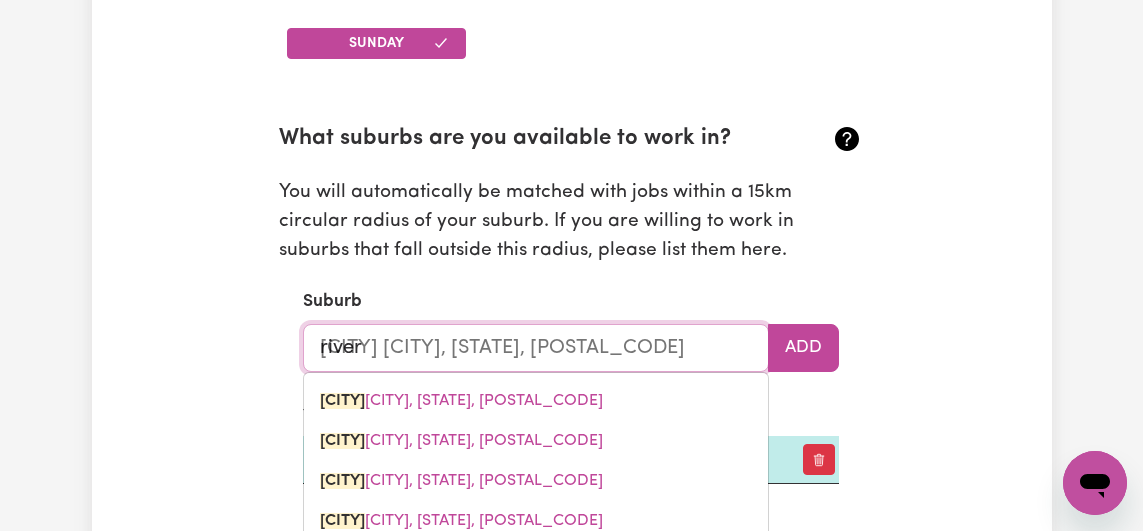 type on "[CITY]" 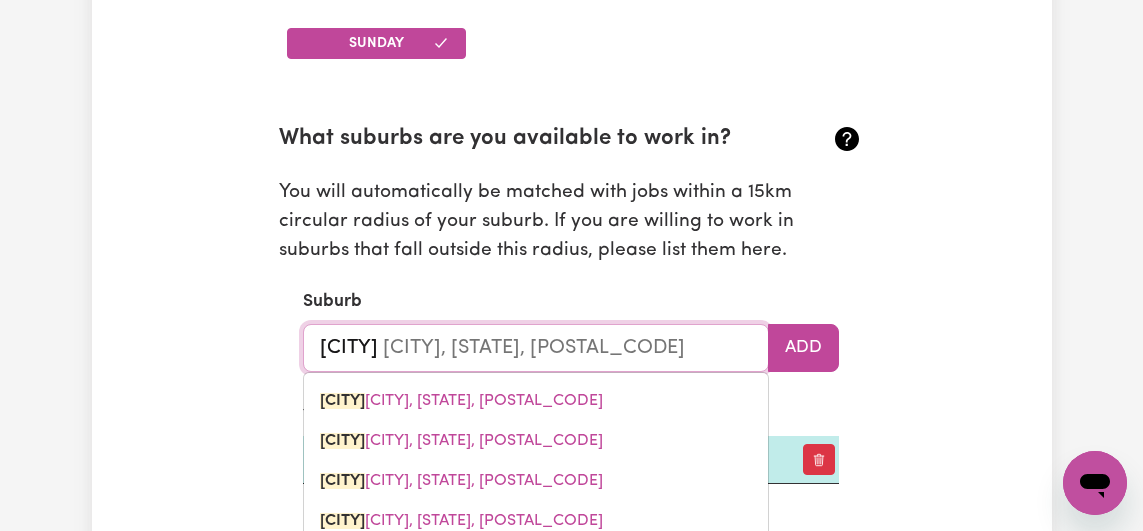 type 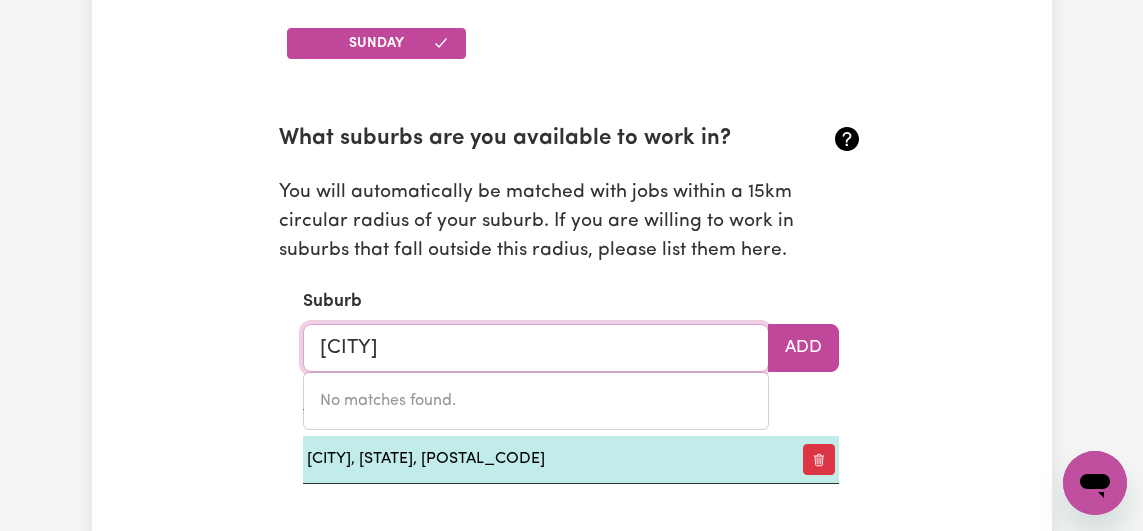 type on "river" 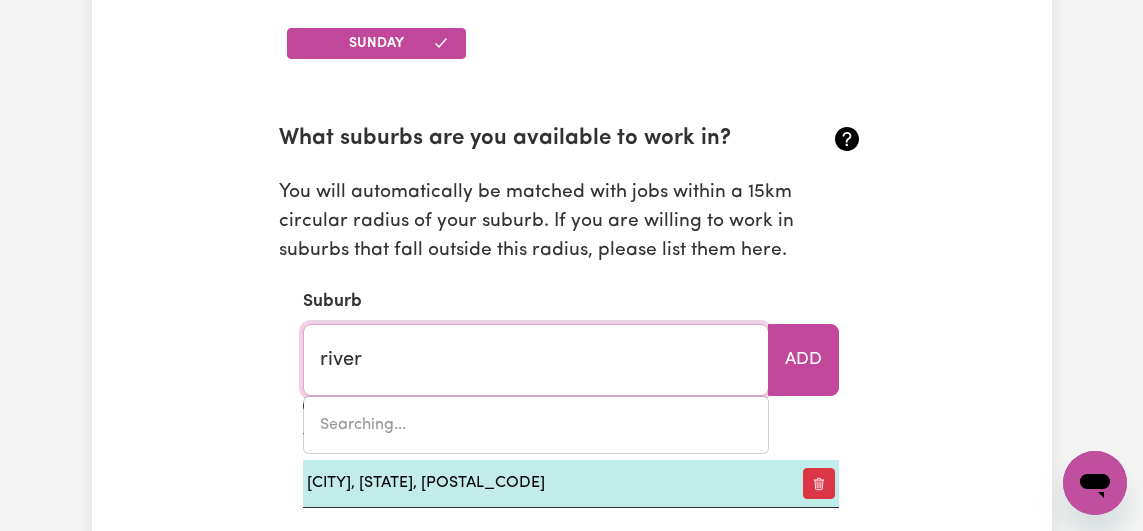 type on "[CITY] [CITY], [STATE], [POSTAL_CODE]" 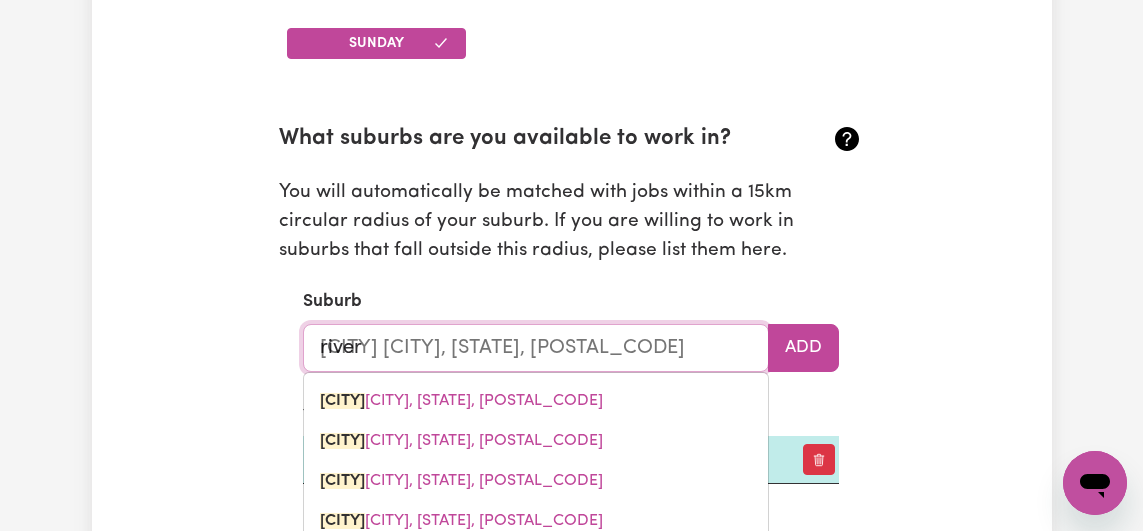 type on "[CITY]" 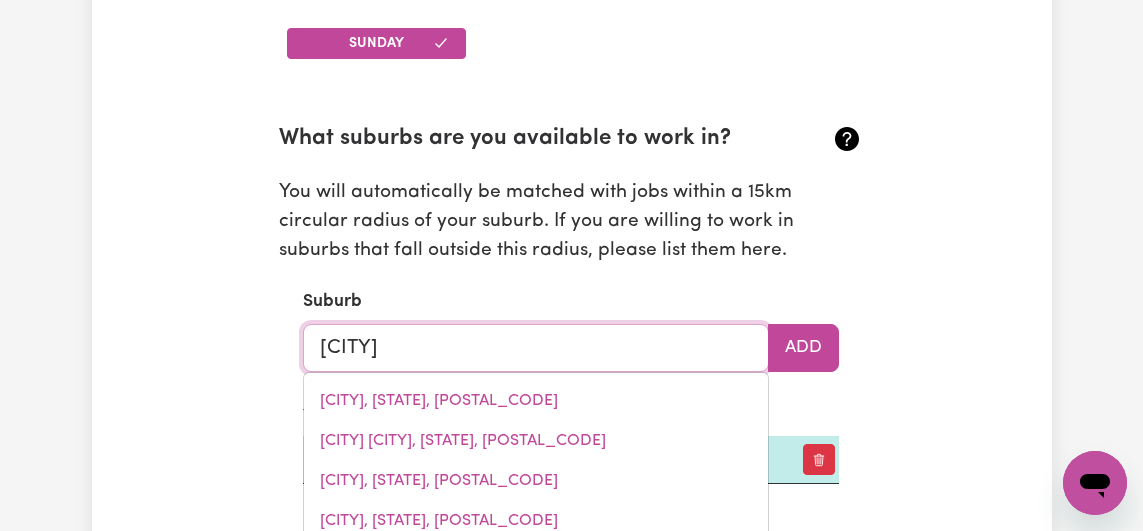 type on "[CITY], [STATE], [POSTAL_CODE]" 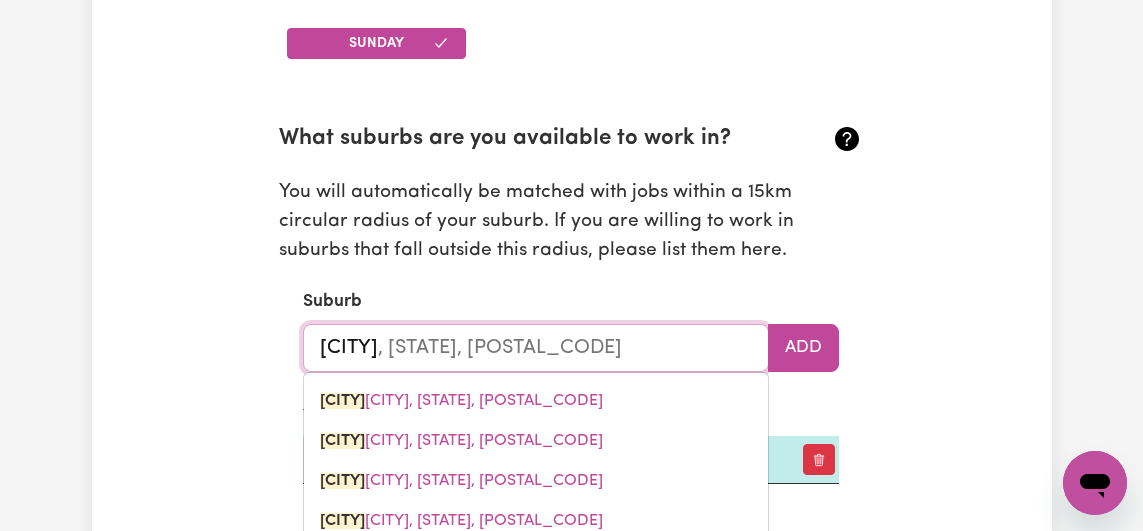 type on "[CITY]" 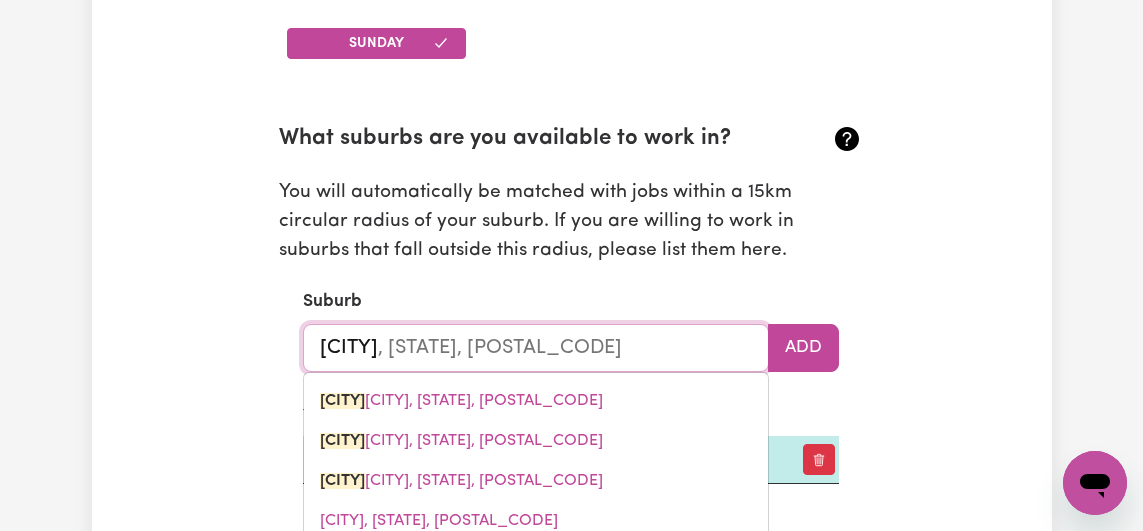 type on "[CITY]" 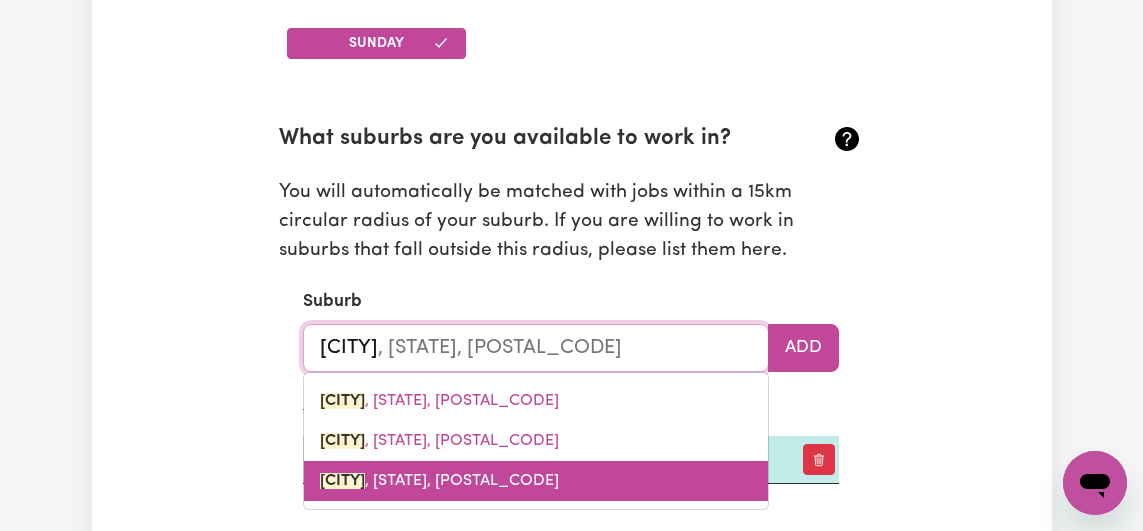 click on "[CITY], [STATE], [POSTAL_CODE]" at bounding box center (536, 481) 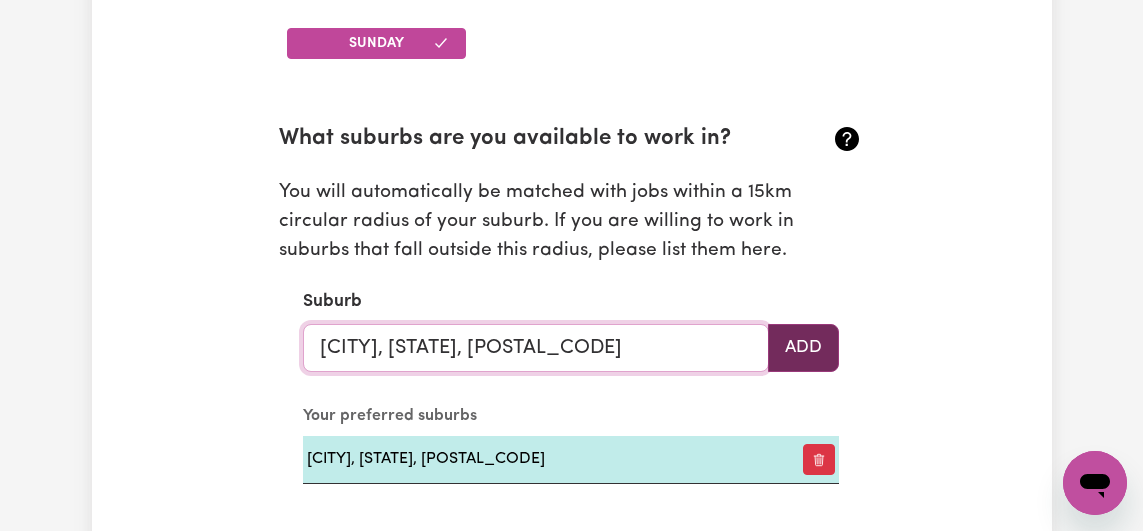 type on "[CITY], [STATE], [POSTAL_CODE]" 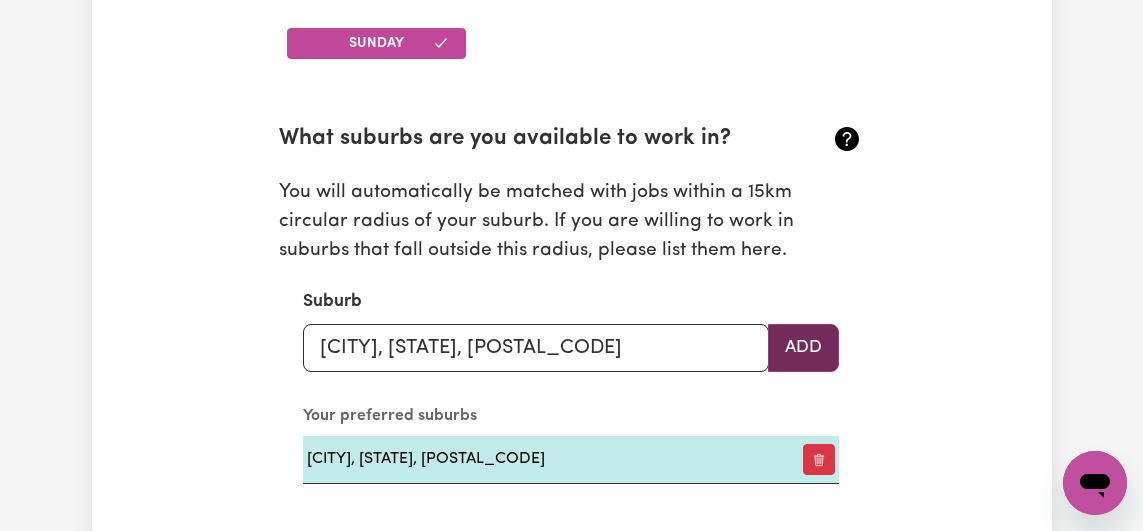 click on "Add" at bounding box center (803, 348) 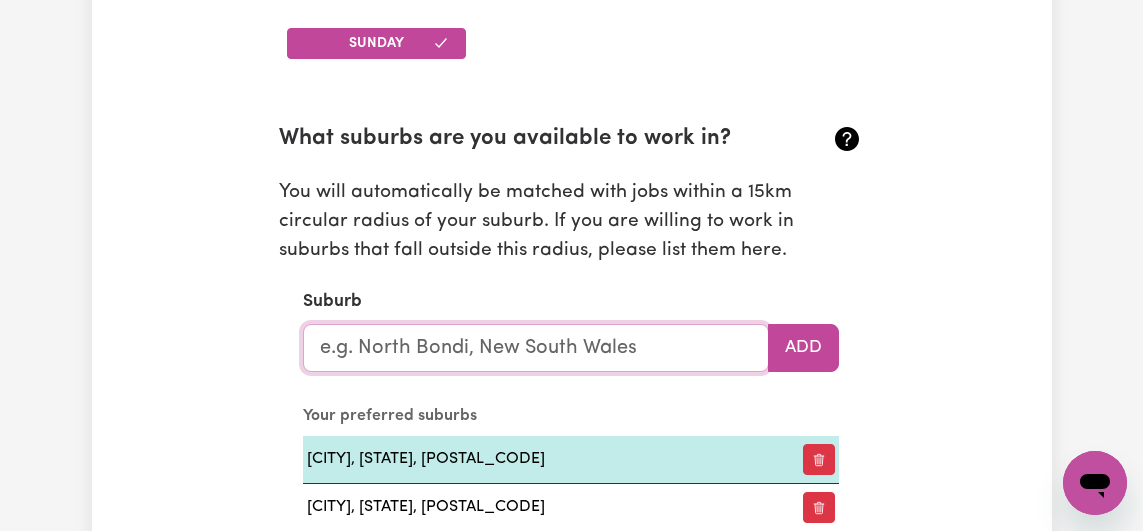 click at bounding box center [536, 348] 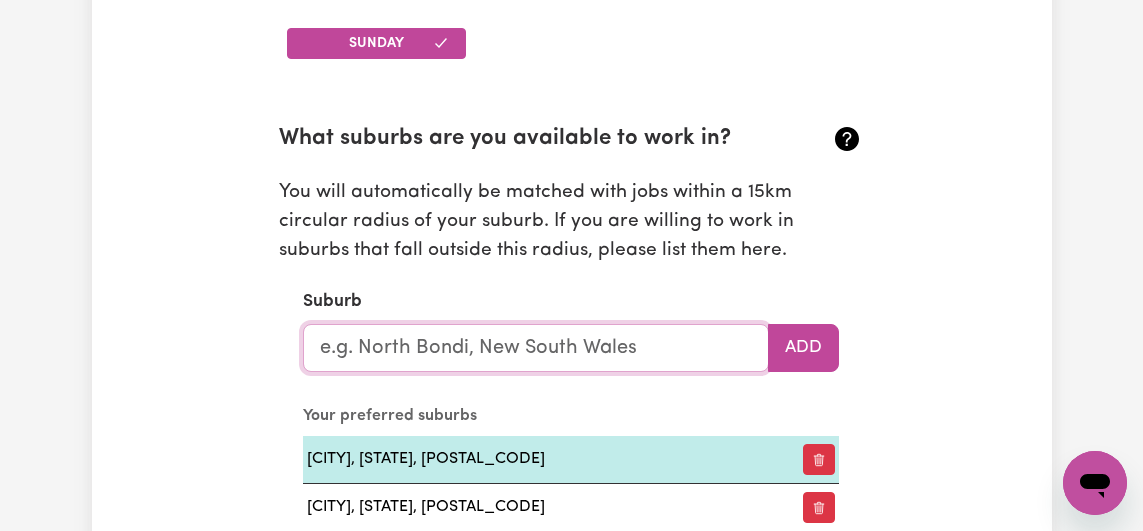 type on "w" 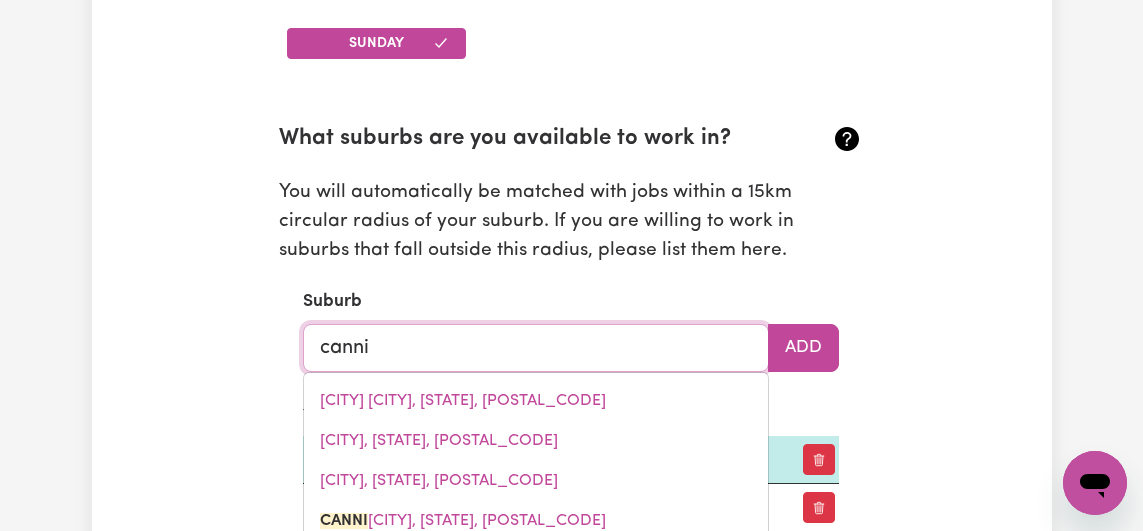 type on "cannin" 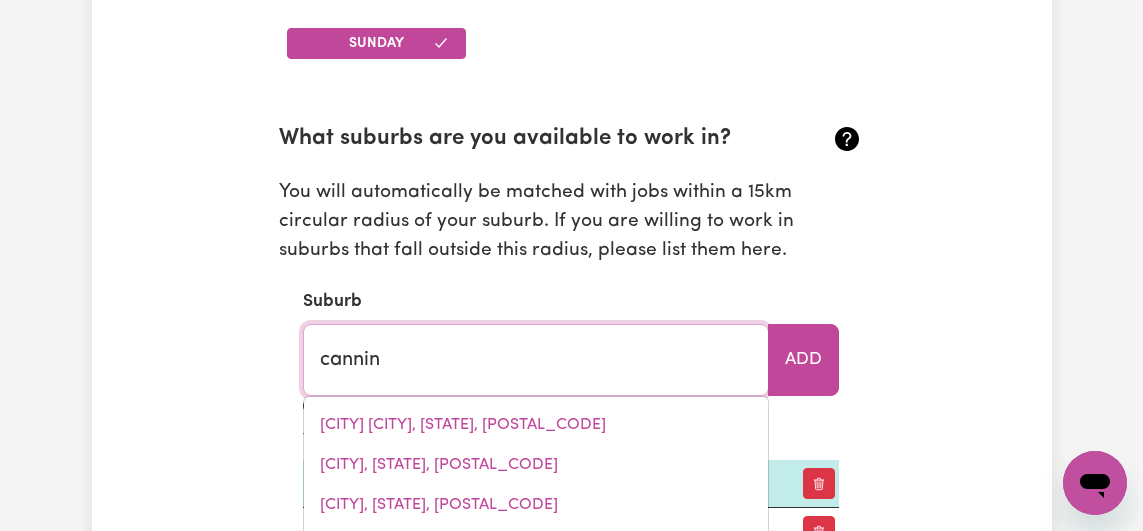 type on "[CITY], [STATE], [POSTAL_CODE]" 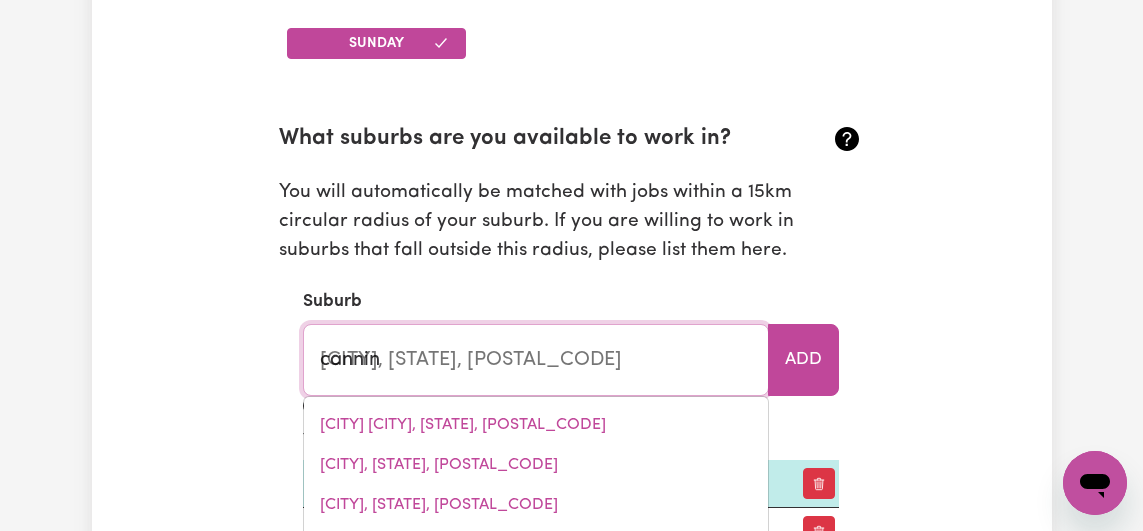 type on "canning" 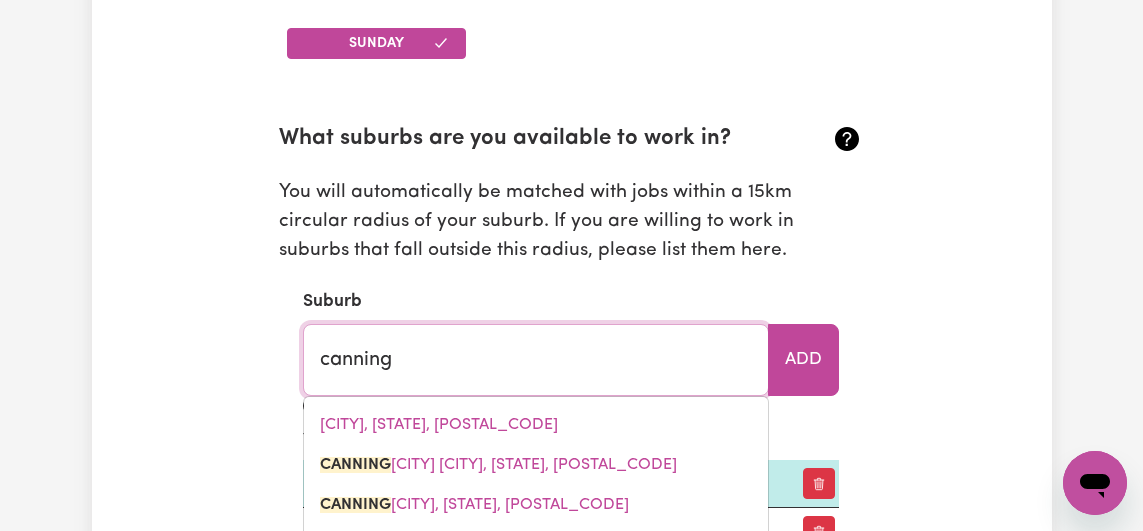 type on "[CITY] [CITY] [CITY], [STATE], [POSTAL_CODE]" 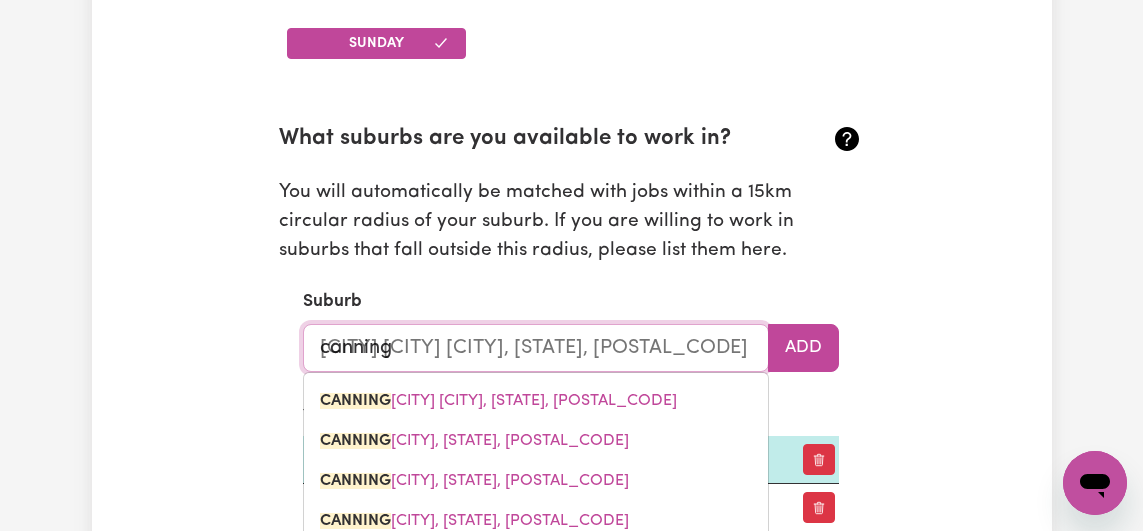 type on "canningt" 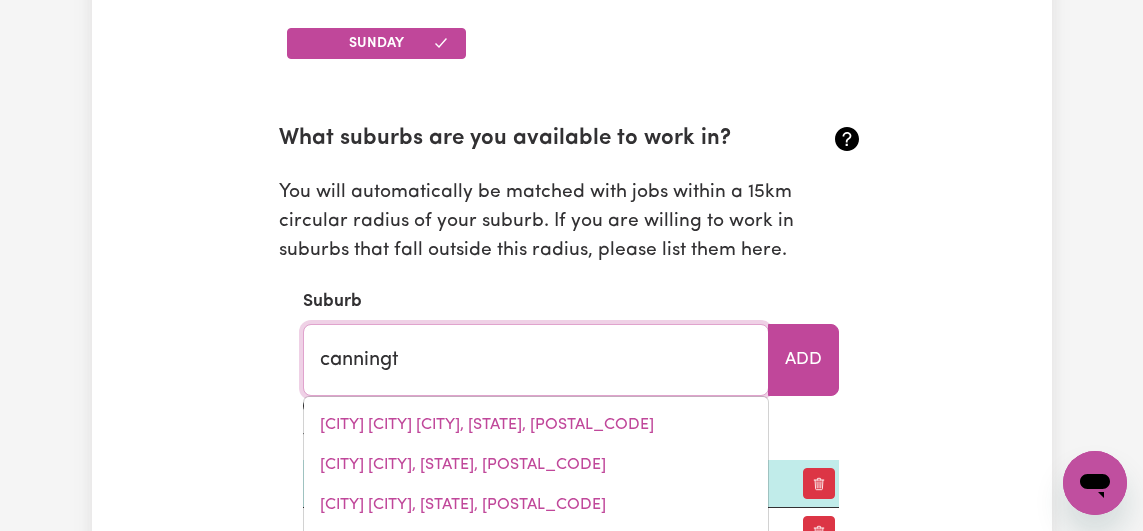 type on "[CITY] [CITY], [STATE], [POSTAL_CODE]" 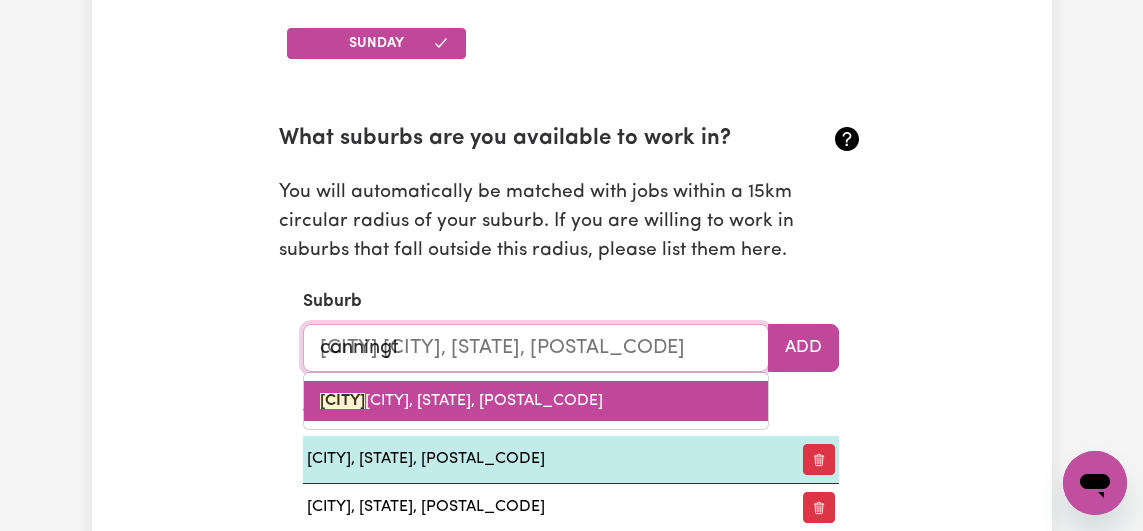 click on "[CITY] [CITY], [STATE], [POSTAL_CODE]" at bounding box center (536, 401) 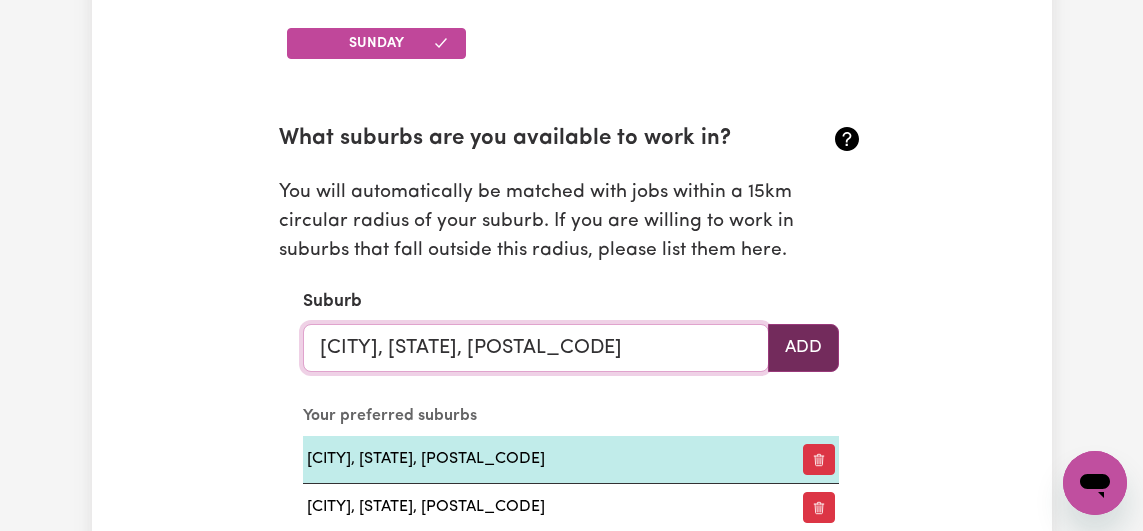 type on "[CITY], [STATE], [POSTAL_CODE]" 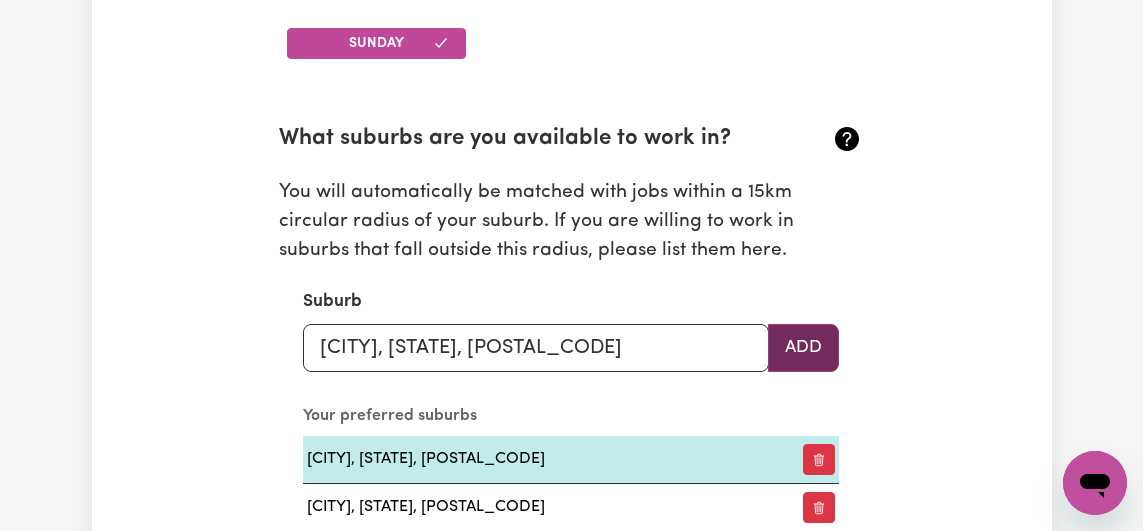click on "Add" at bounding box center [803, 348] 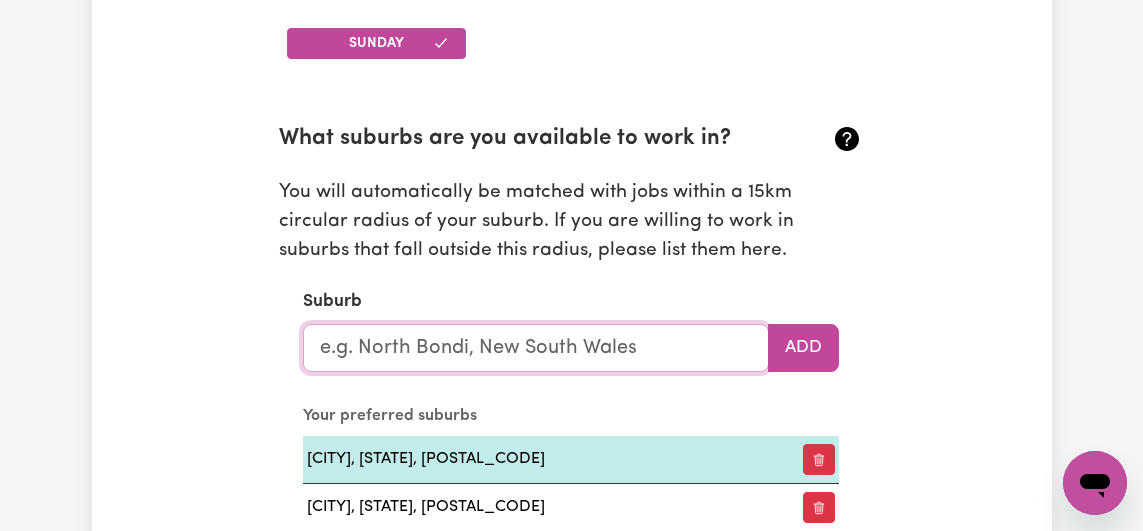 click at bounding box center (536, 348) 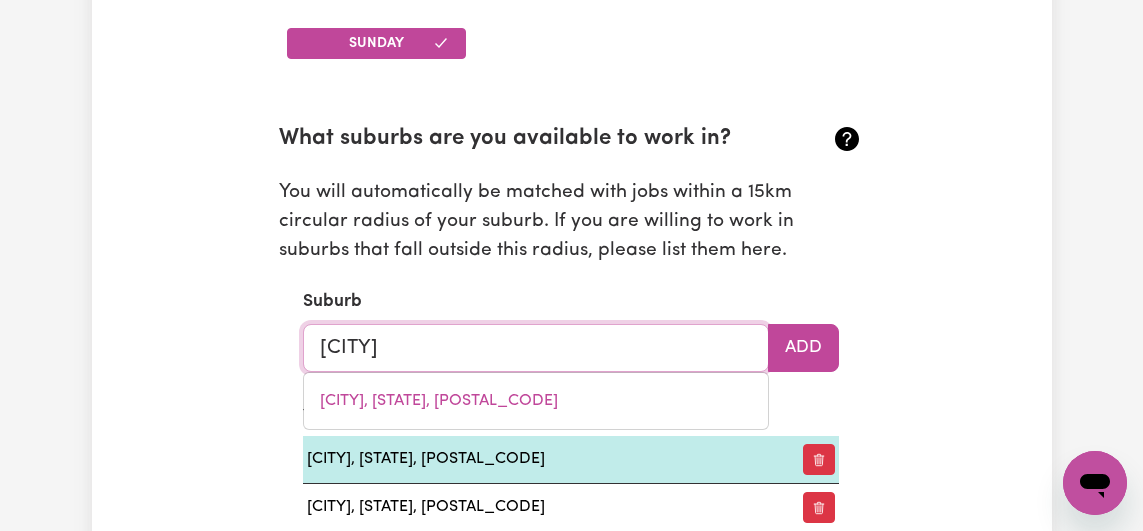 type on "[CITY]" 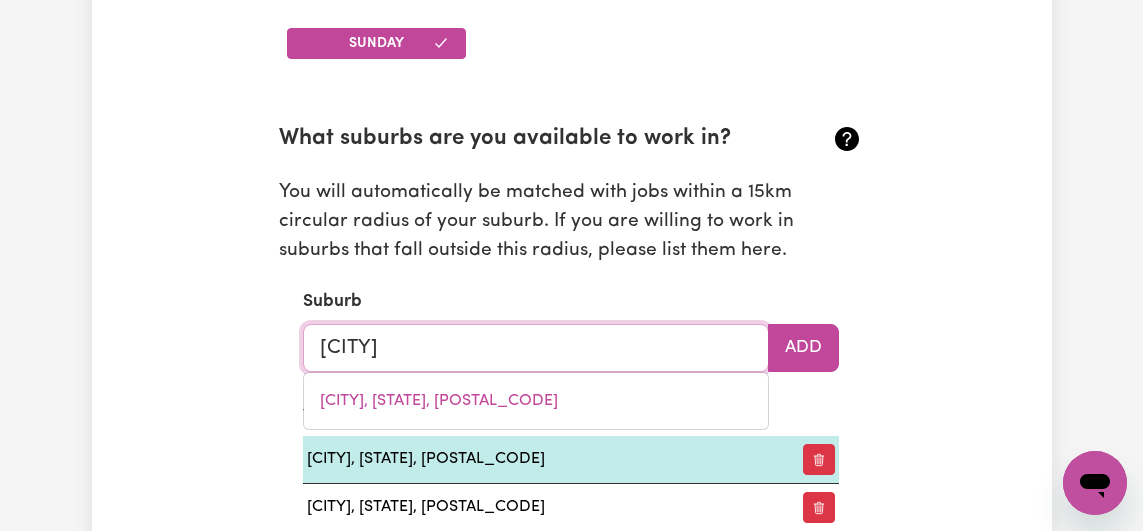 type on "[CITY], [STATE], [POSTAL_CODE]" 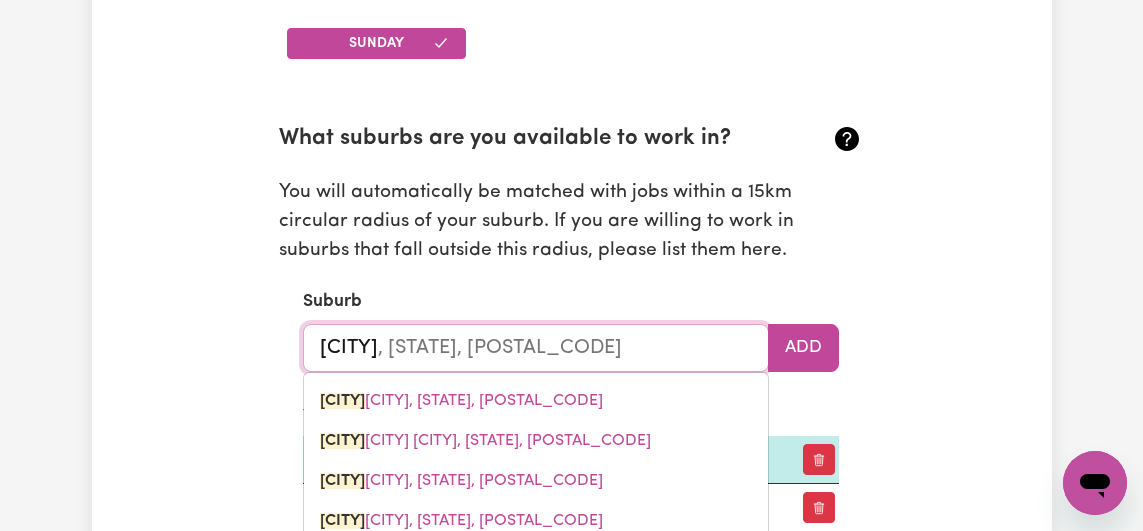 type on "[CITY]" 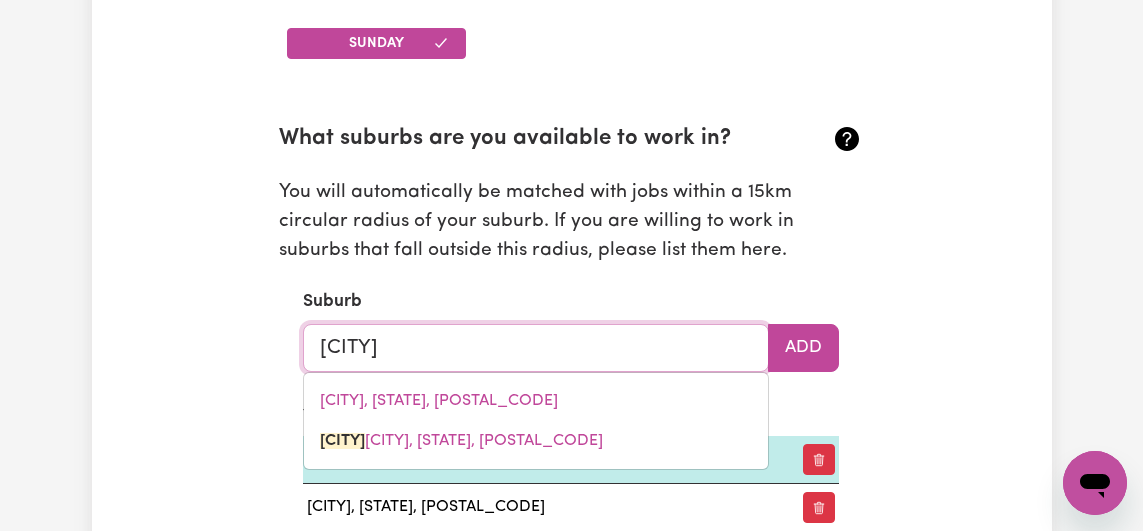type on "[CITY]" 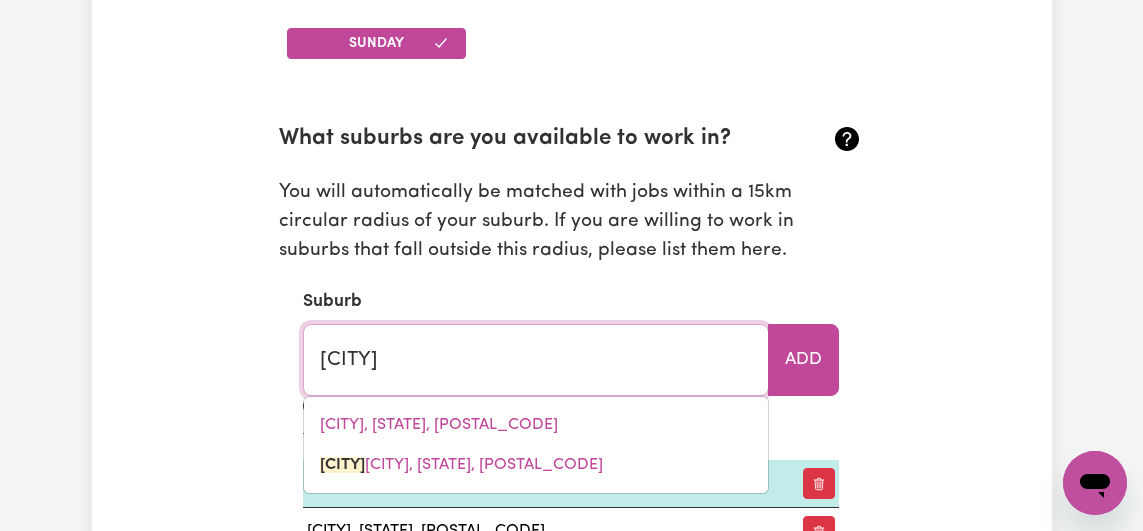 type on "[CITY] [CITY], [STATE], [POSTAL_CODE]" 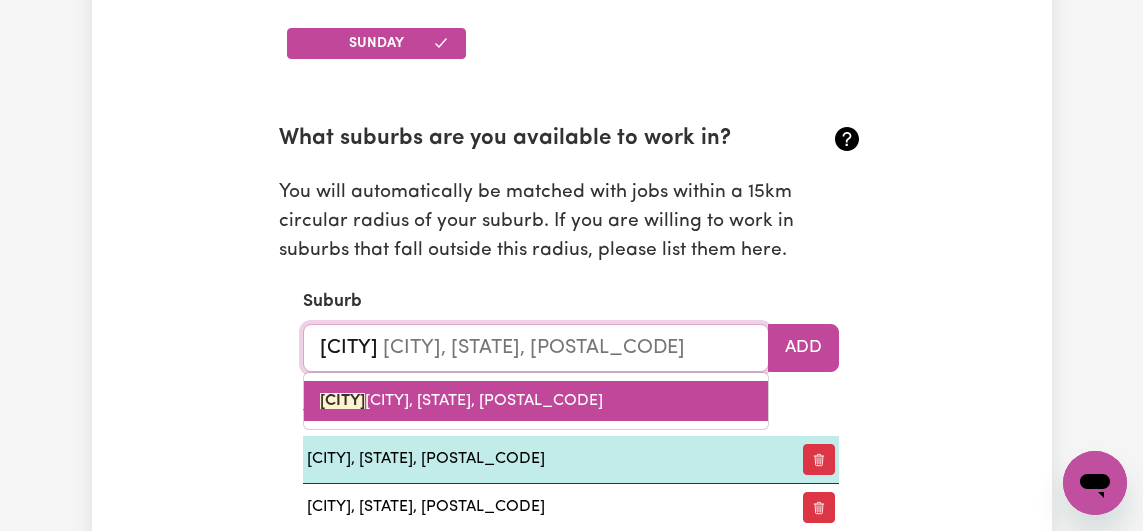 click on "[CITY] [CITY], [STATE], [POSTAL_CODE]" at bounding box center [461, 401] 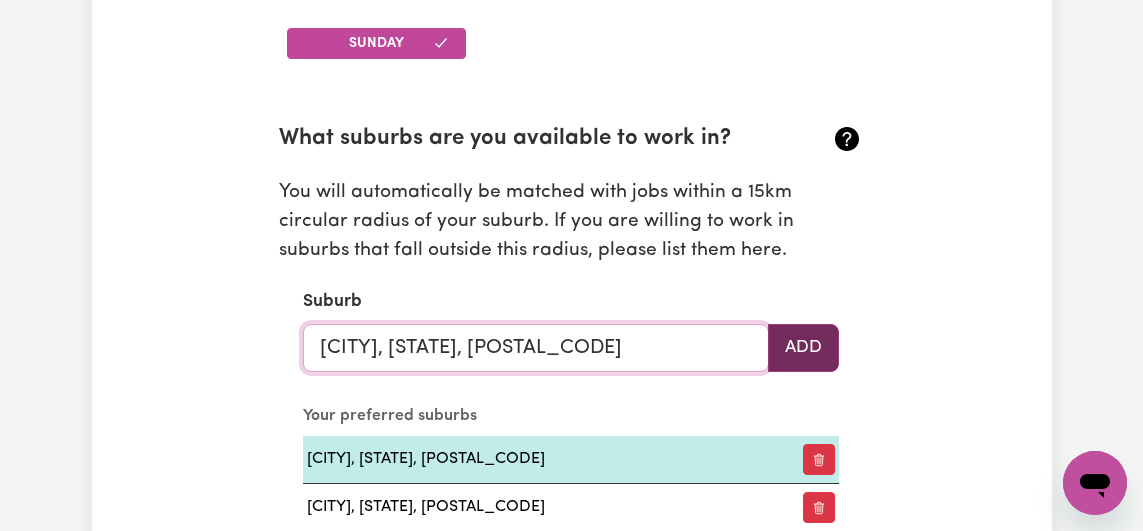 type on "[CITY], [STATE], [POSTAL_CODE]" 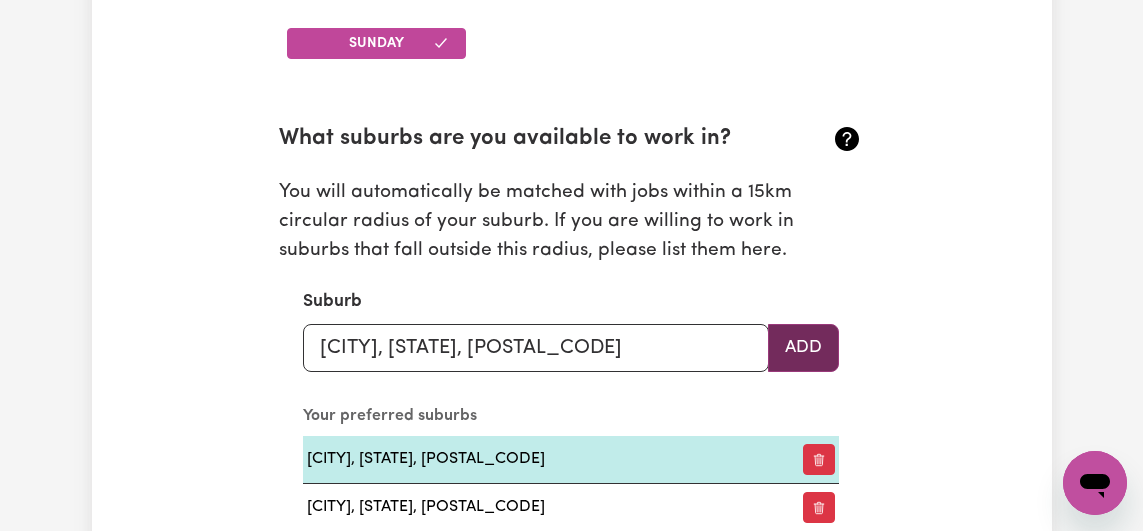 click on "Add" at bounding box center [803, 348] 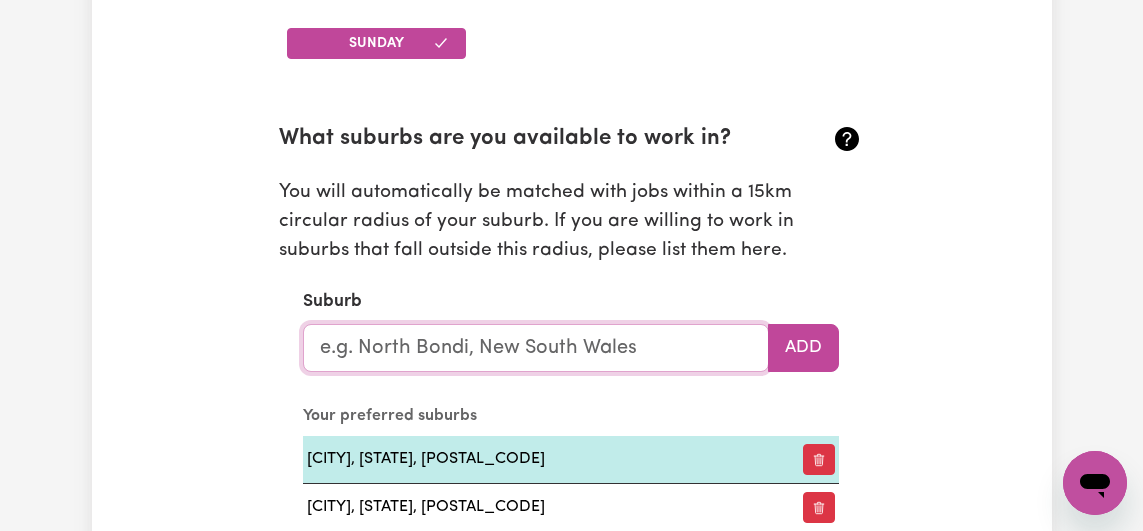 click at bounding box center (536, 348) 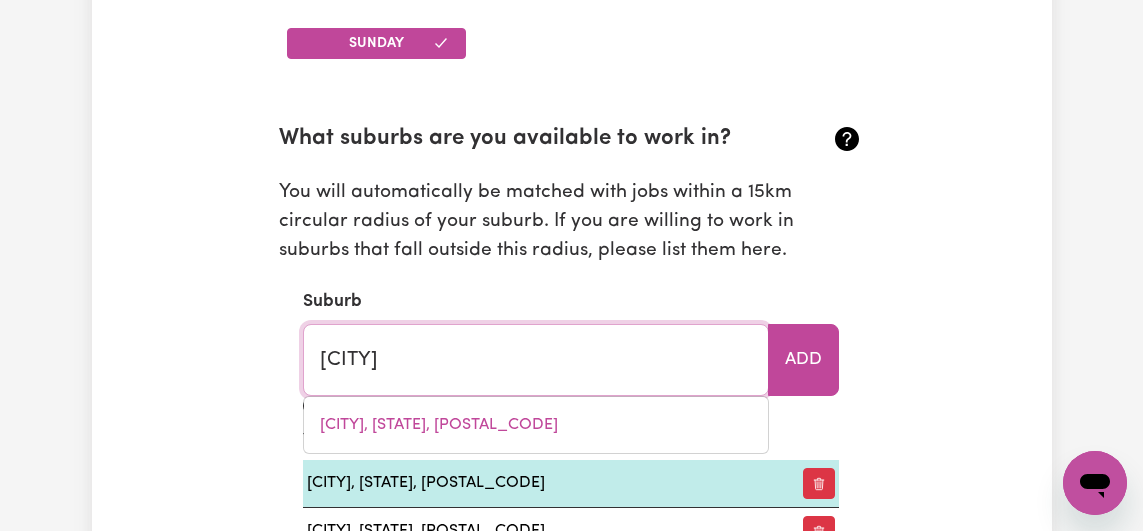 type on "[CITY]" 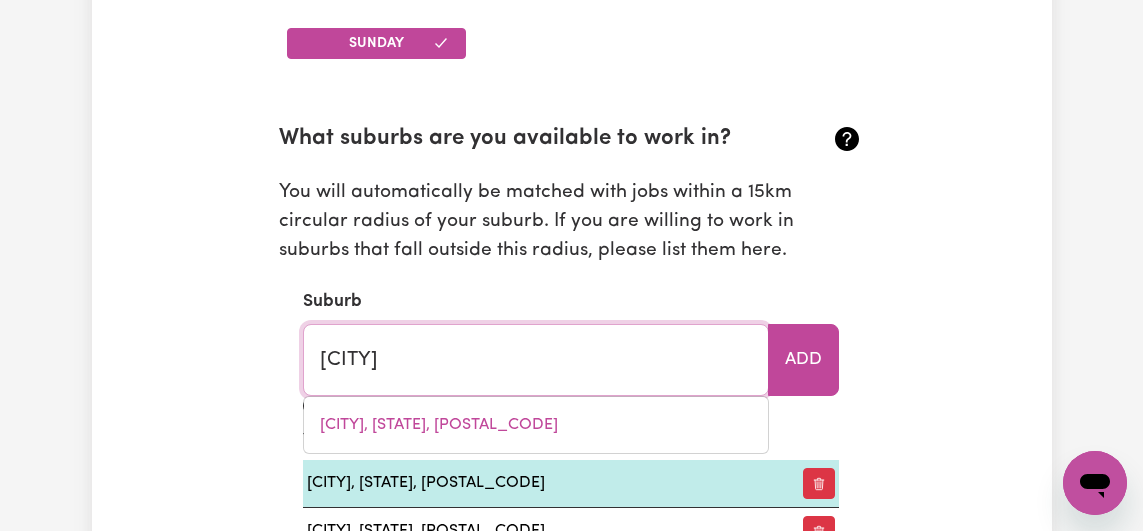 type on "[CITY] [CITY], [STATE], [POSTAL_CODE]" 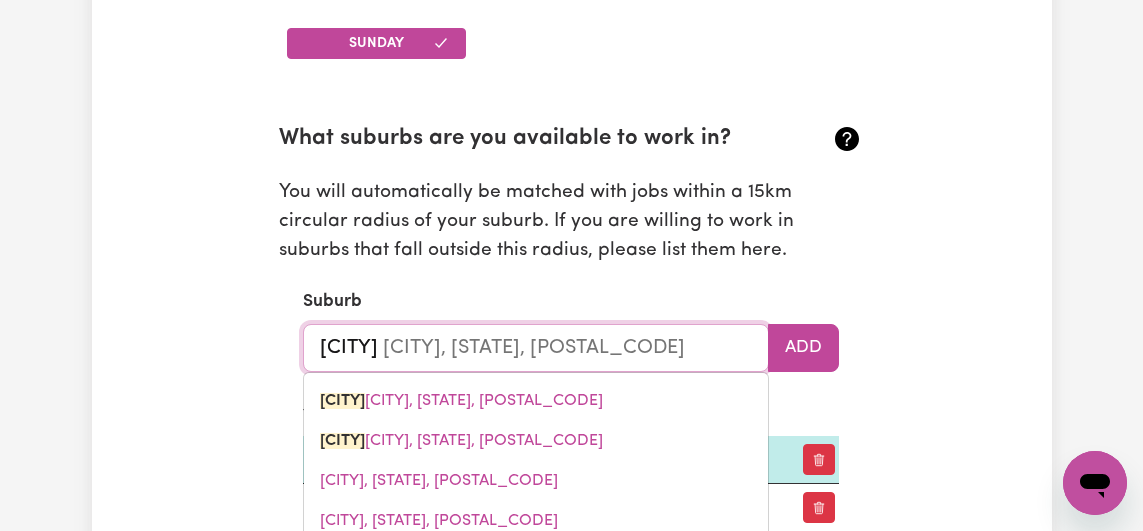 type on "[CITY]" 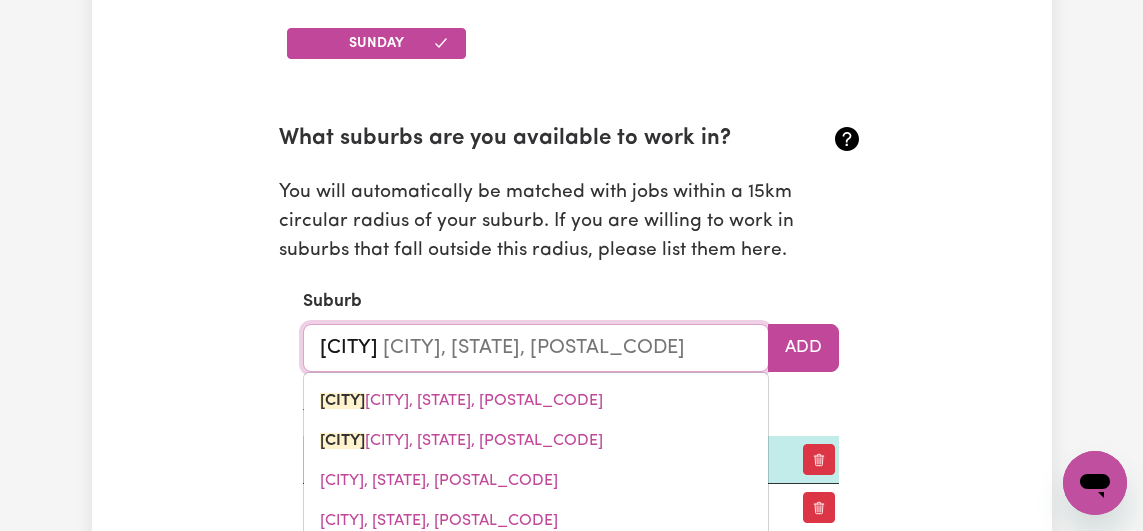 type on "[CITY] [CITY], [STATE], [POSTAL_CODE]" 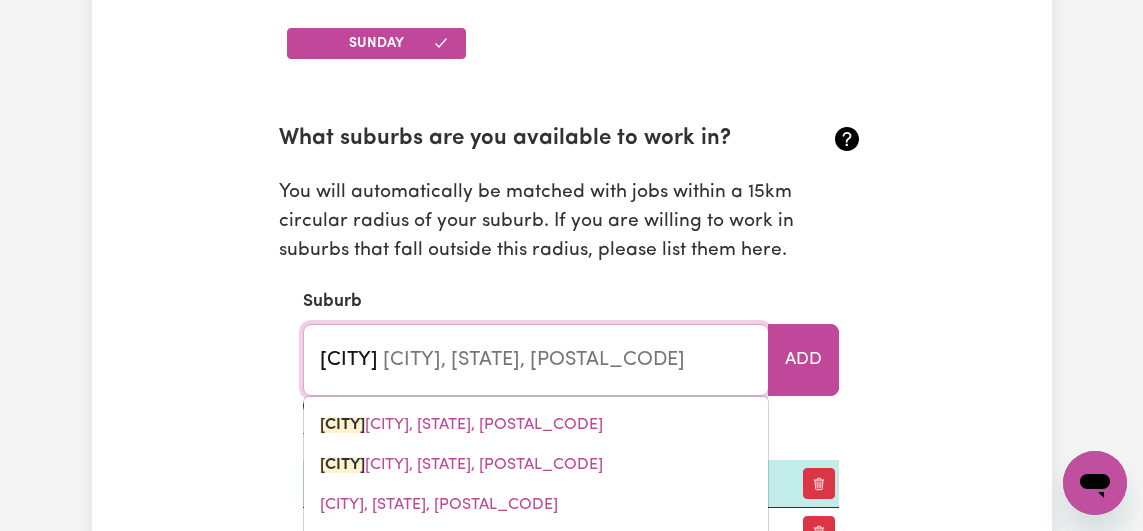 type on "[CITY]" 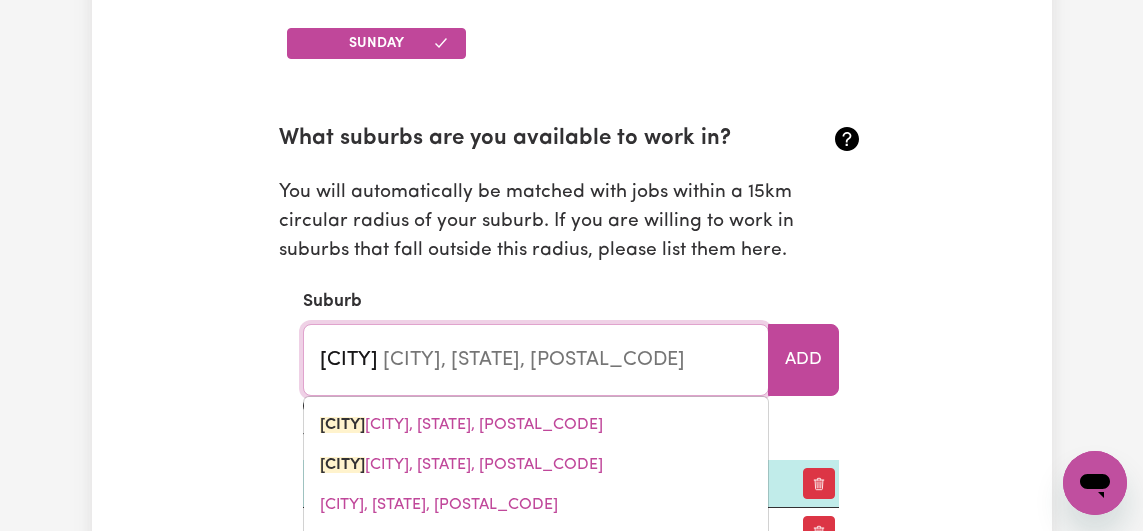 type on "[CITY] [CITY], [STATE], [POSTAL_CODE]" 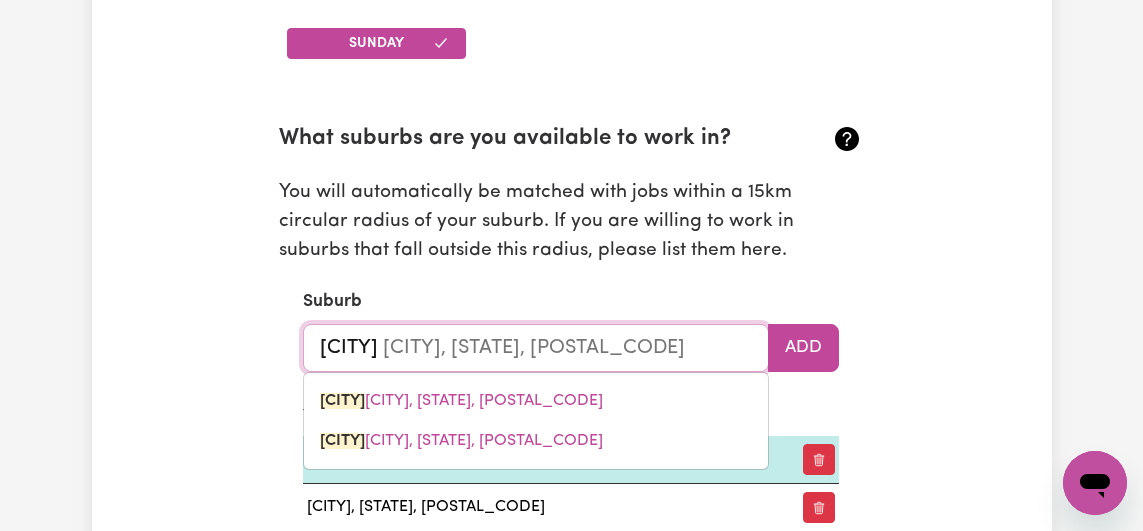 type on "[CITY]" 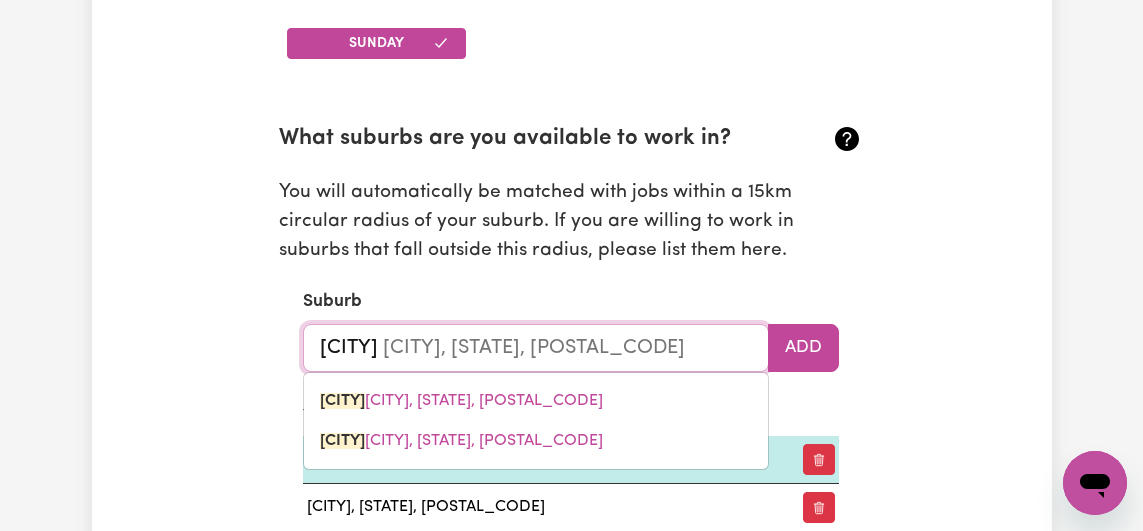 type on "[CITY] [CITY], [STATE], [POSTAL_CODE]" 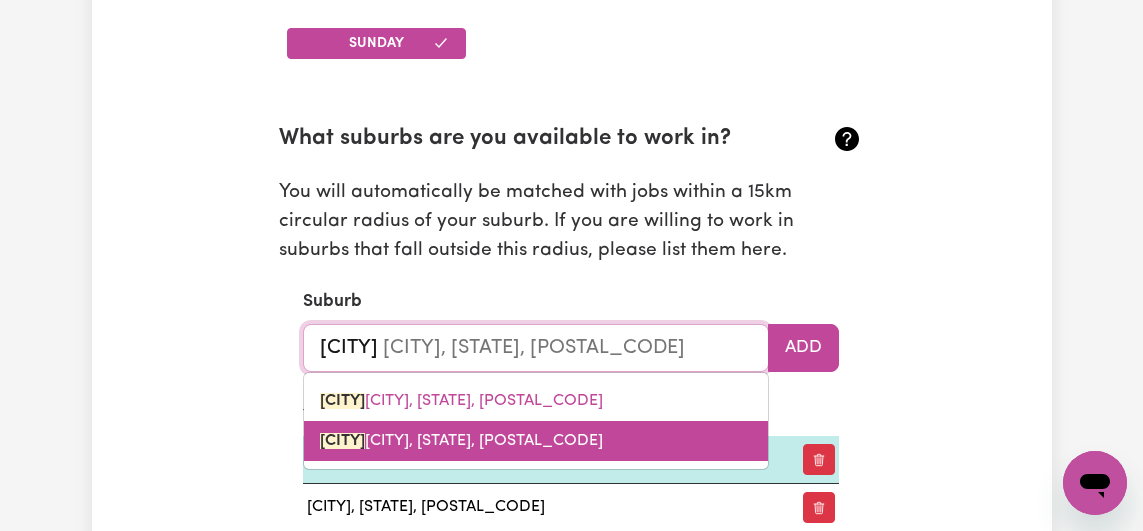 click on "[CITY] [CITY], [STATE], [POSTAL_CODE]" at bounding box center [536, 441] 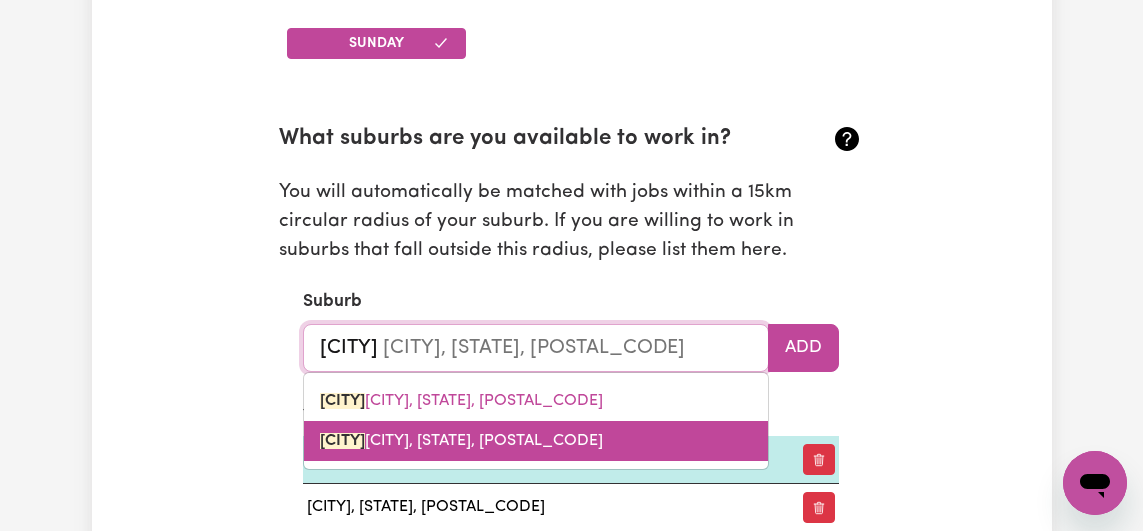 type on "[CITY] [CITY], [STATE], [POSTAL_CODE]" 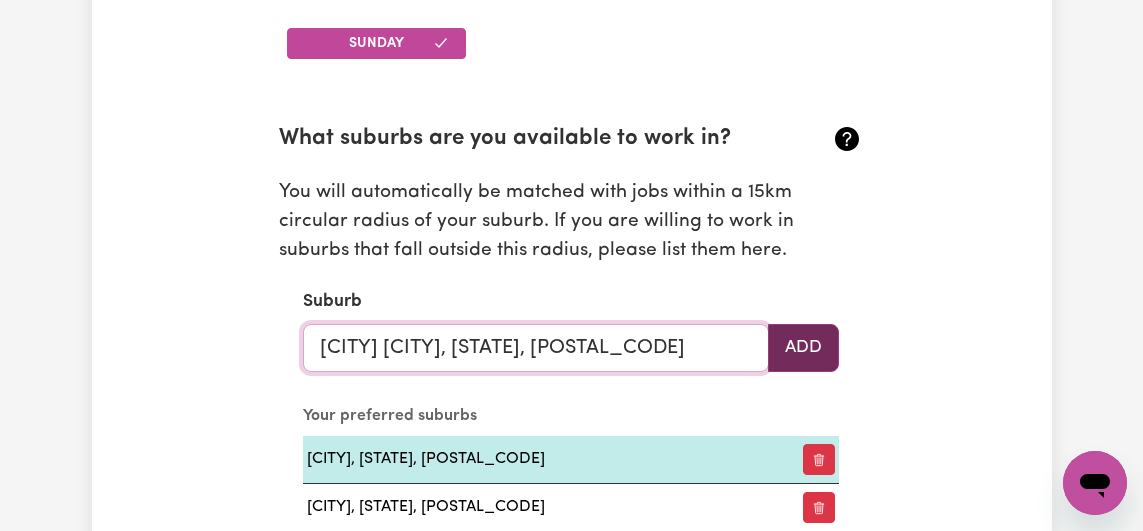 type on "[CITY] [CITY], [STATE], [POSTAL_CODE]" 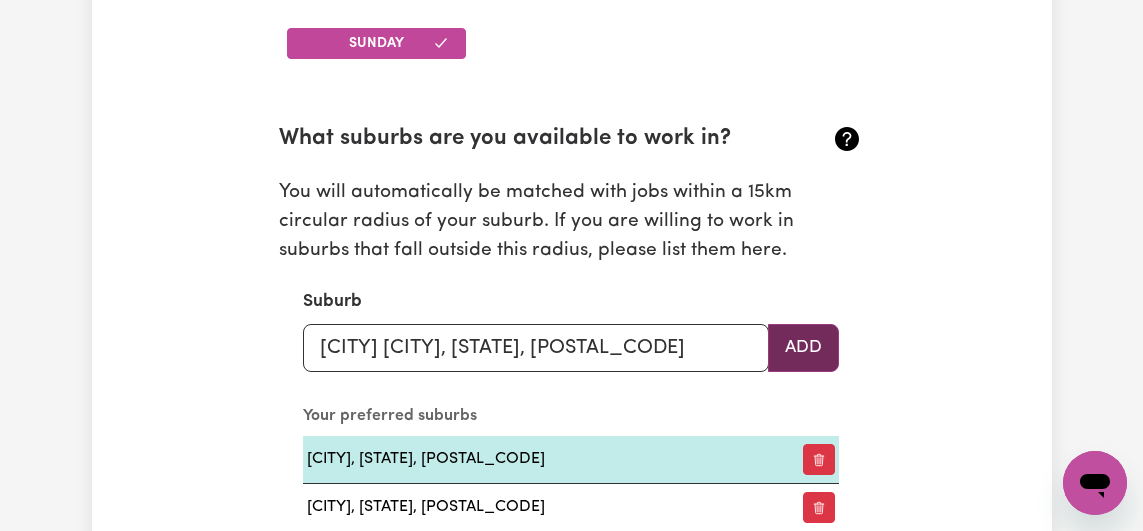 click on "Add" at bounding box center [803, 348] 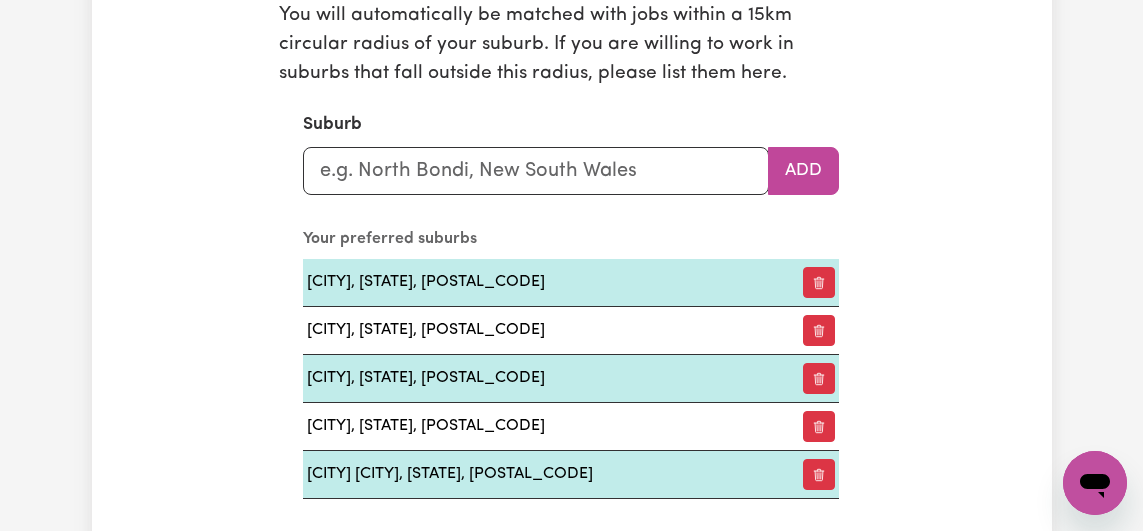 scroll, scrollTop: 2632, scrollLeft: 0, axis: vertical 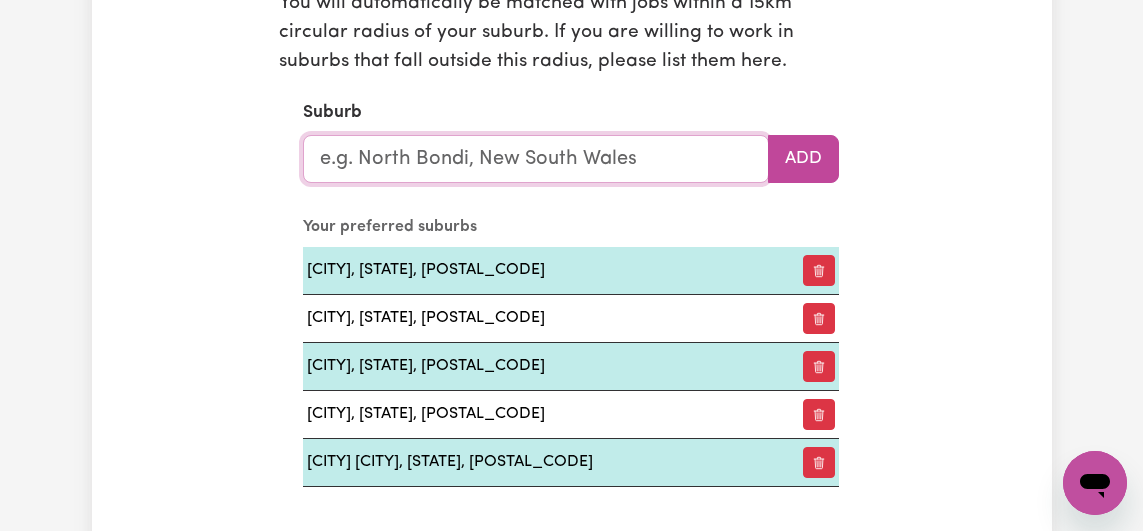click at bounding box center (536, 159) 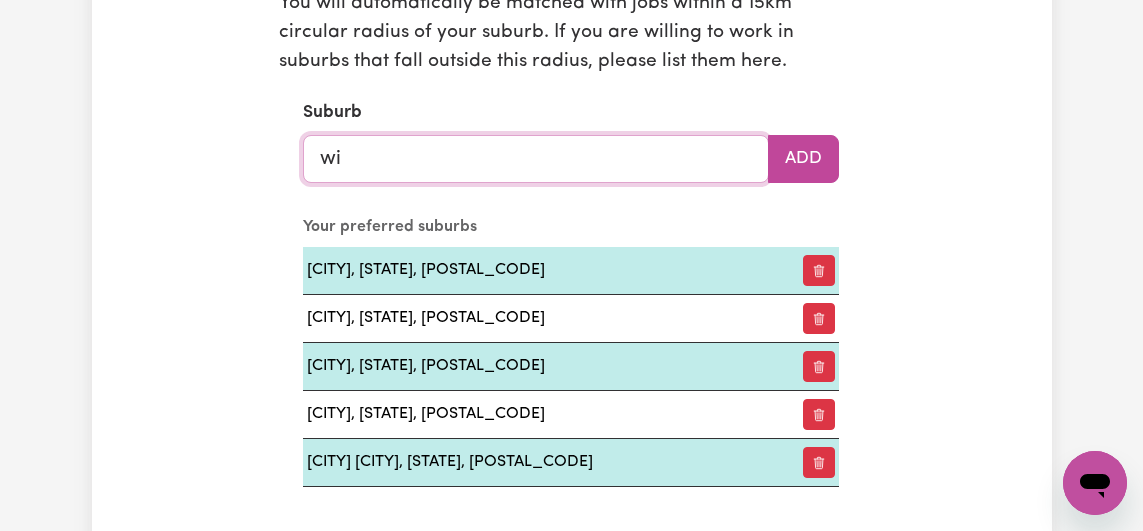 type on "wil" 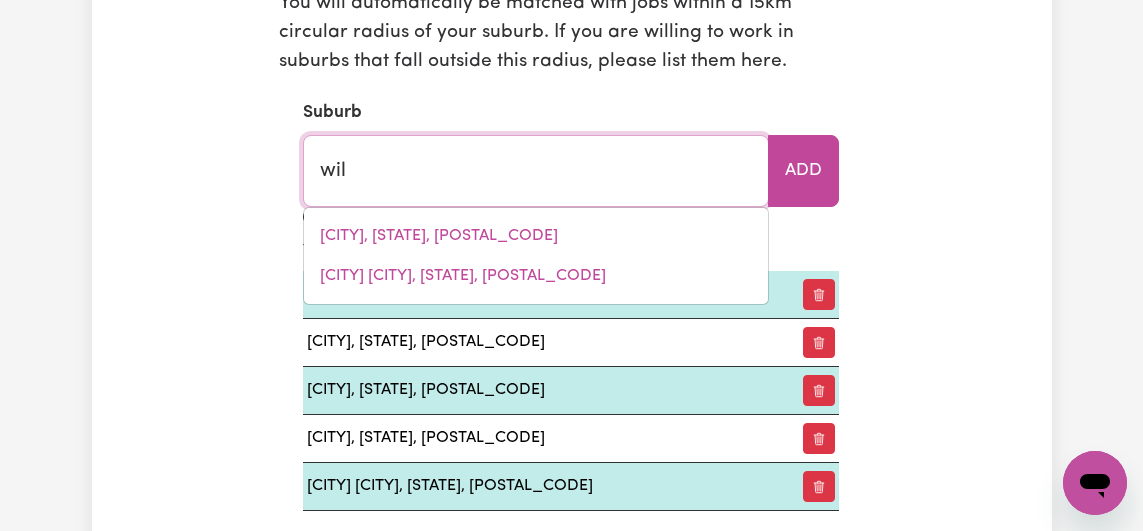 type on "[CITY], [STATE], [POSTAL_CODE]" 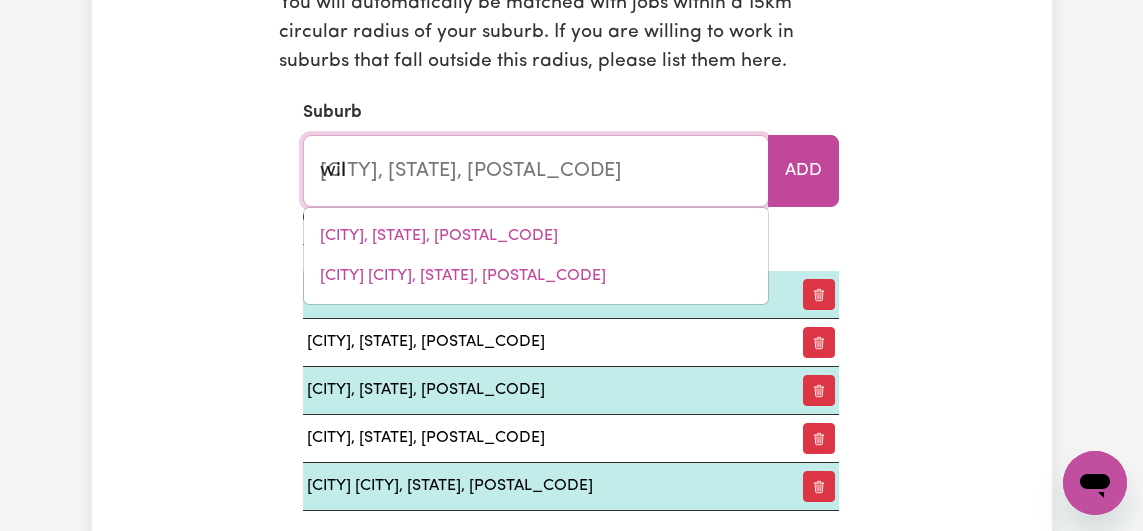 type on "[CITY]" 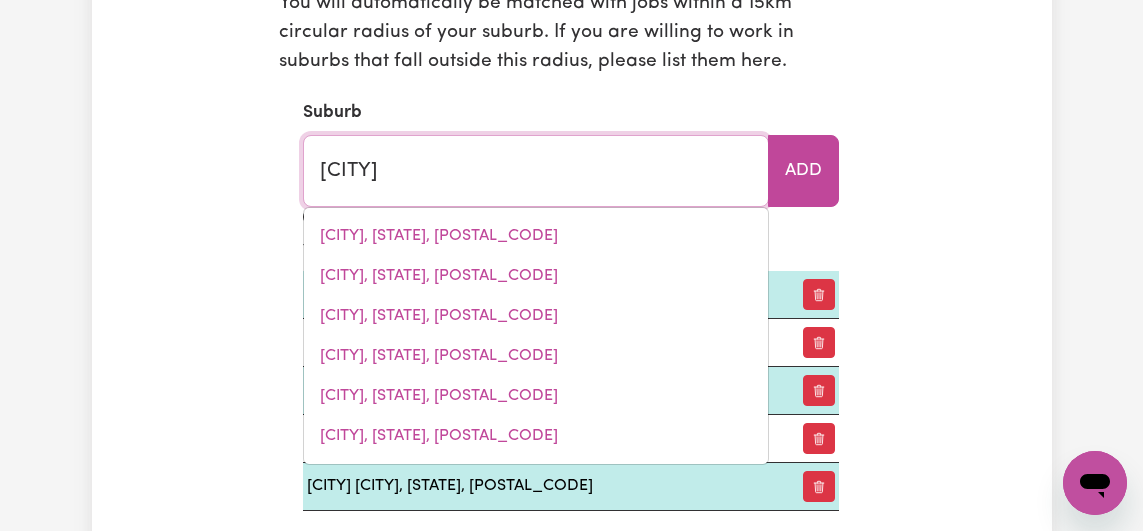 type on "[CITY], [STATE], [POSTAL_CODE]" 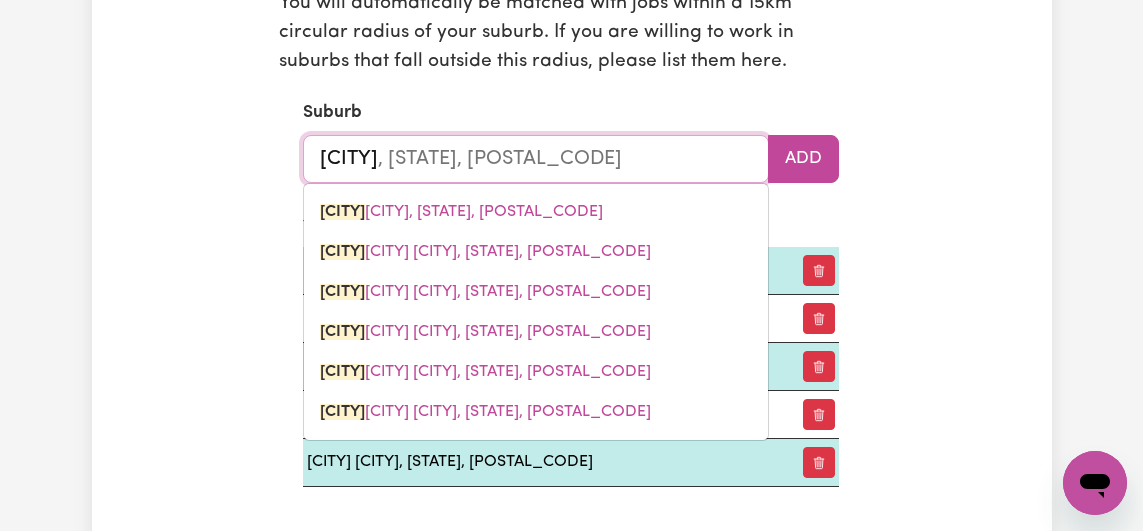type on "[CITY]" 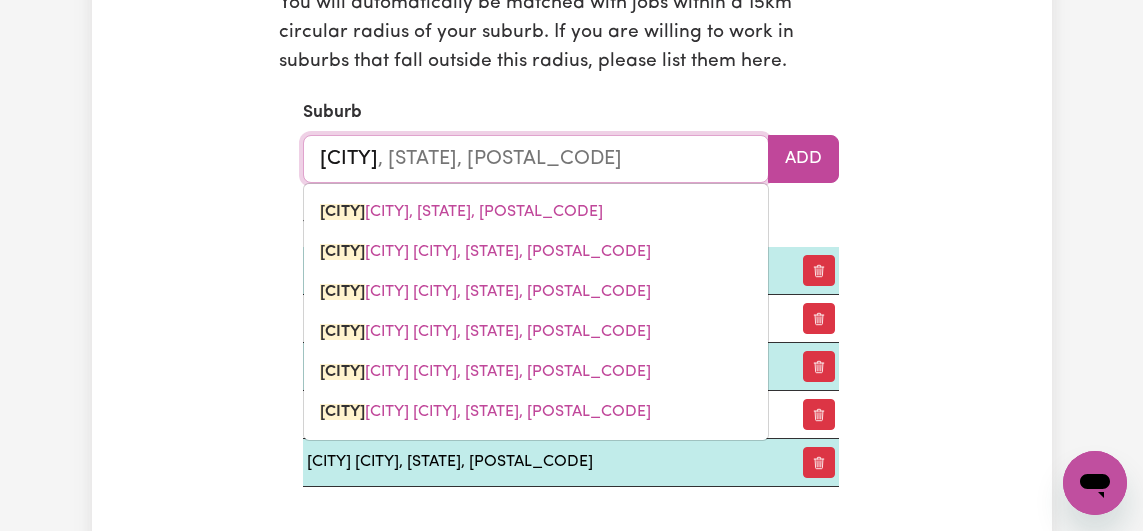 type on "[CITY], [STATE], [POSTAL_CODE]" 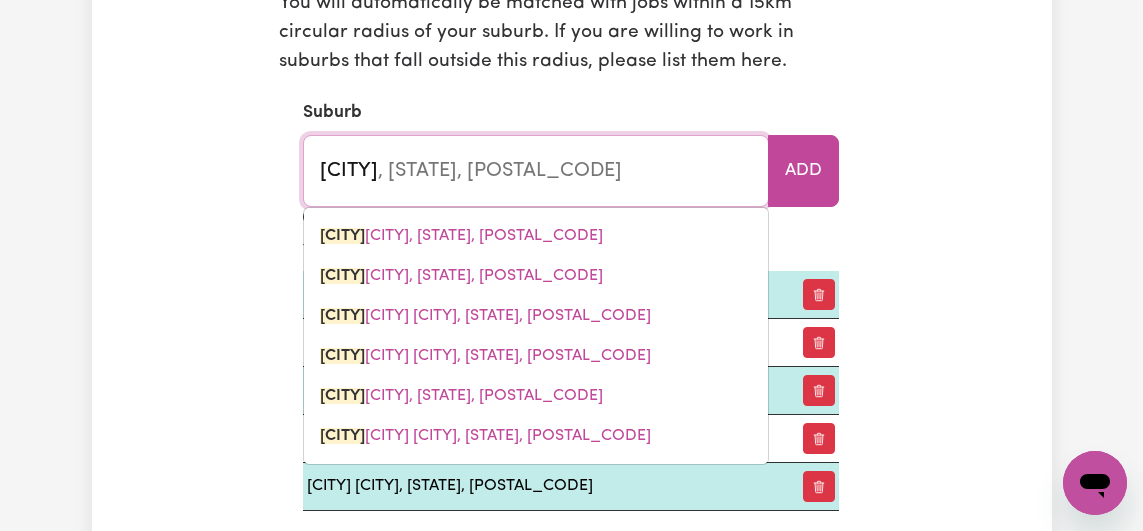 type on "[CITY]" 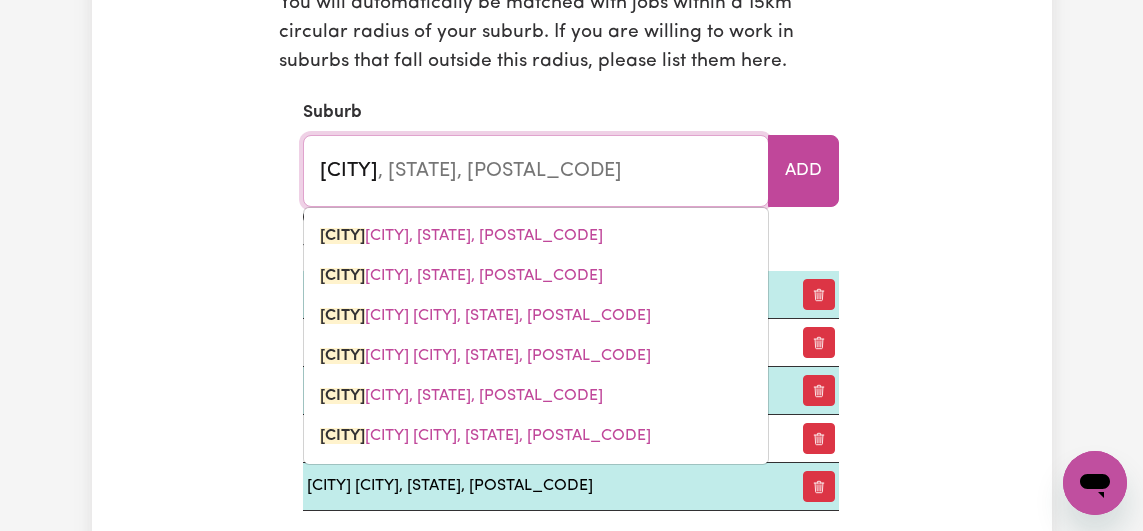 type on "[CITY], [STATE], [POSTAL_CODE]" 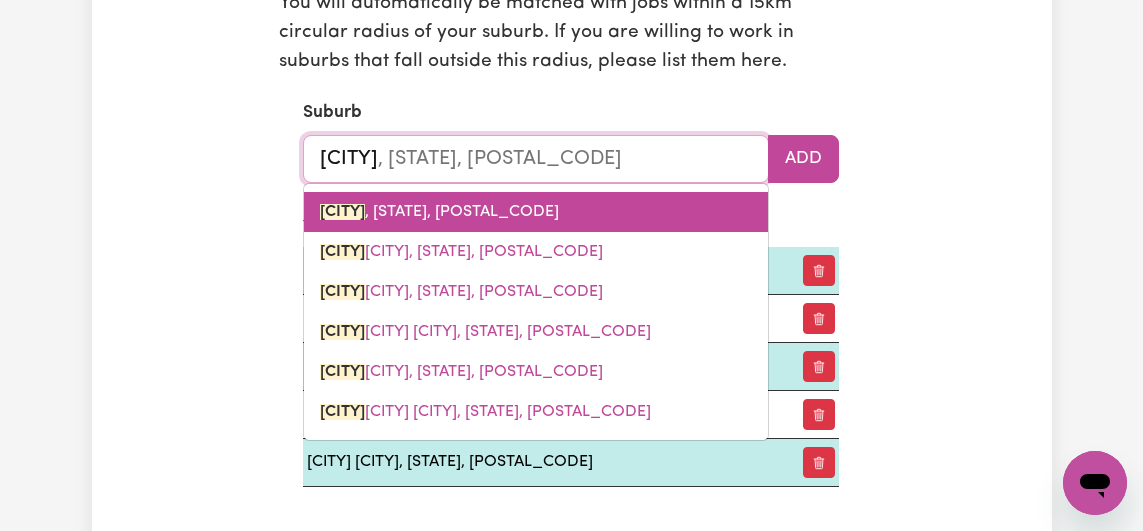click on "[CITY], [STATE], [POSTAL_CODE]" at bounding box center (439, 212) 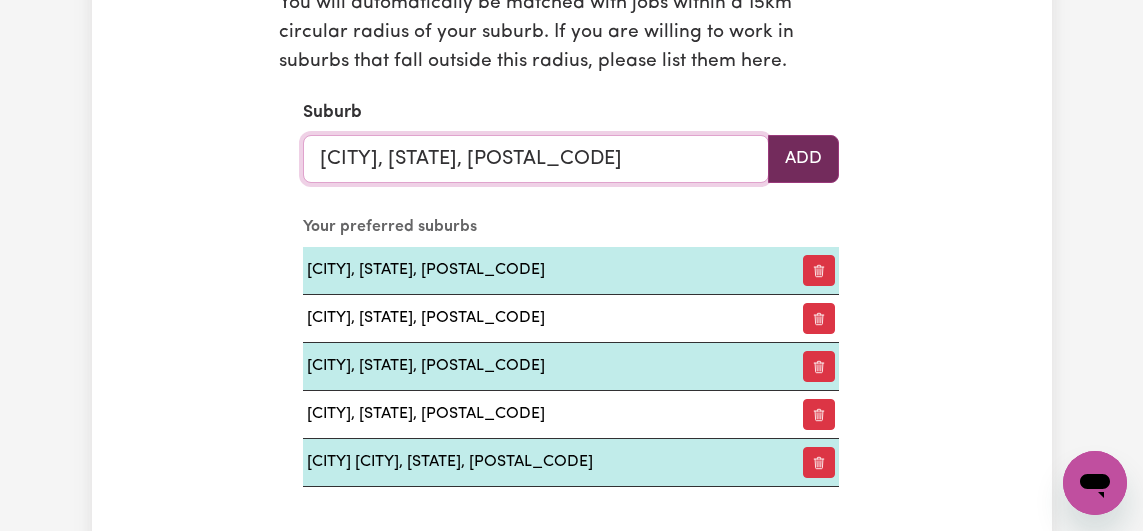 type on "[CITY], [STATE], [POSTAL_CODE]" 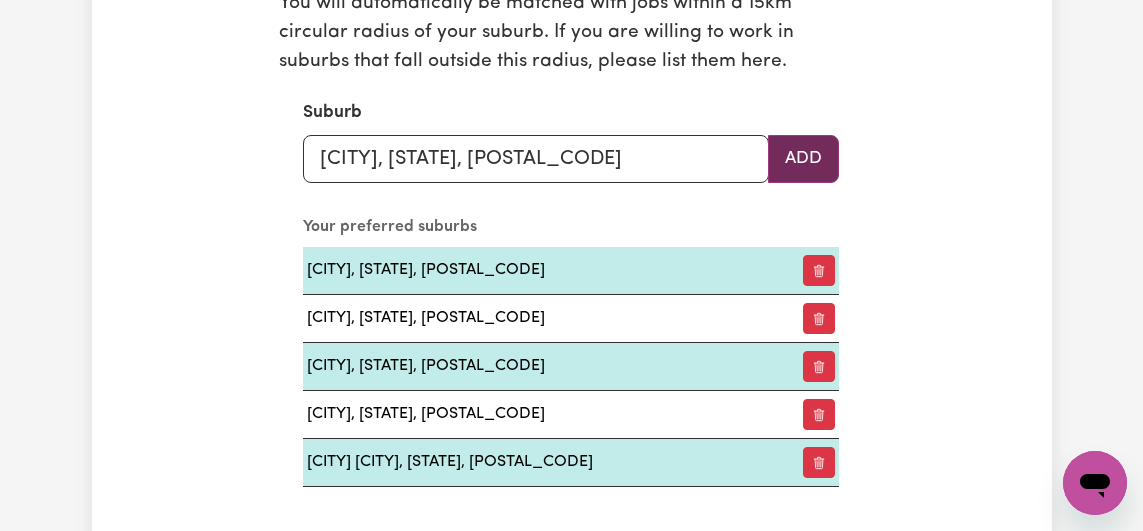 click on "Add" at bounding box center [803, 159] 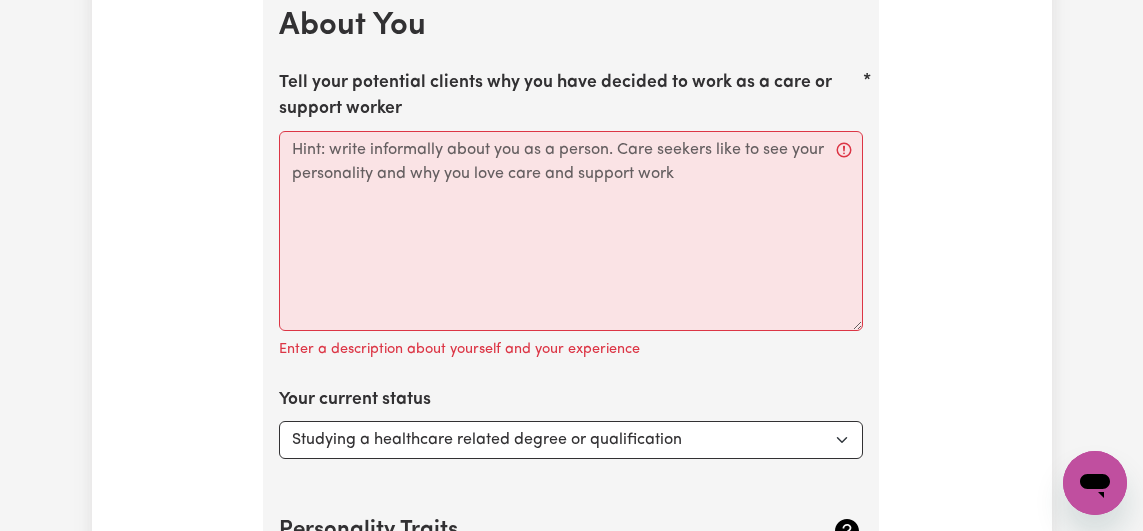 scroll, scrollTop: 3338, scrollLeft: 0, axis: vertical 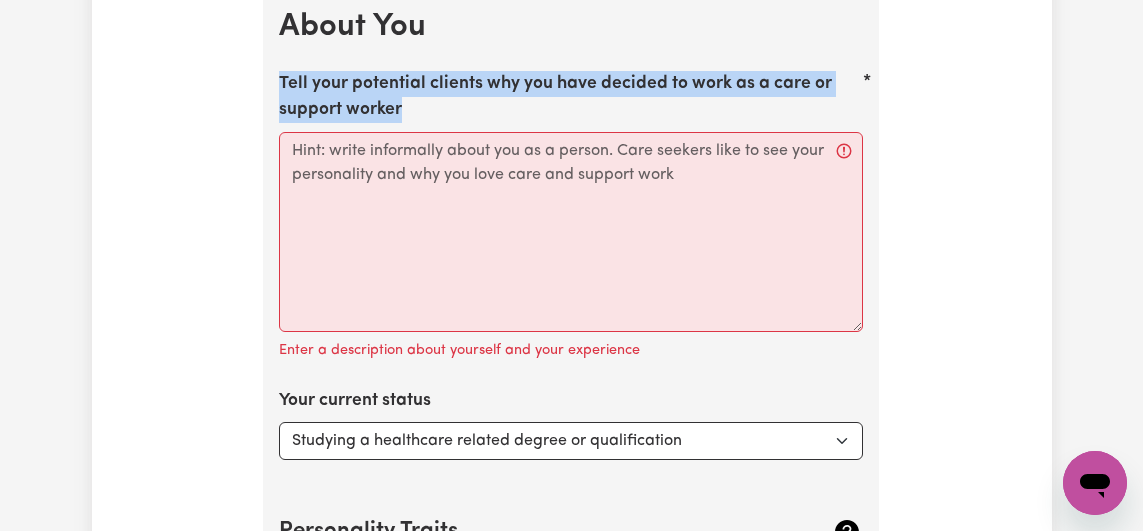drag, startPoint x: 281, startPoint y: 79, endPoint x: 408, endPoint y: 108, distance: 130.26895 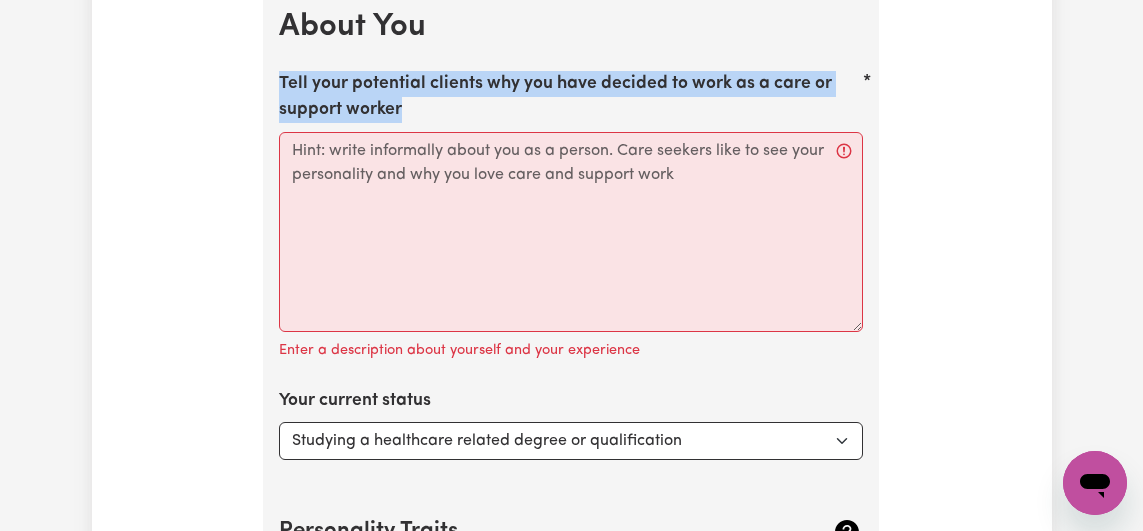 click on "Tell your potential clients why you have decided to work as a care or support worker" at bounding box center (571, 97) 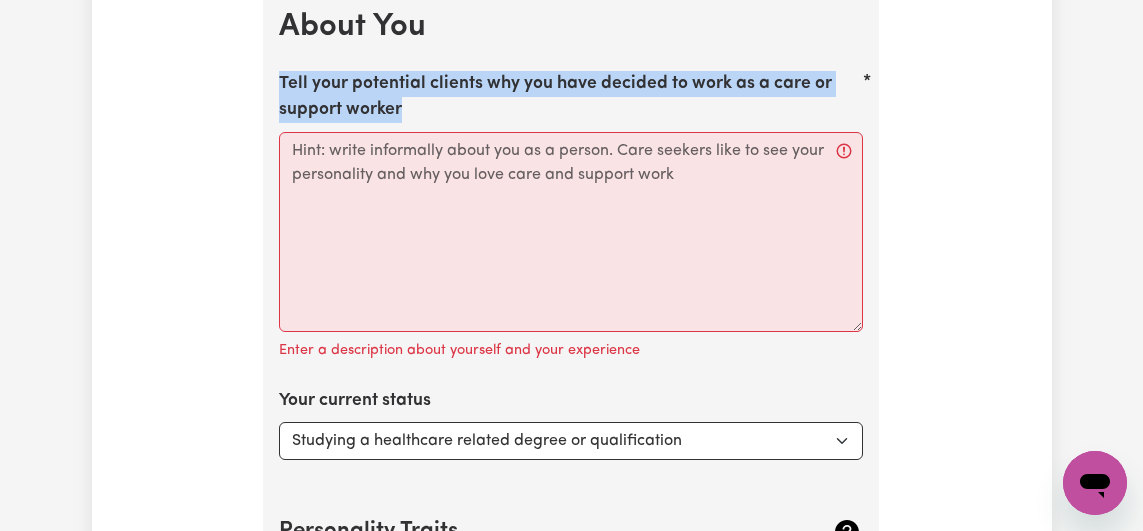 copy on "Tell your potential clients why you have decided to work as a care or support worker" 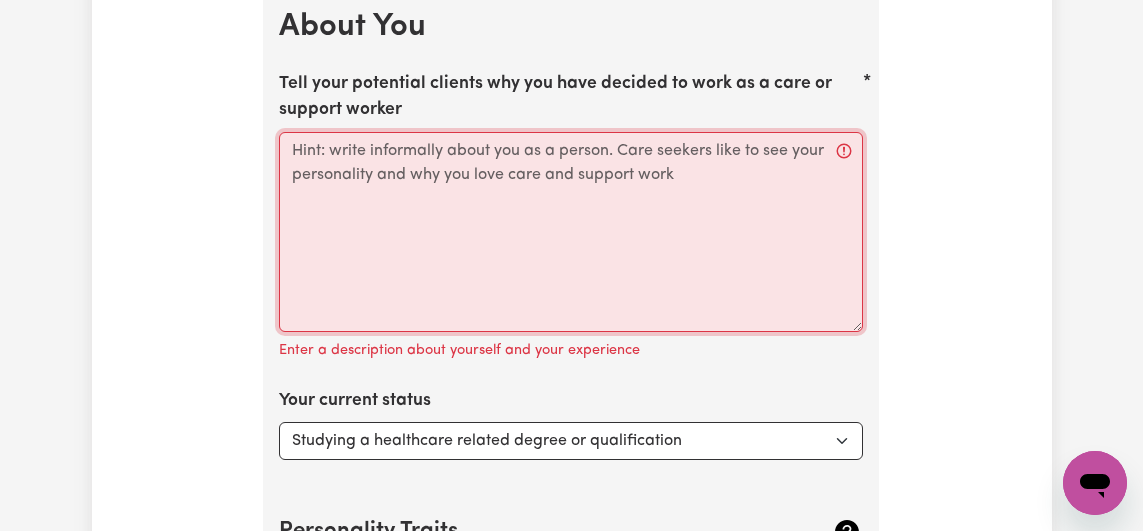 click on "Tell your potential clients why you have decided to work as a care or support worker" at bounding box center (571, 232) 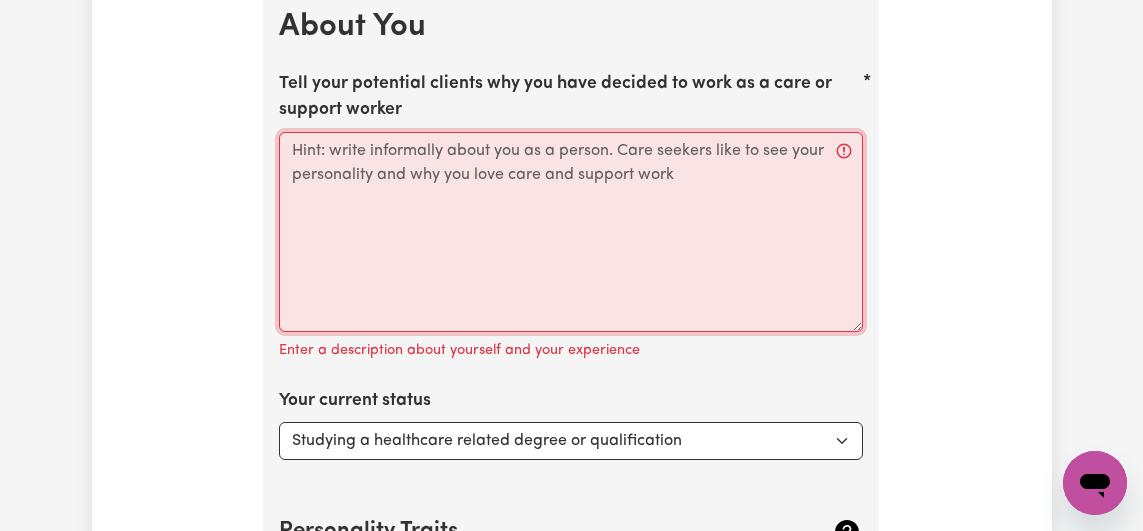 paste on "I chose to work as a support worker because I genuinely care about helping people live more independently and feel respected in their daily lives. I find it rewarding to be someone others can rely on, and I’m passionate about making a positive impact—no matter how small.
Ask ChatGPT" 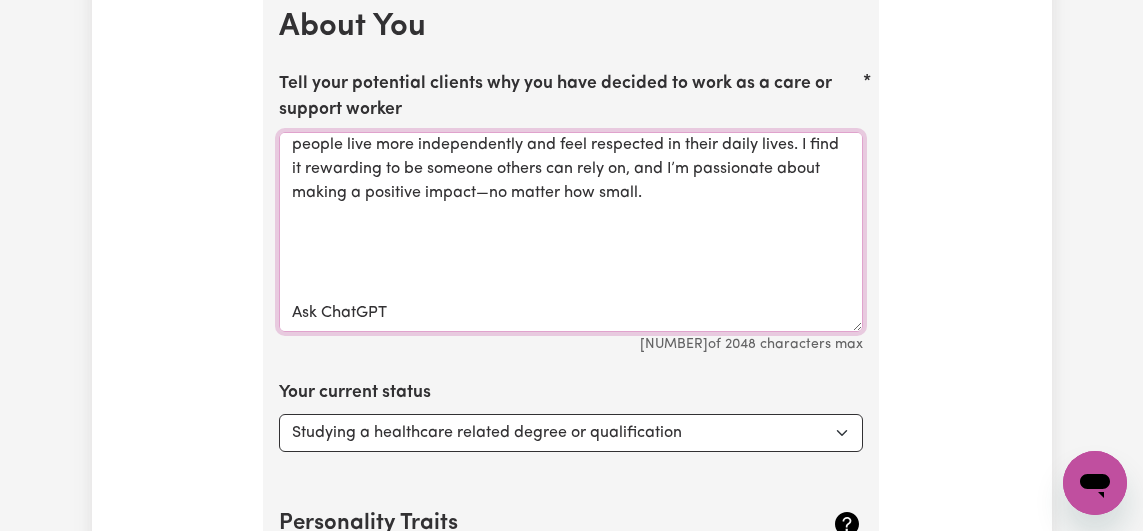 scroll, scrollTop: 54, scrollLeft: 0, axis: vertical 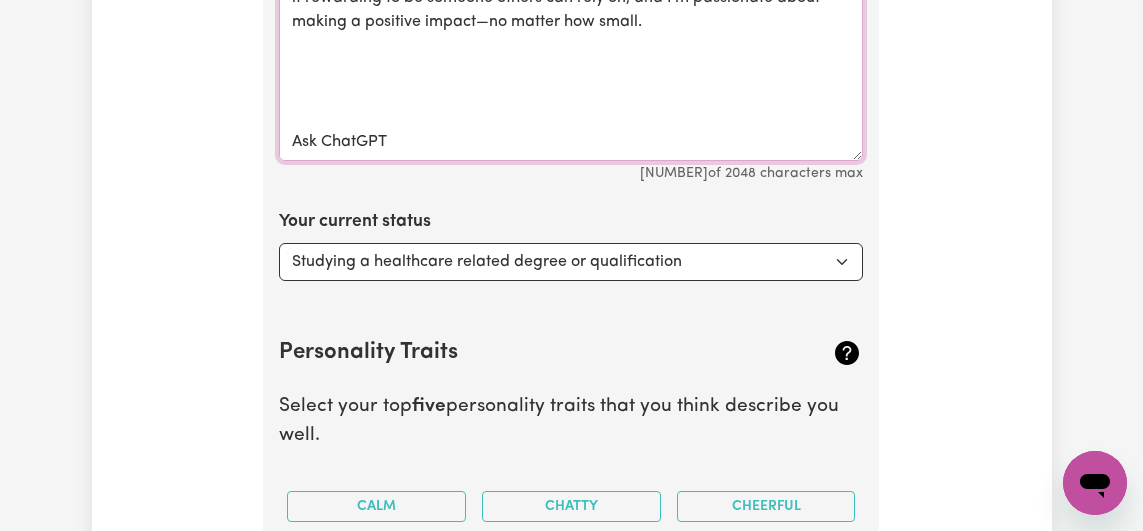type on "I chose to work as a support worker because I genuinely care about helping people live more independently and feel respected in their daily lives. I find it rewarding to be someone others can rely on, and I’m passionate about making a positive impact—no matter how small.
Ask ChatGPT" 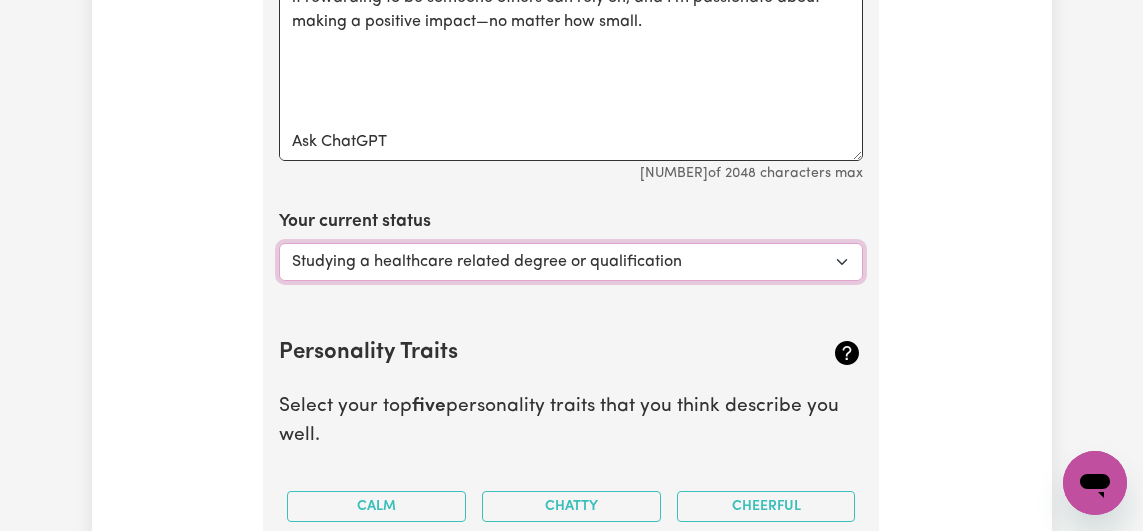 click on "Select... Studying a healthcare related degree or qualification Studying a non-healthcare related degree or qualification Looking for work - I just graduated Looking for extra work to fill my week and/or weekends Embarking on a career change into the care industry" at bounding box center [571, 262] 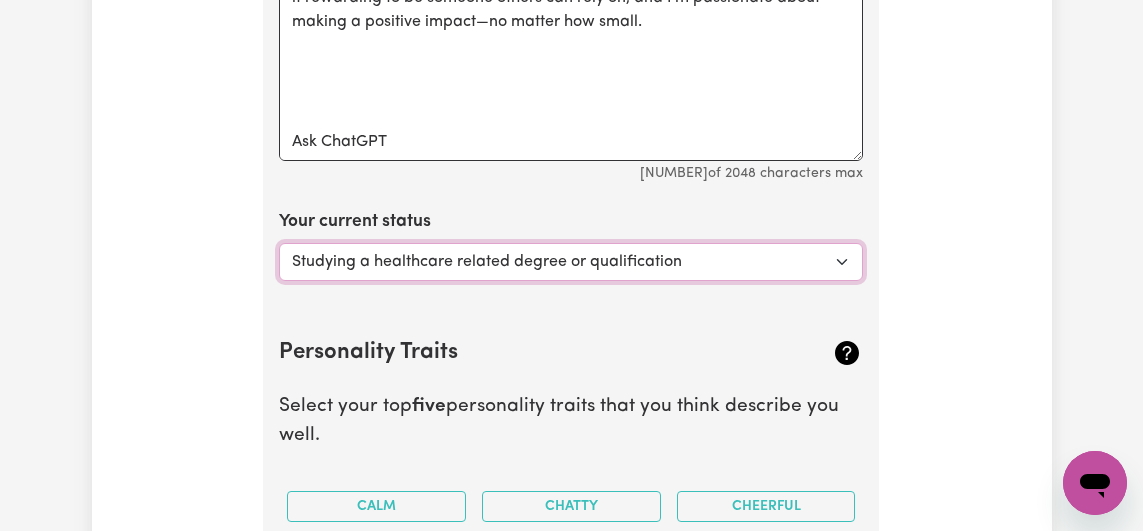 select on "Looking for work - I just graduated" 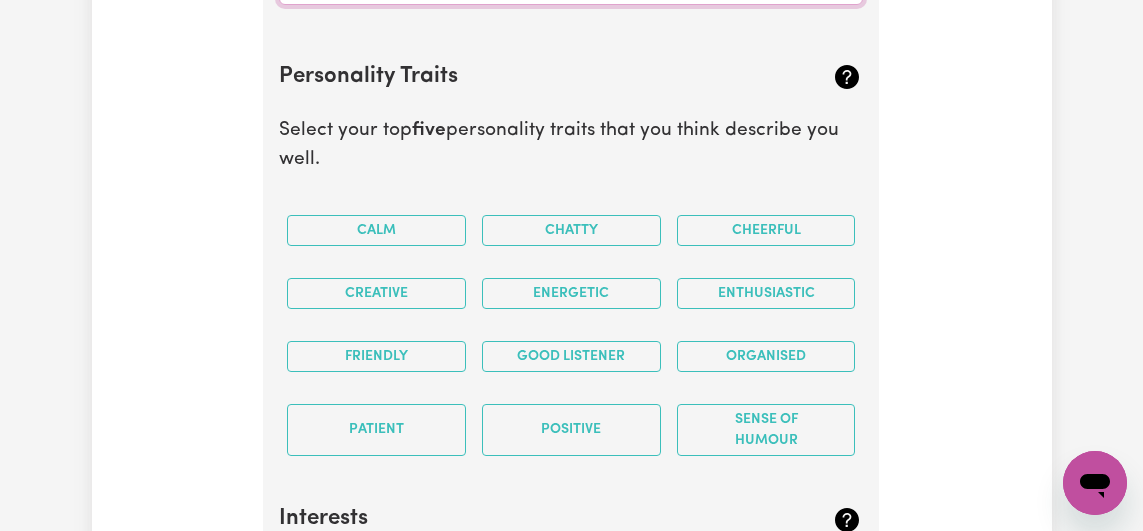scroll, scrollTop: 3794, scrollLeft: 0, axis: vertical 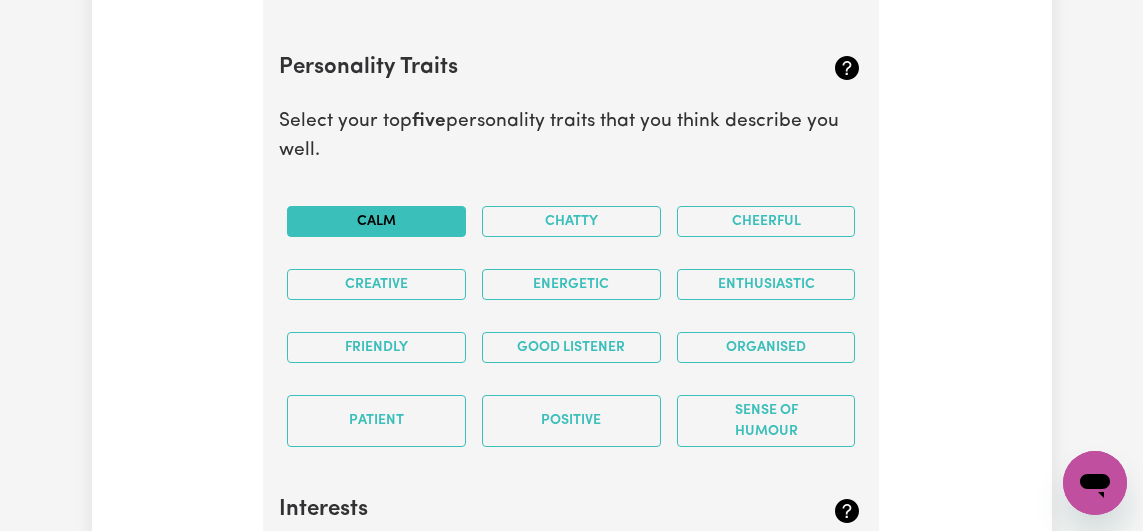 click on "Calm" at bounding box center (376, 221) 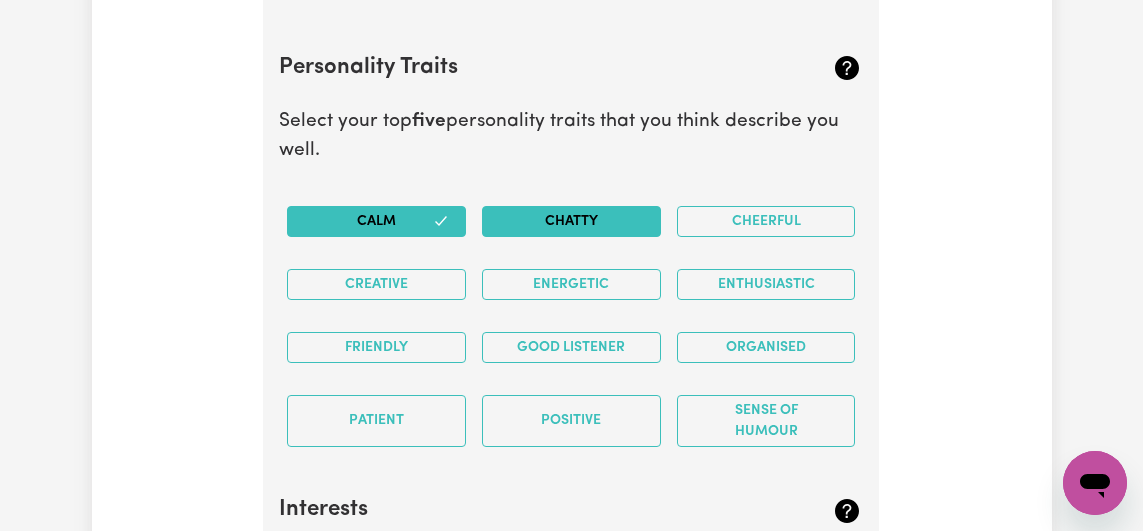 click on "Chatty" at bounding box center (571, 221) 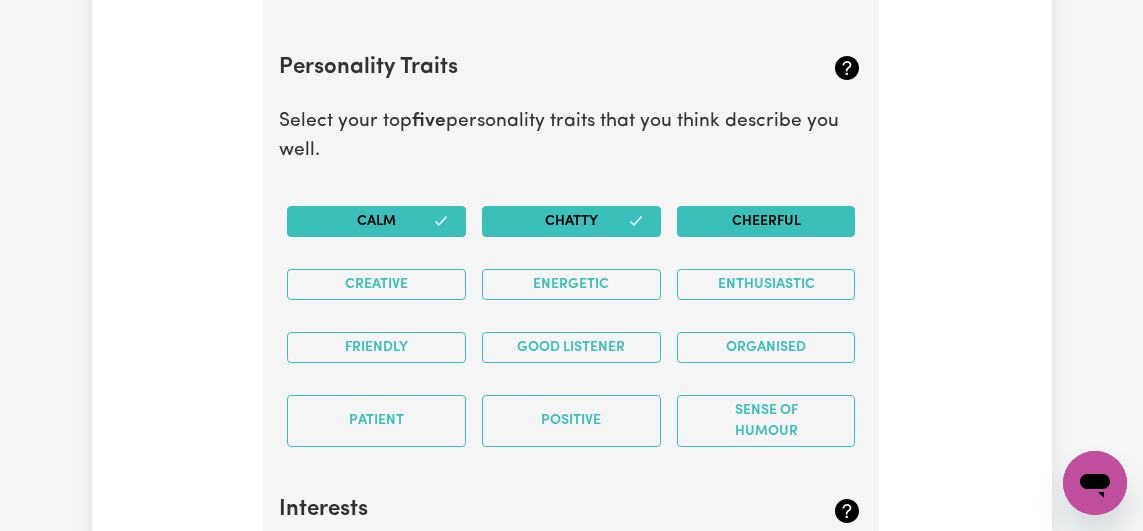 click on "Cheerful" at bounding box center (766, 221) 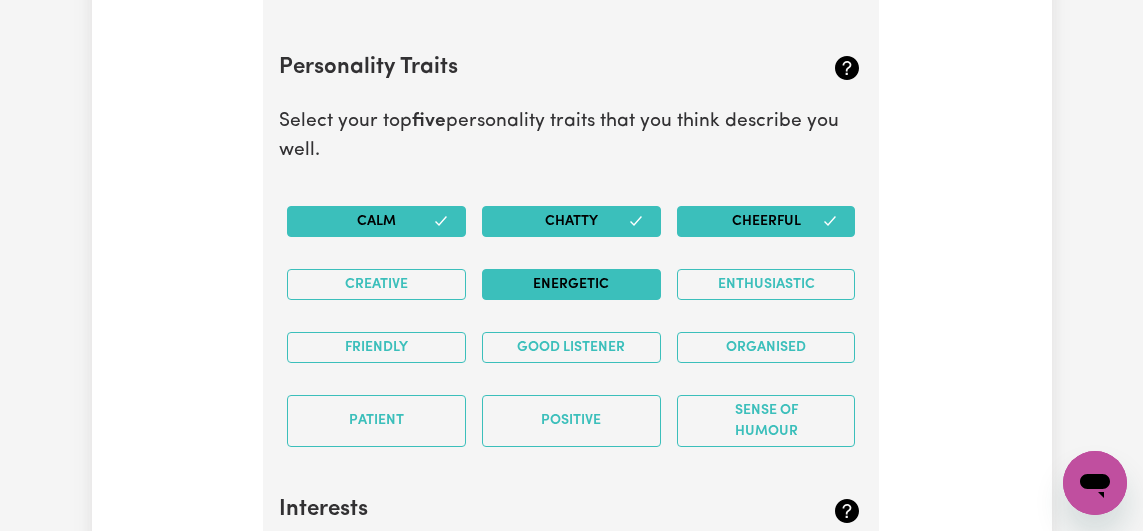 click on "Energetic" at bounding box center [571, 284] 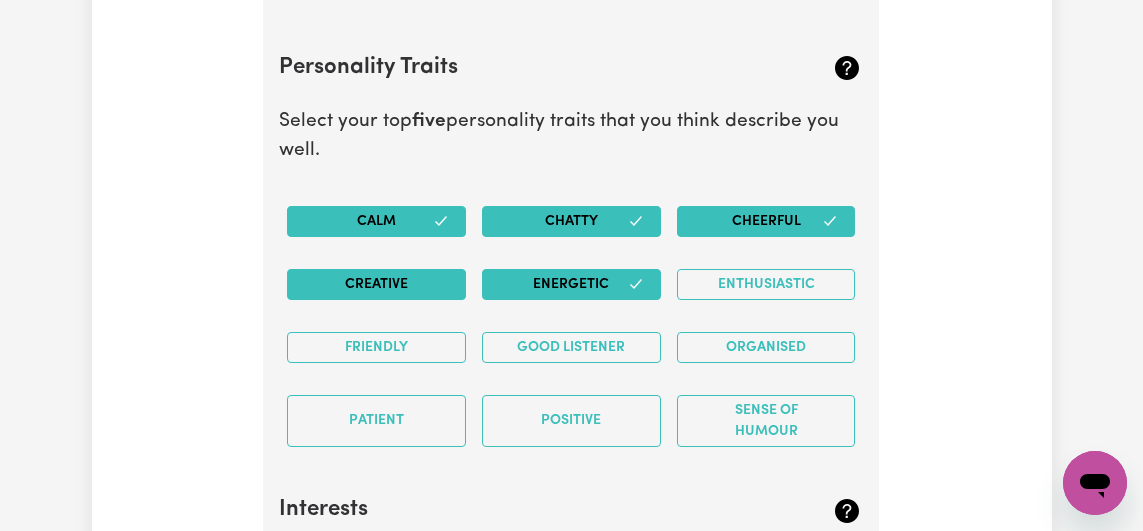 click on "Creative" at bounding box center (376, 284) 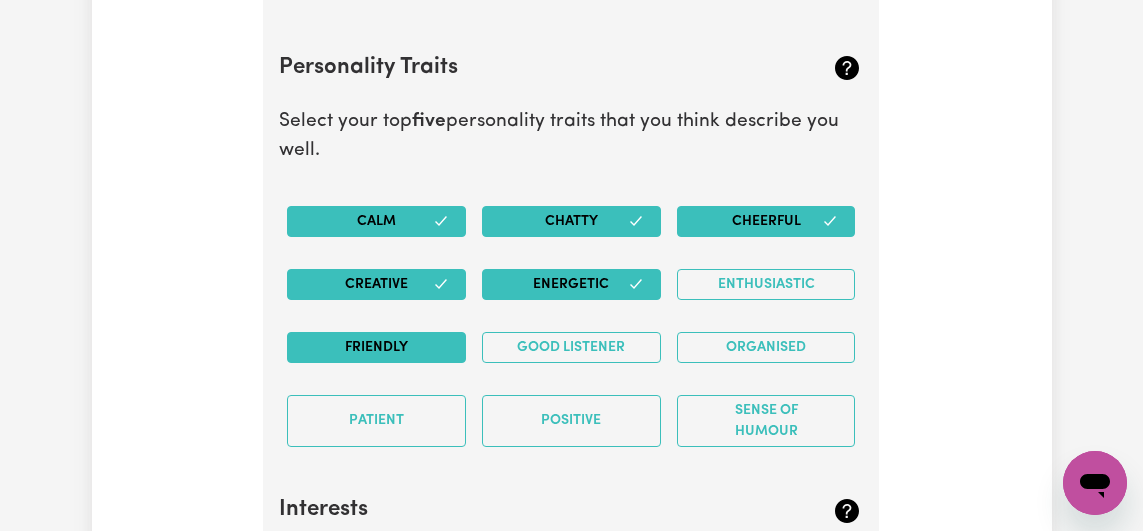 click on "Friendly" at bounding box center (376, 347) 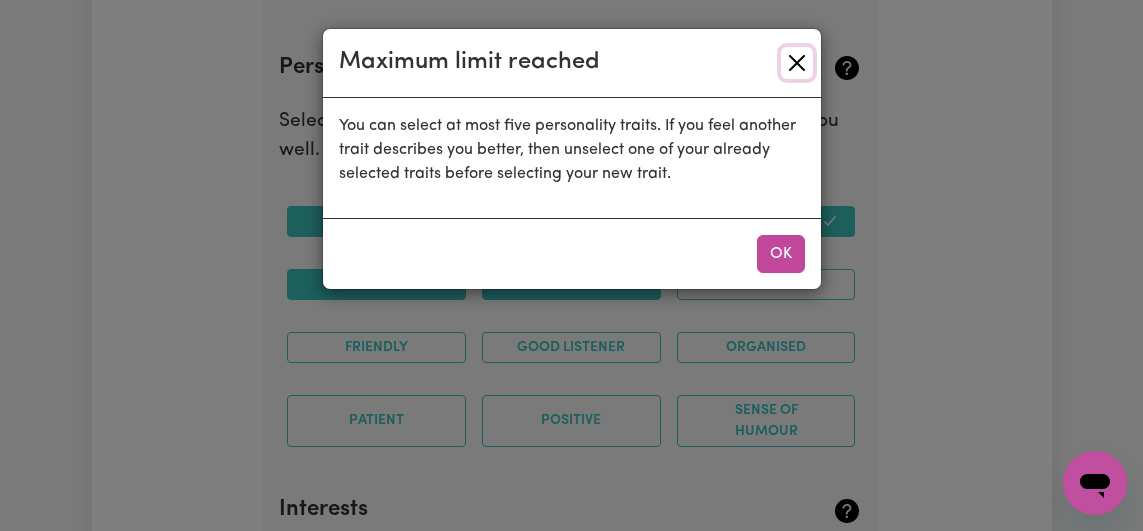 click at bounding box center [797, 63] 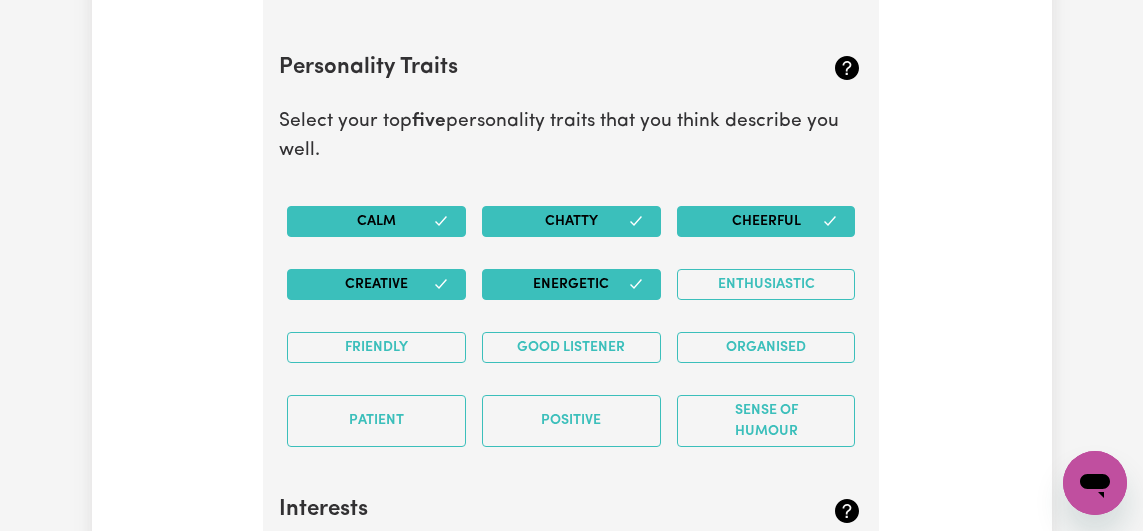 click on "Chatty" at bounding box center [571, 221] 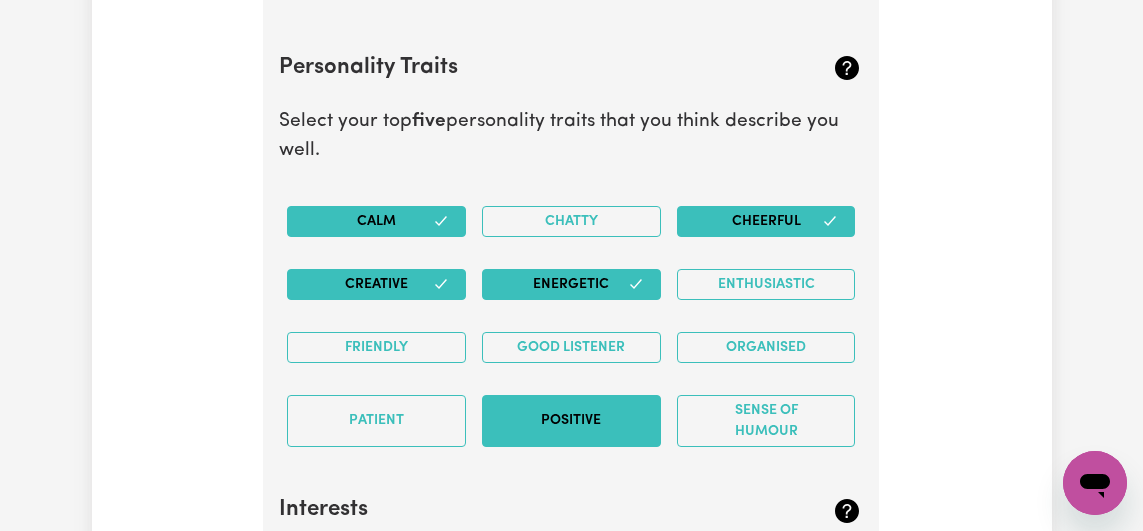 click on "Positive" at bounding box center [571, 421] 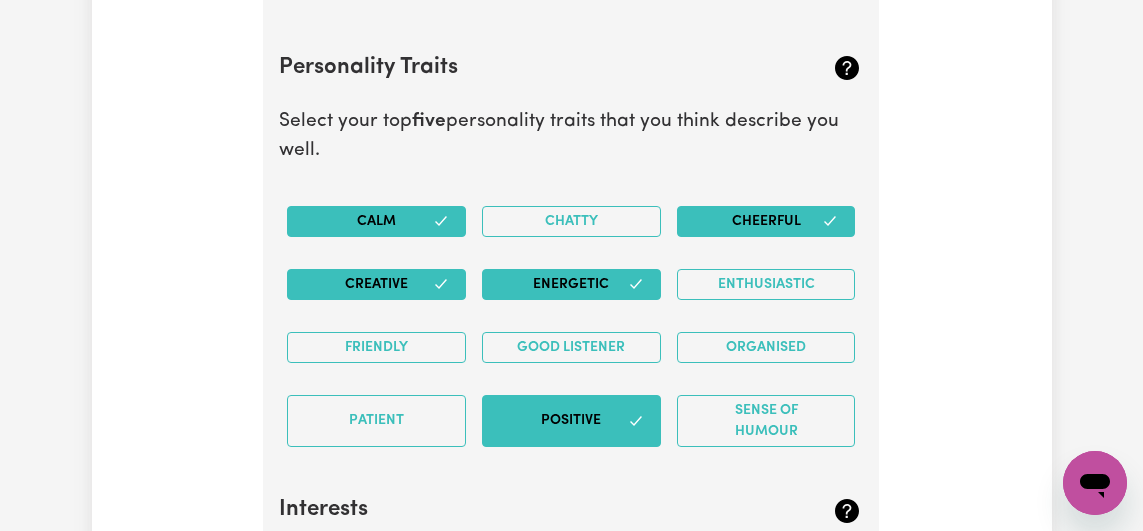 click on "Energetic" at bounding box center (571, 284) 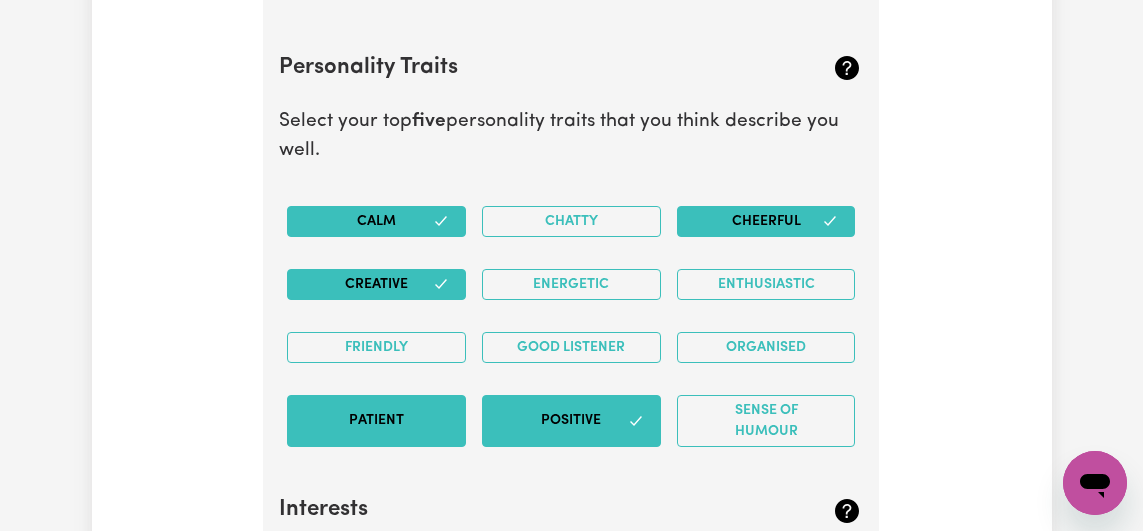 click on "Patient" at bounding box center (376, 421) 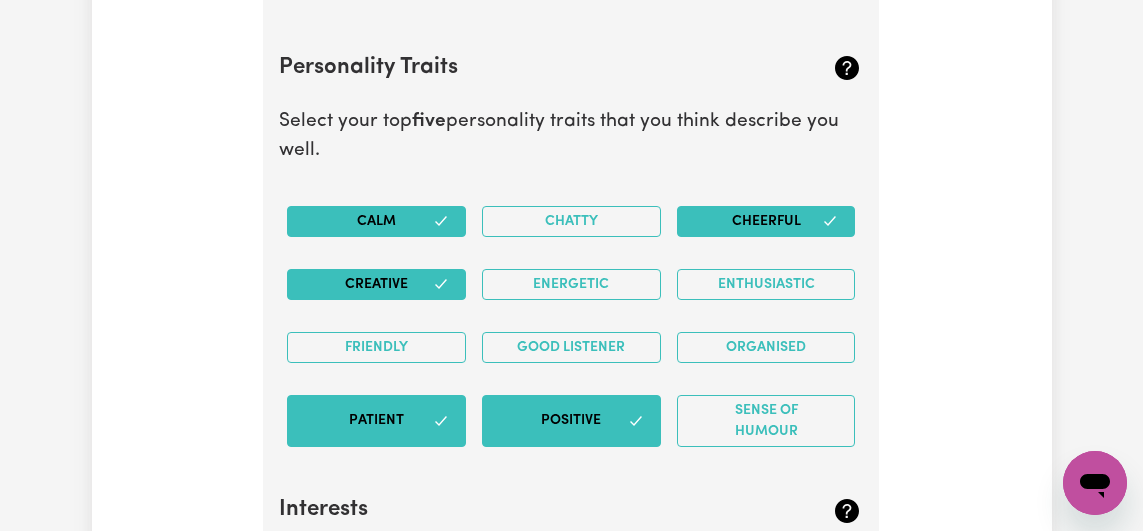 click on "Creative" at bounding box center (376, 284) 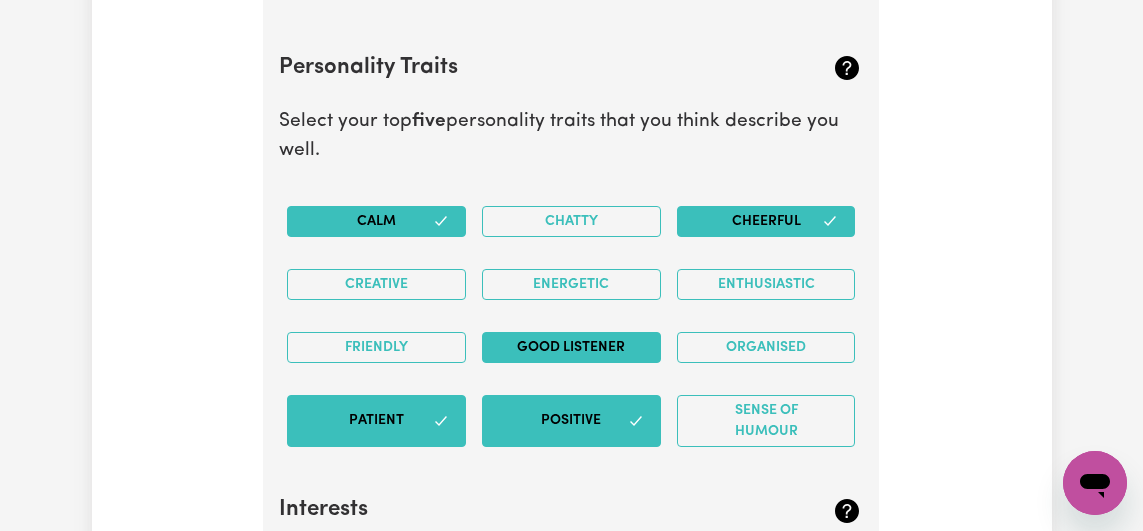 click on "Good Listener" at bounding box center (571, 347) 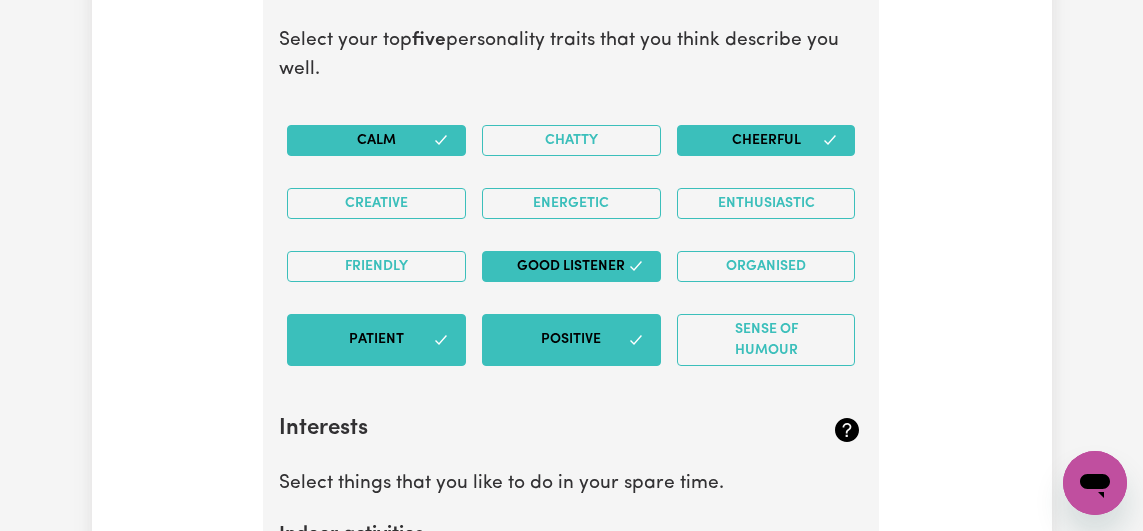 scroll, scrollTop: 3882, scrollLeft: 0, axis: vertical 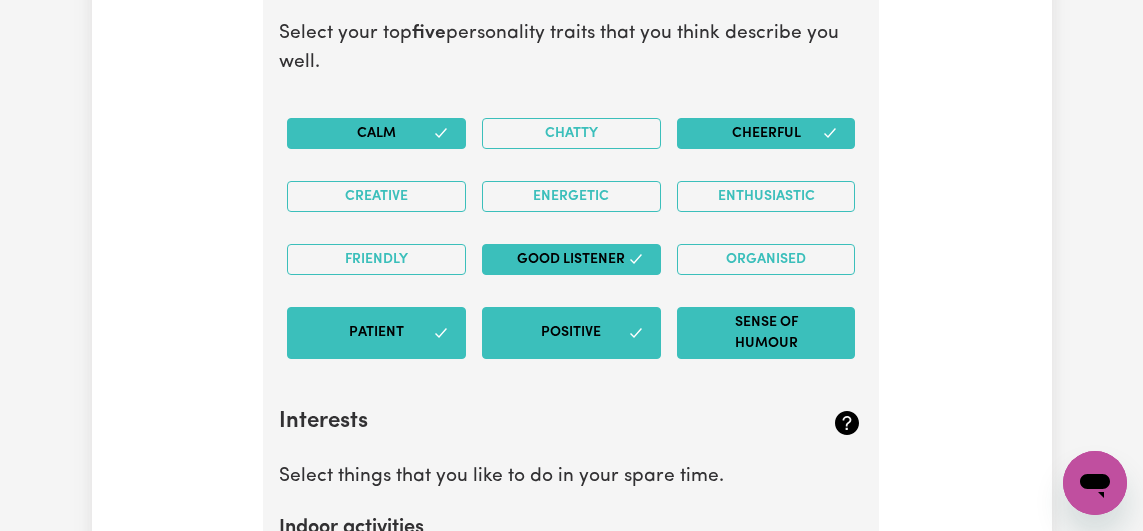 click on "Sense of Humour" at bounding box center (766, 333) 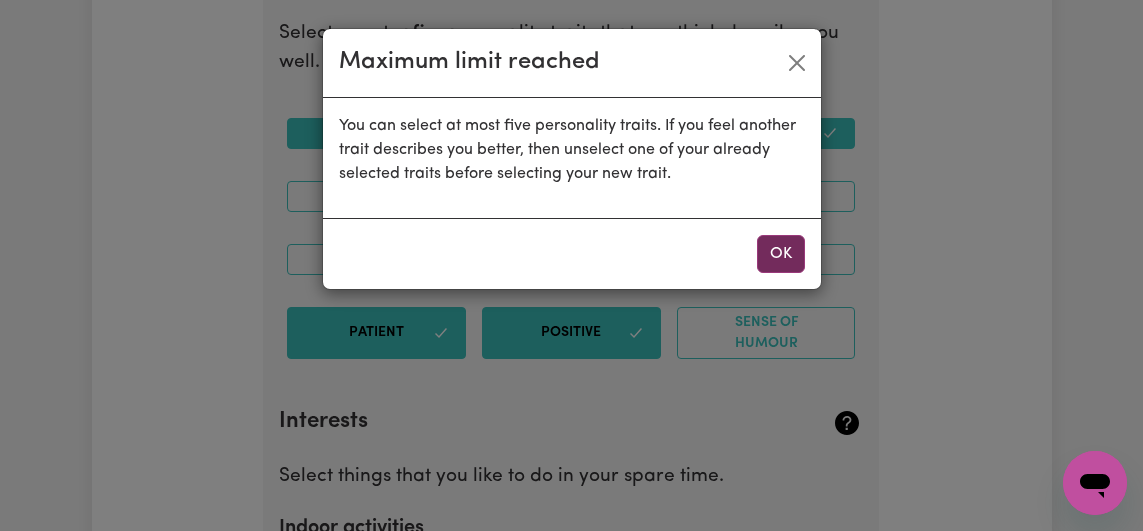 click on "OK" at bounding box center [781, 254] 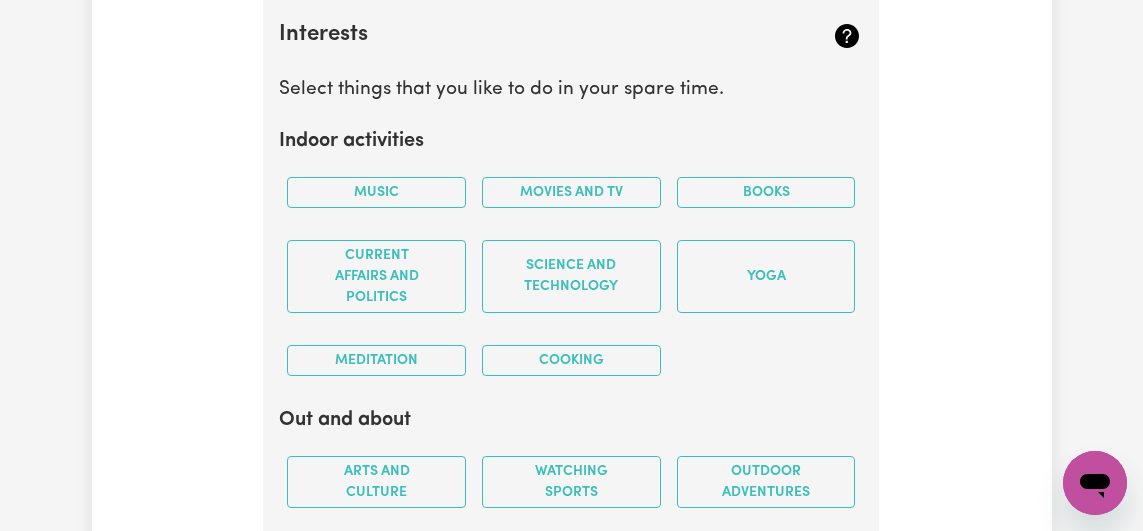 scroll, scrollTop: 4271, scrollLeft: 0, axis: vertical 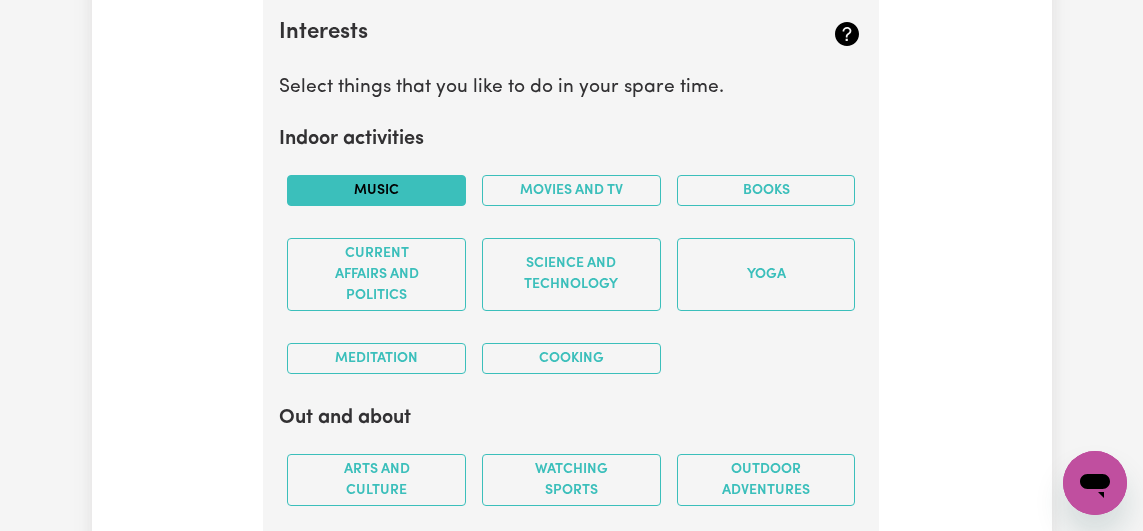 click on "Music" at bounding box center (376, 190) 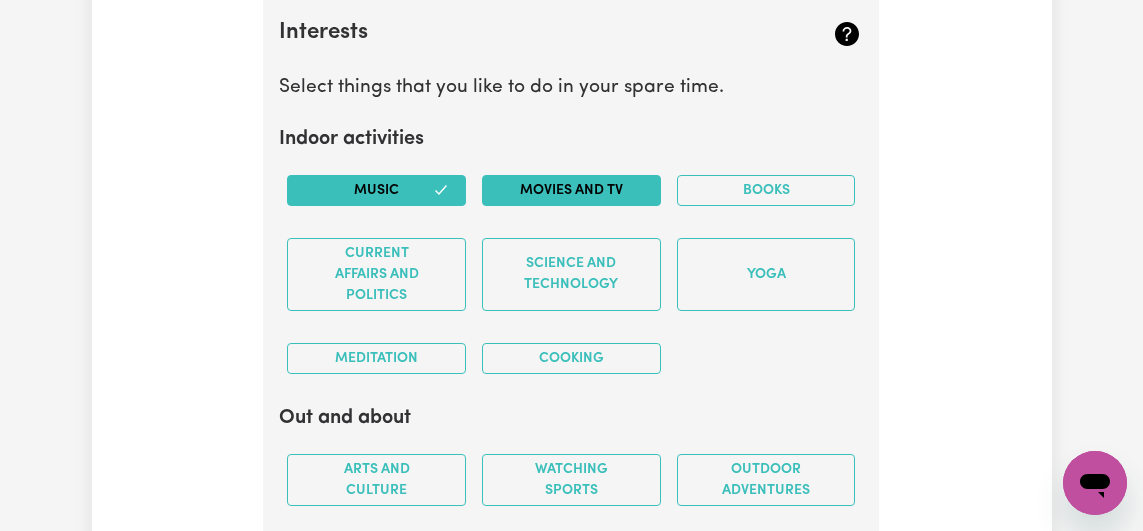 click on "Movies and TV" at bounding box center [571, 190] 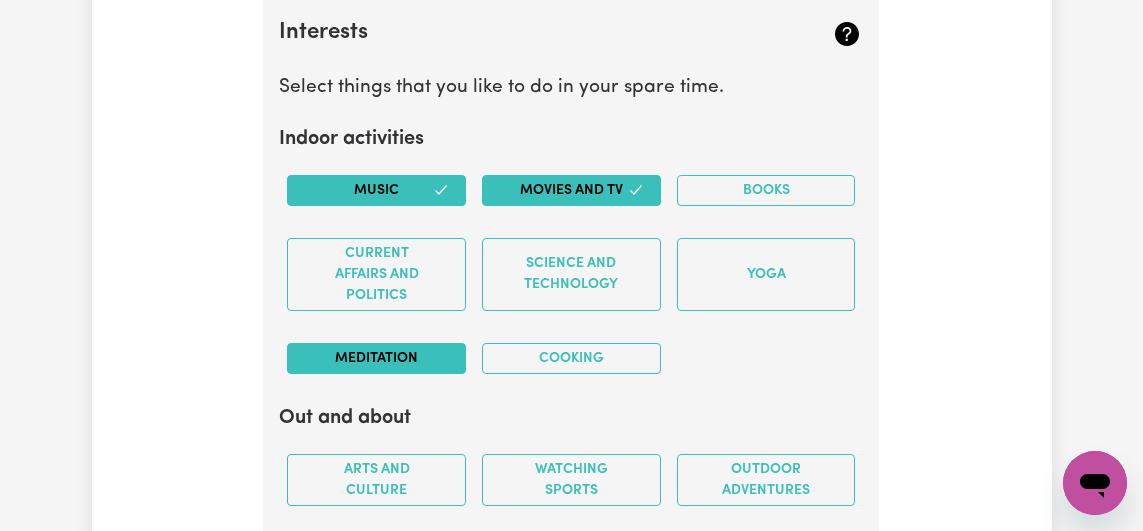 click on "Meditation" at bounding box center (376, 358) 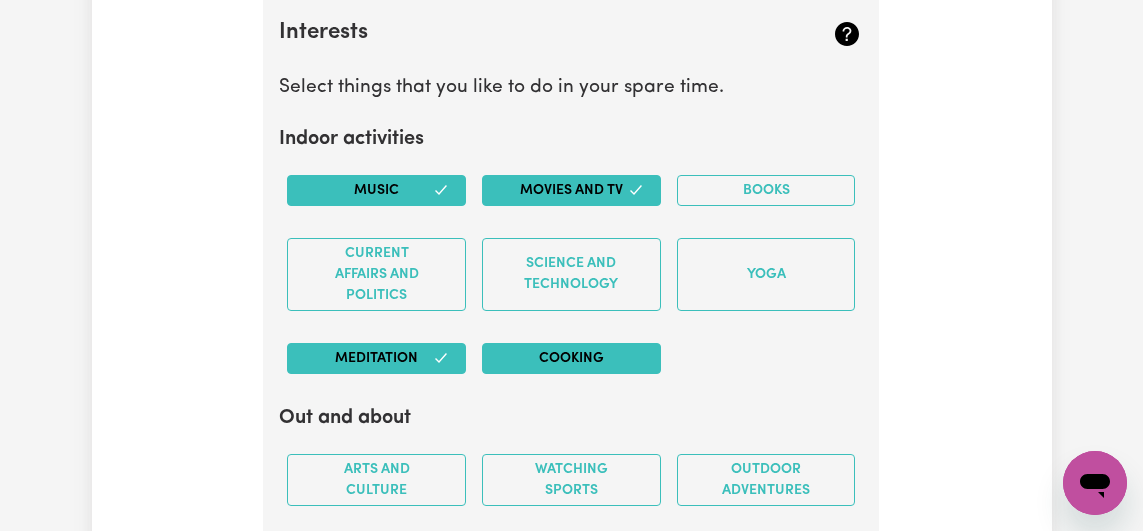 click on "Cooking" at bounding box center (571, 358) 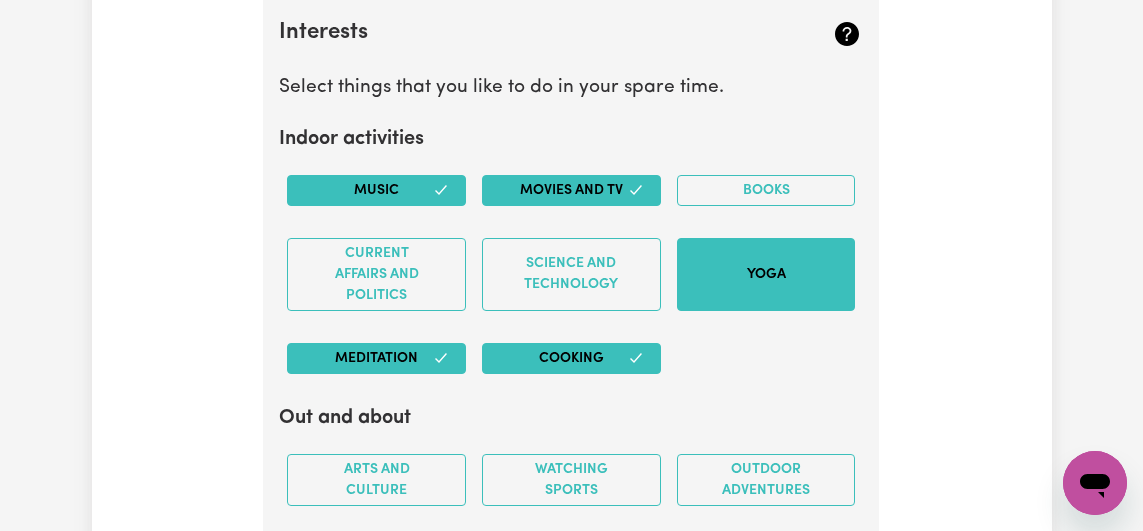click on "Yoga" at bounding box center (766, 274) 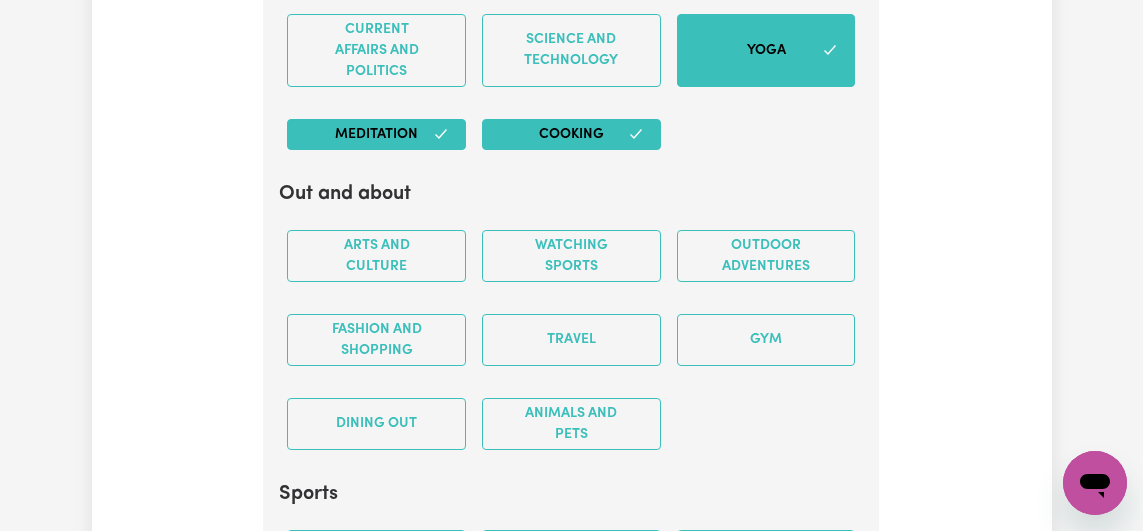 scroll, scrollTop: 4574, scrollLeft: 0, axis: vertical 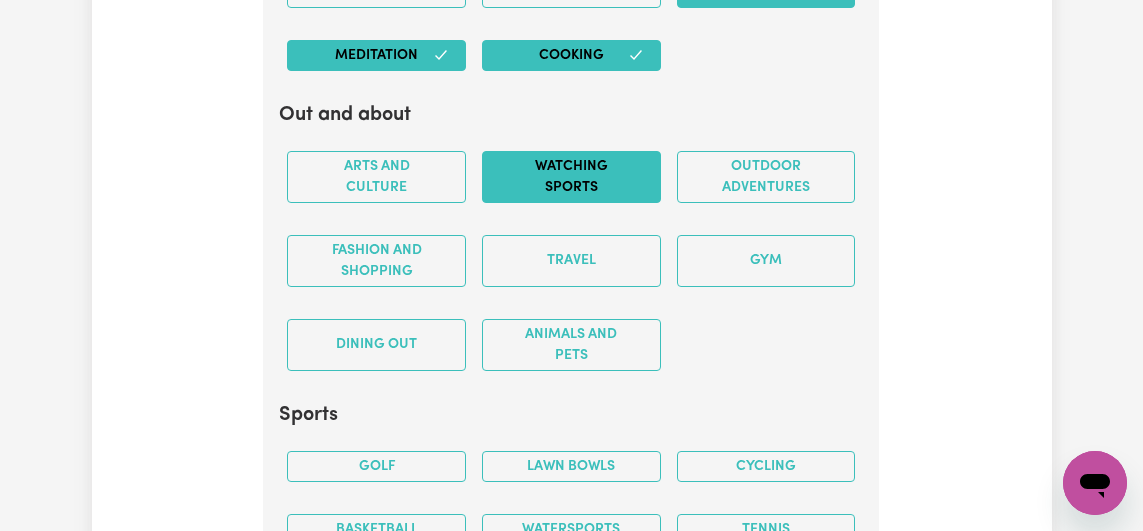click on "Watching sports" at bounding box center (571, 177) 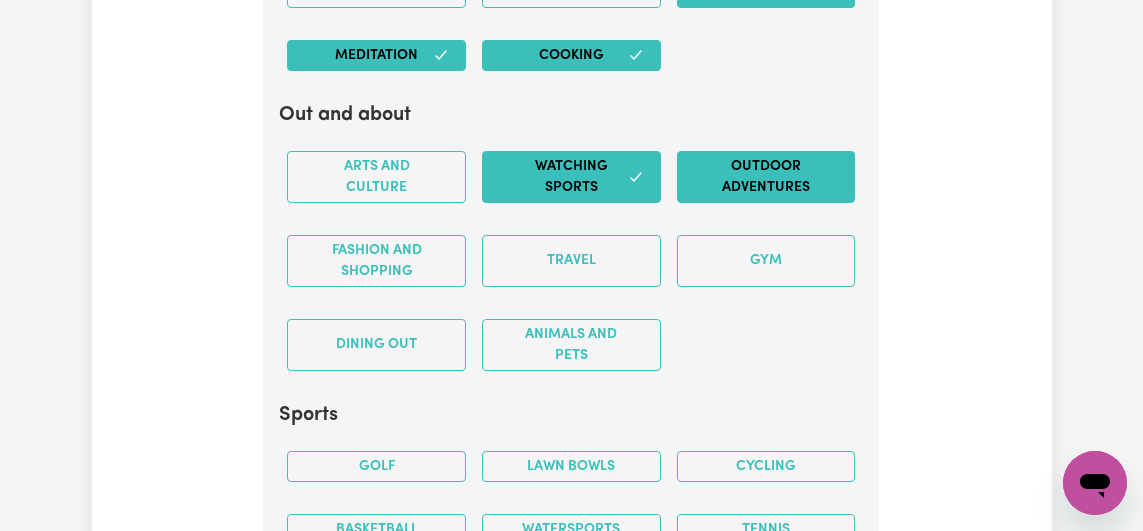 click on "Outdoor adventures" at bounding box center (766, 177) 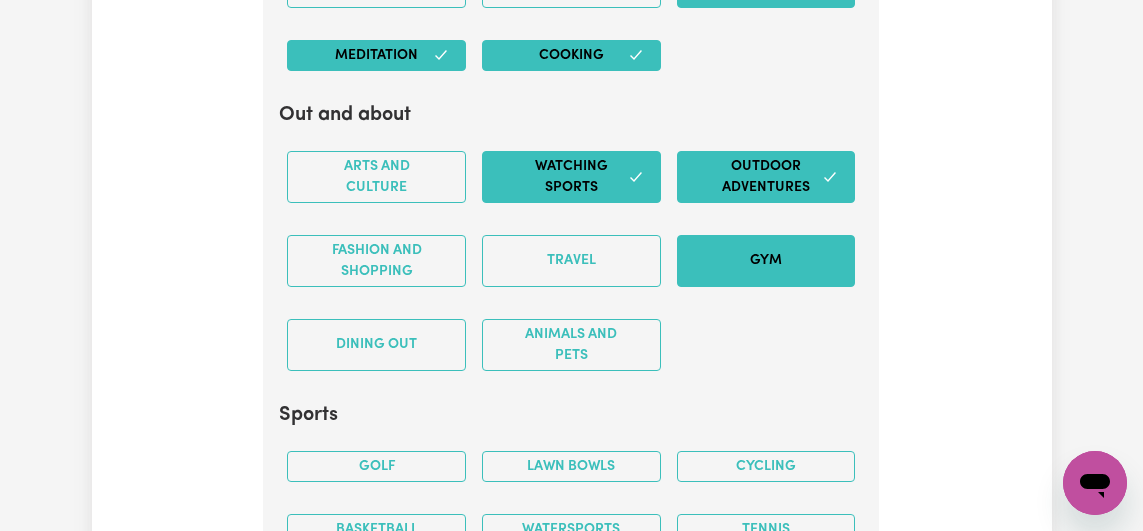 click on "Gym" at bounding box center (766, 261) 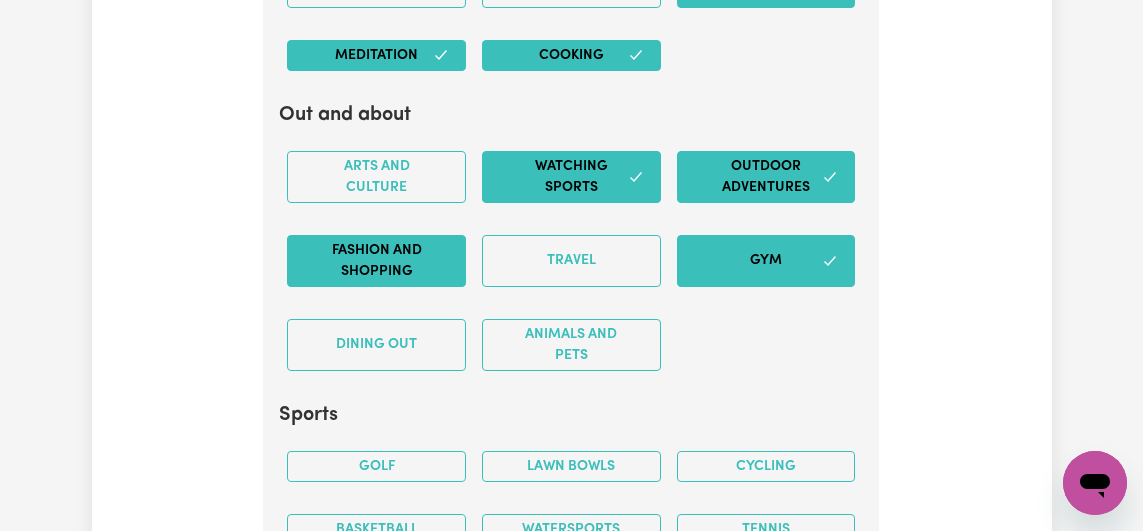 click on "Fashion and shopping" at bounding box center [376, 261] 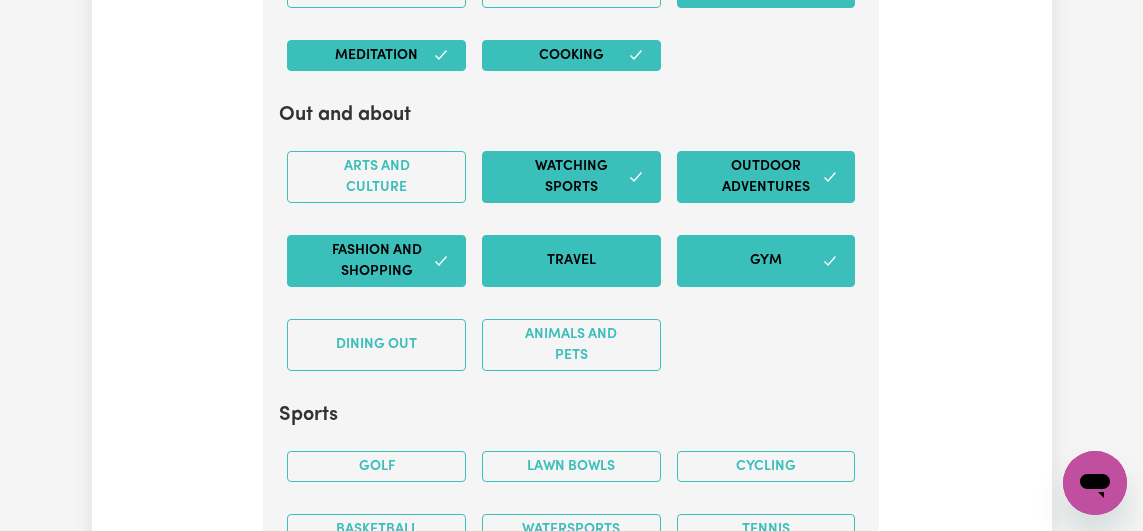 click on "Travel" at bounding box center [571, 261] 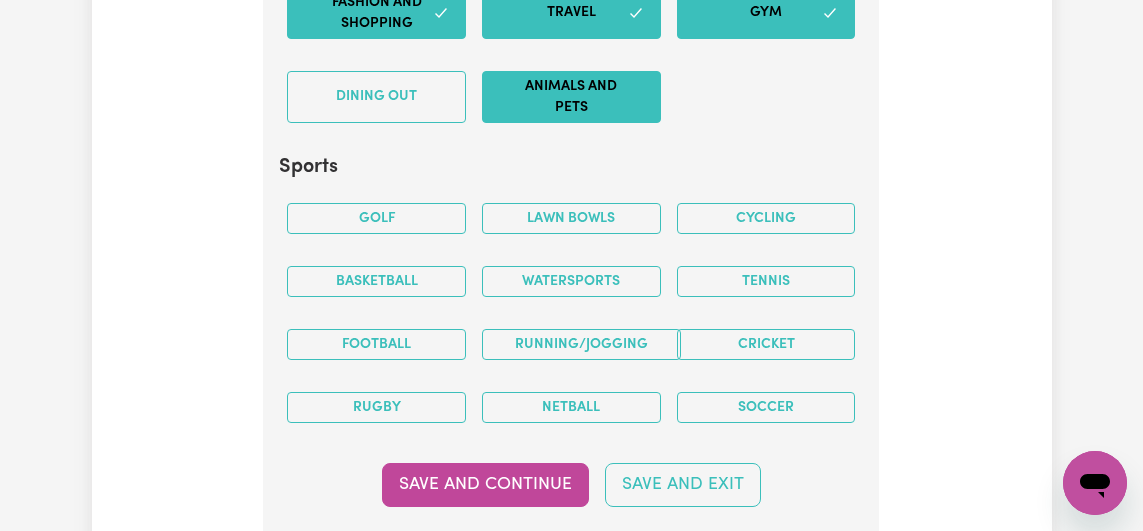 scroll, scrollTop: 4902, scrollLeft: 0, axis: vertical 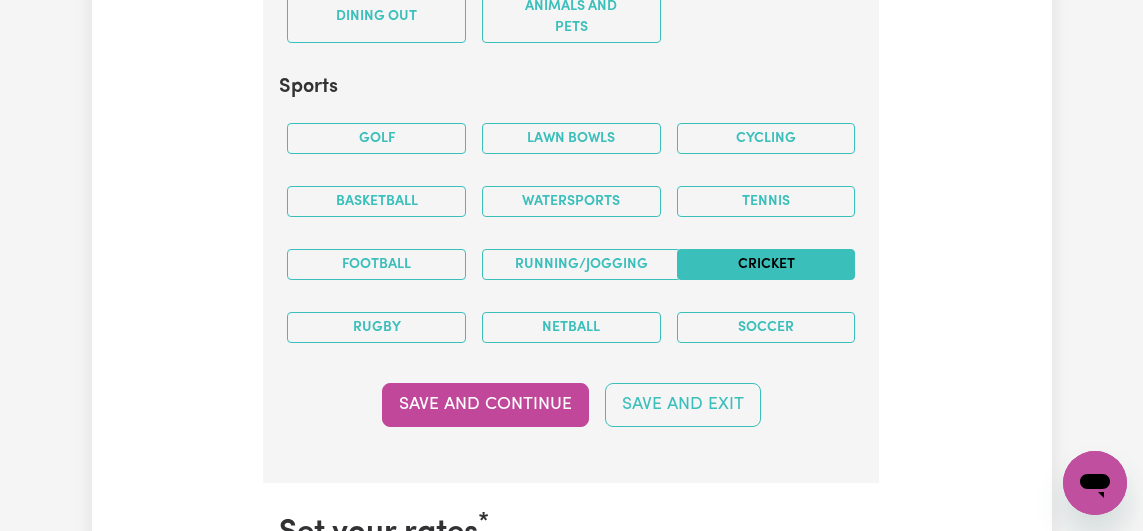 click on "Cricket" at bounding box center (766, 264) 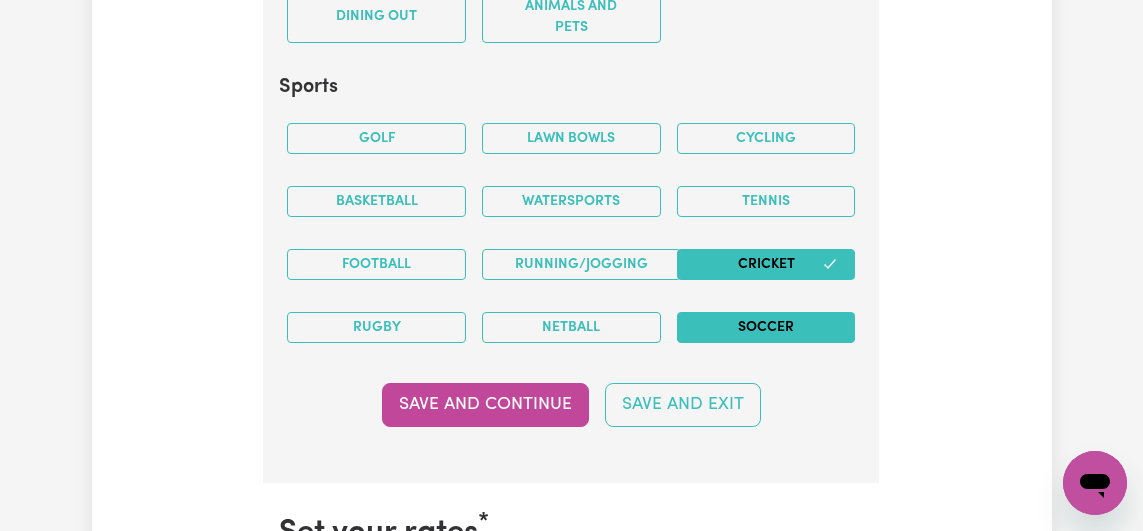 click on "Soccer" at bounding box center (766, 327) 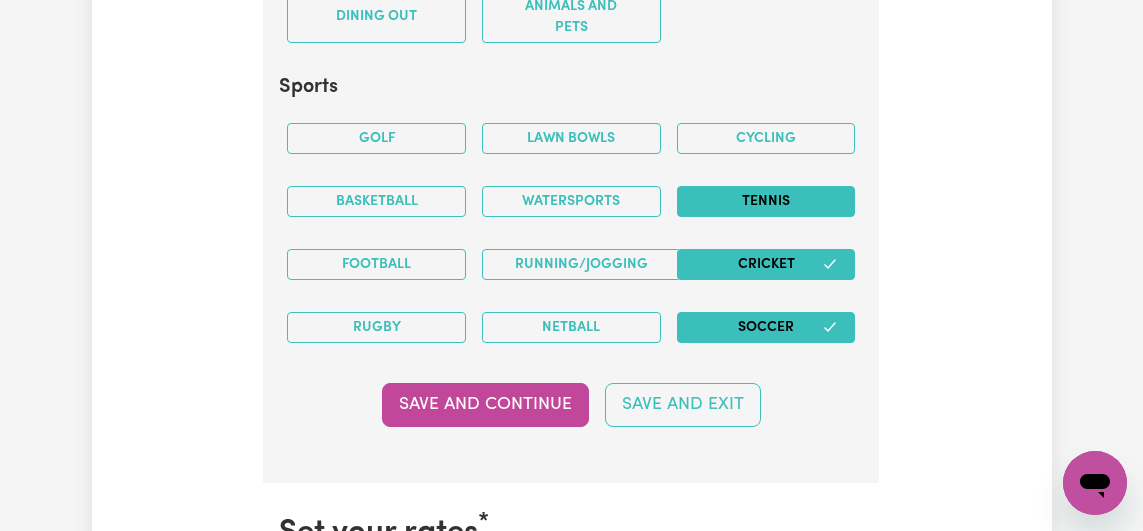 click on "Tennis" at bounding box center [766, 201] 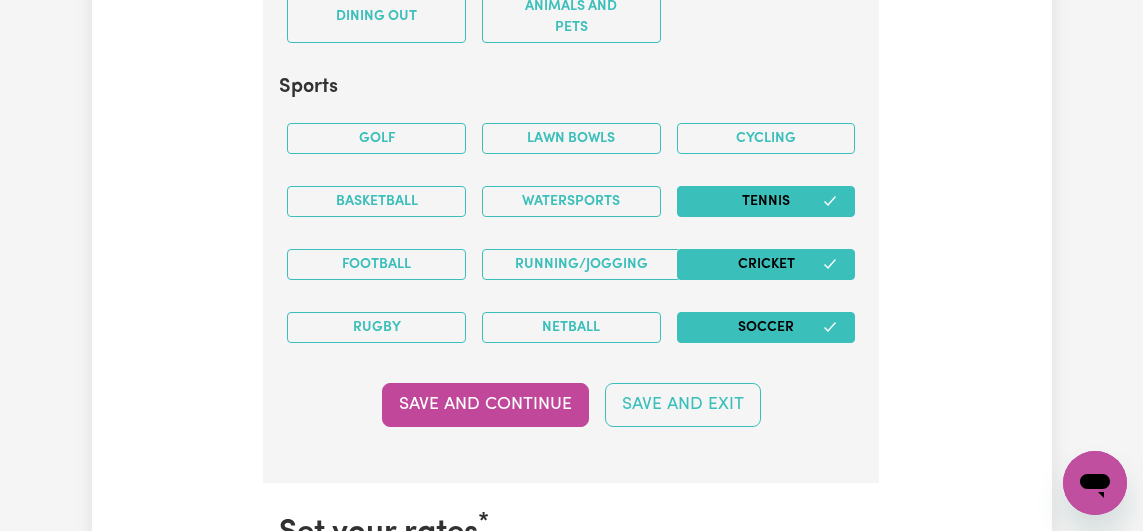 click on "Soccer" at bounding box center (766, 327) 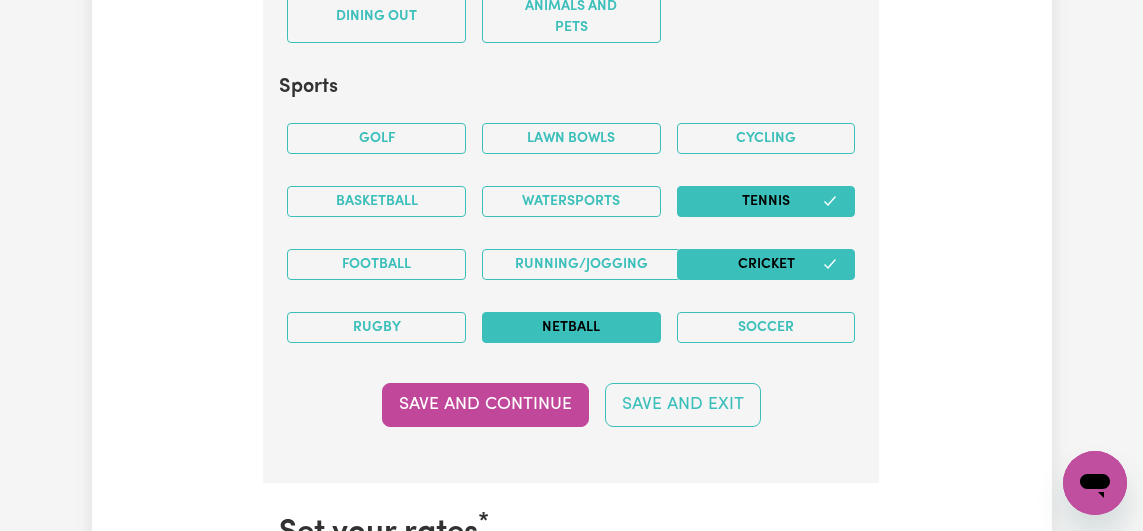 click on "Netball" at bounding box center [571, 327] 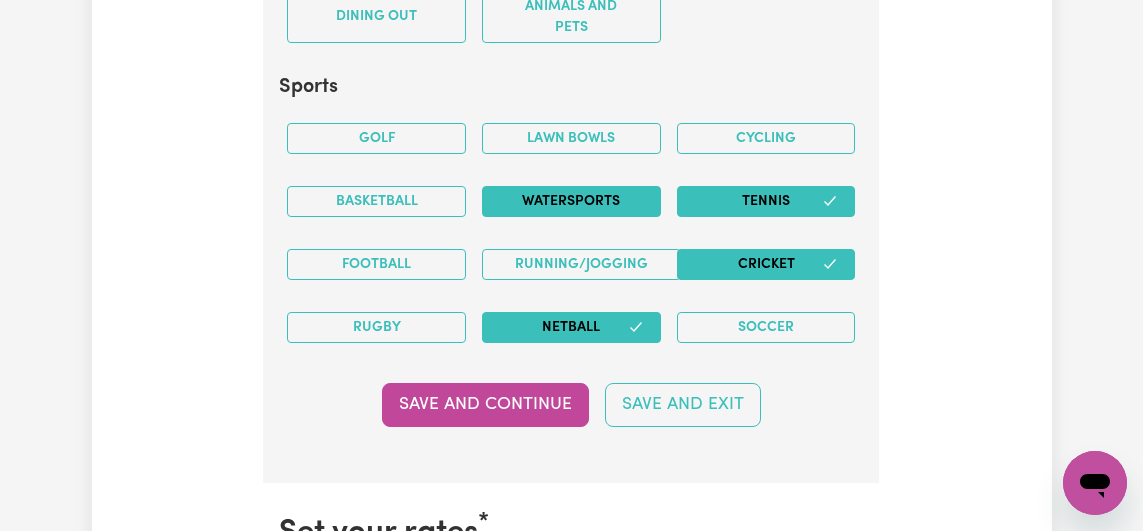 click on "Watersports" at bounding box center [571, 201] 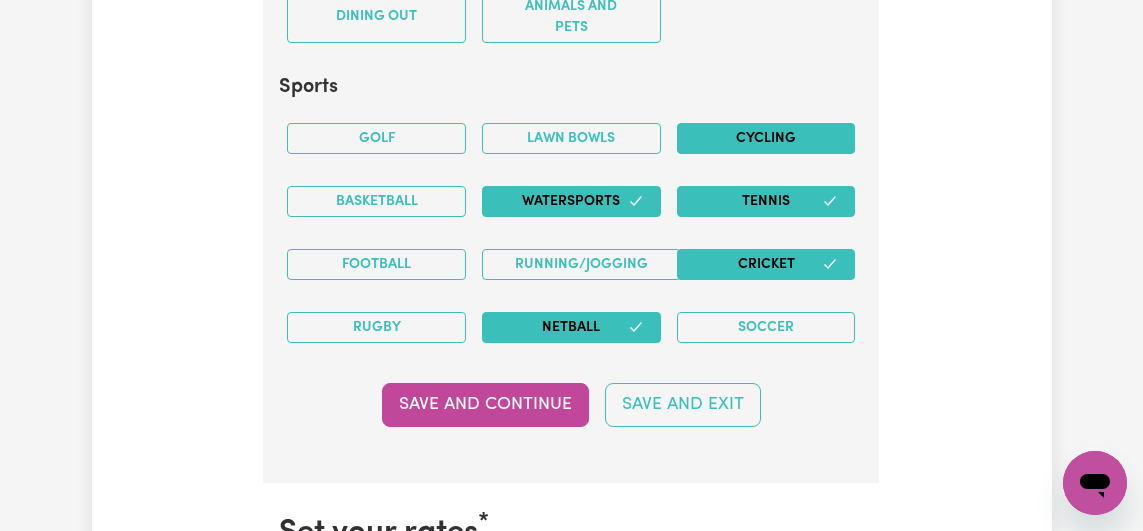 click on "Cycling" at bounding box center [766, 138] 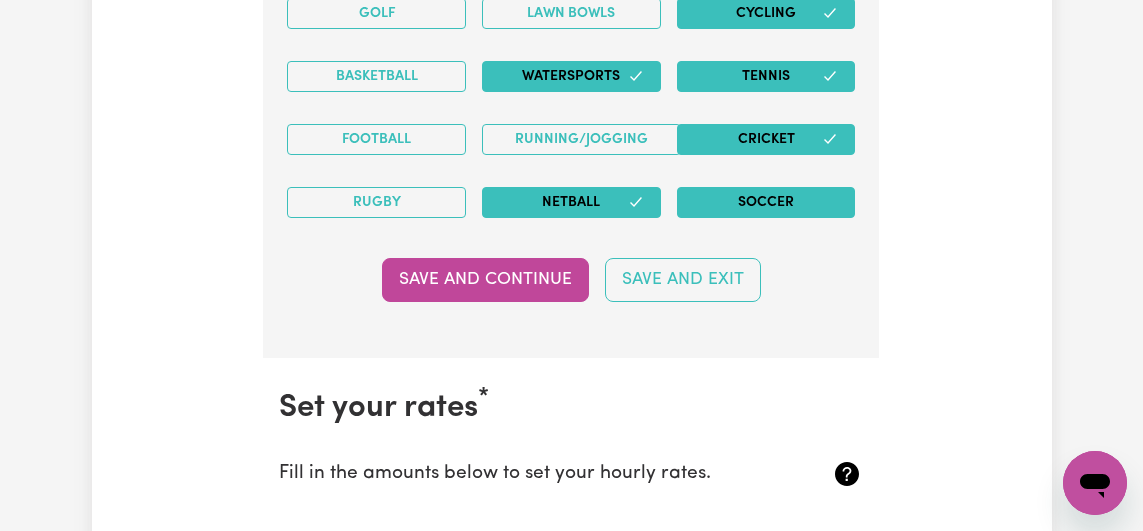 scroll, scrollTop: 5143, scrollLeft: 0, axis: vertical 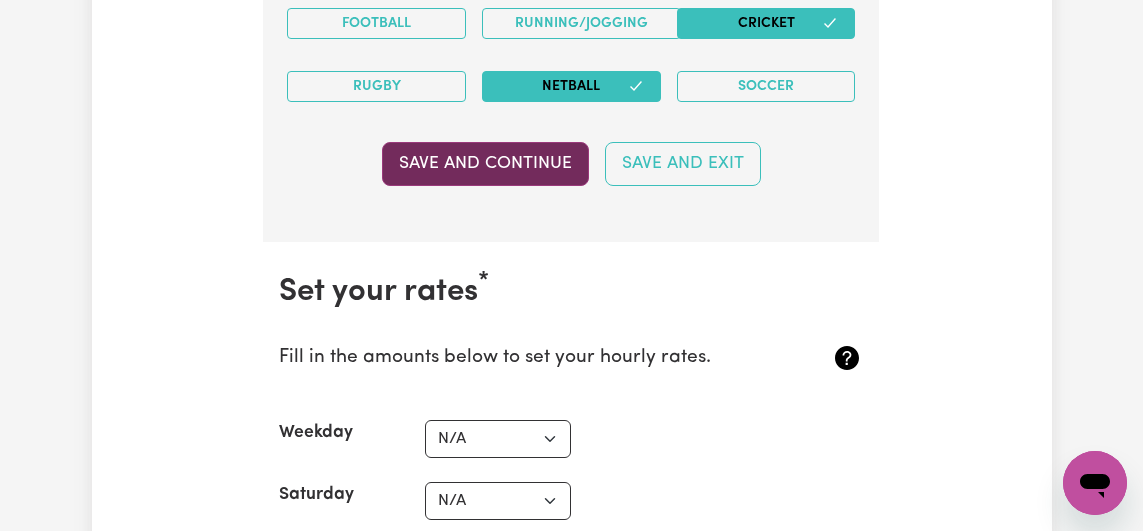 click on "Save and Continue" at bounding box center [485, 164] 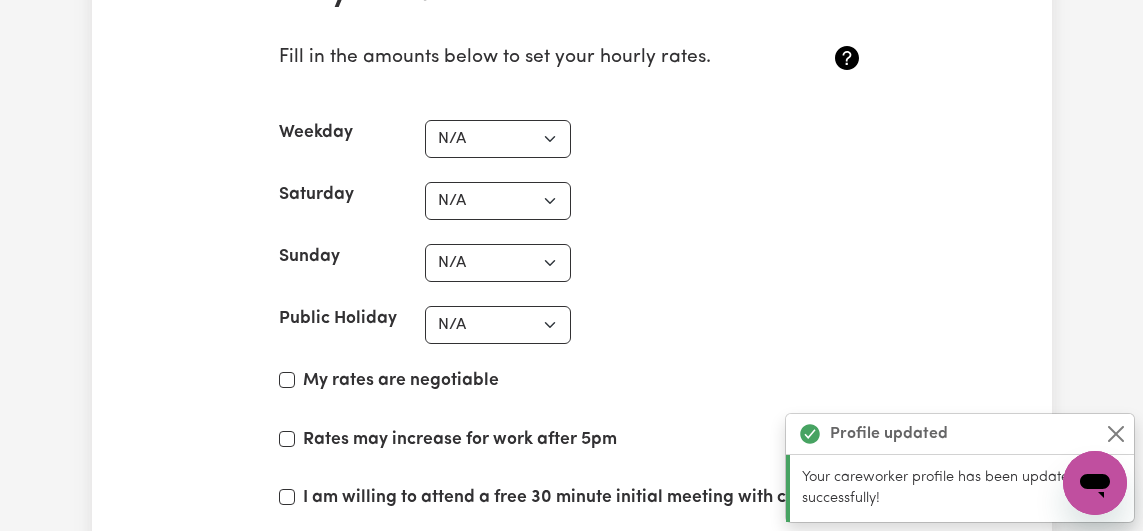 scroll, scrollTop: 5441, scrollLeft: 0, axis: vertical 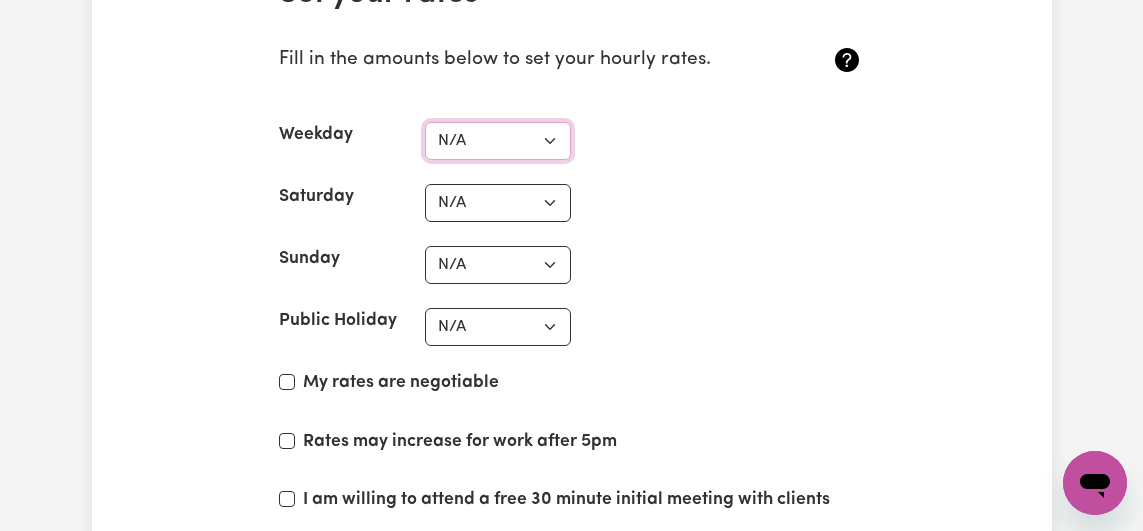 click on "N/A $37 $38 $39 $40 $41 $42 $43 $44 $45 $46 $47 $48 $49 $50 $51 $52 $53 $54 $55 $56 $57 $58 $59 $60 $61 $62 $63 $64 $65 $66 $67 $68 $69 $70 $71 $72 $73 $74 $75 $76 $77 $78 $79 $80 $81 $82 $83 $84 $85 $86 $87 $88 $89 $90 $91 $92 $93 $94 $95 $96 $97 $98 $99 $100 $101 $102 $103 $104 $105 $106 $107 $108 $109 $110 $111 $112 $113 $114 $115 $116 $117 $118 $119 $120 $121 $122 $123 $124 $125 $126 $127 $128 $129 $130 $131 $132 $133 $134 $135 $136 $137 $138 $139 $140 $141 $142 $143 $144 $145 $146 $147 $148 $149 $150 $151 $152 $153 $154 $155 $156 $157 $158 $159 $160 $161 $162" at bounding box center [498, 141] 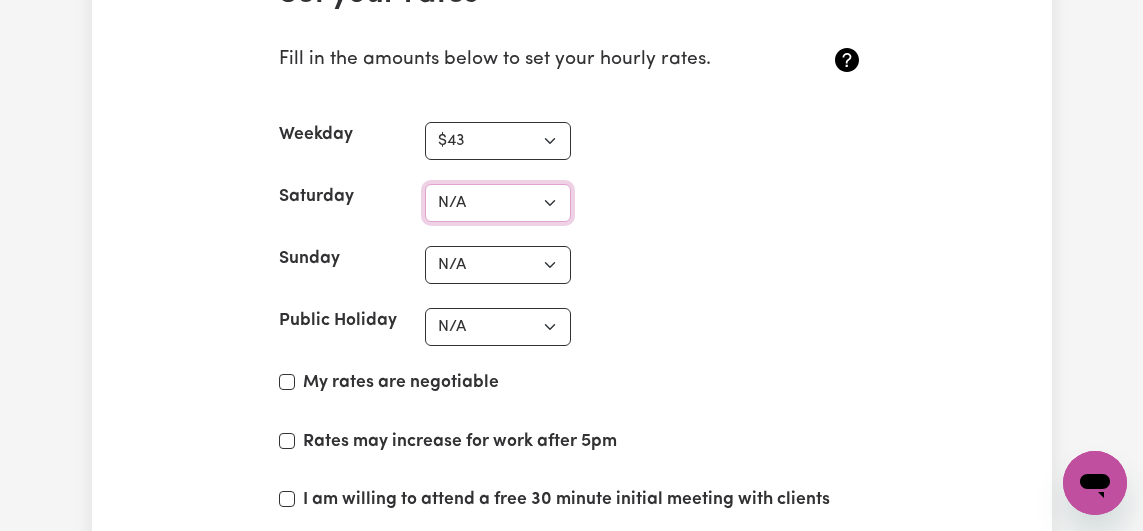 click on "N/A $37 $38 $39 $40 $41 $42 $43 $44 $45 $46 $47 $48 $49 $50 $51 $52 $53 $54 $55 $56 $57 $58 $59 $60 $61 $62 $63 $64 $65 $66 $67 $68 $69 $70 $71 $72 $73 $74 $75 $76 $77 $78 $79 $80 $81 $82 $83 $84 $85 $86 $87 $88 $89 $90 $91 $92 $93 $94 $95 $96 $97 $98 $99 $100 $101 $102 $103 $104 $105 $106 $107 $108 $109 $110 $111 $112 $113 $114 $115 $116 $117 $118 $119 $120 $121 $122 $123 $124 $125 $126 $127 $128 $129 $130 $131 $132 $133 $134 $135 $136 $137 $138 $139 $140 $141 $142 $143 $144 $145 $146 $147 $148 $149 $150 $151 $152 $153 $154 $155 $156 $157 $158 $159 $160 $161 $162" at bounding box center [498, 203] 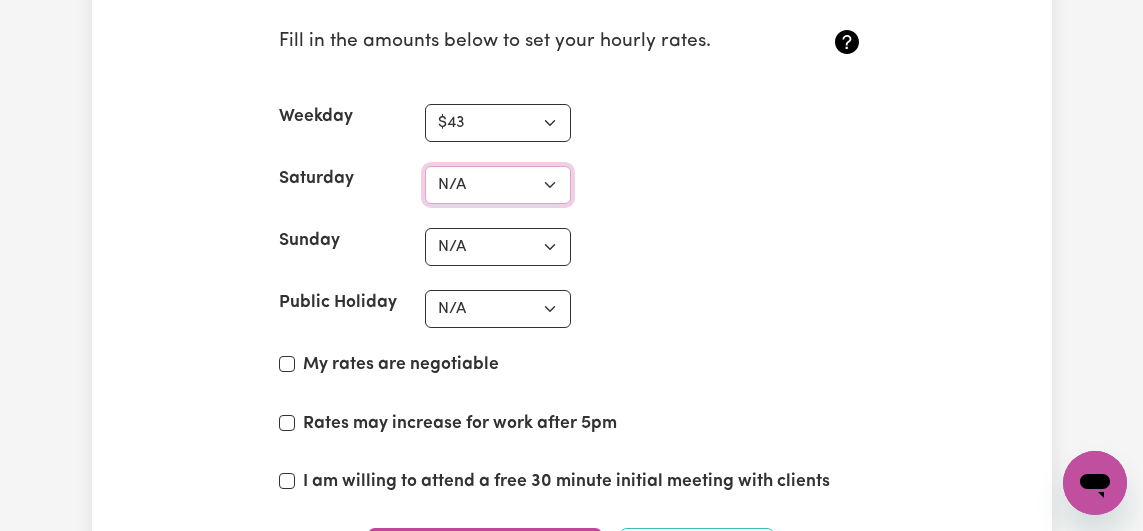 scroll, scrollTop: 5452, scrollLeft: 0, axis: vertical 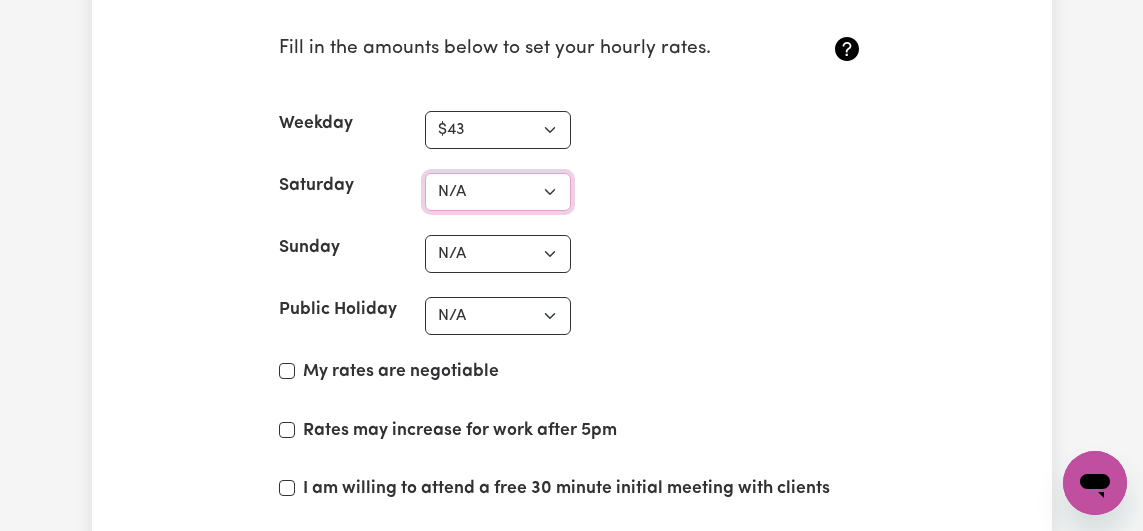 click on "N/A $37 $38 $39 $40 $41 $42 $43 $44 $45 $46 $47 $48 $49 $50 $51 $52 $53 $54 $55 $56 $57 $58 $59 $60 $61 $62 $63 $64 $65 $66 $67 $68 $69 $70 $71 $72 $73 $74 $75 $76 $77 $78 $79 $80 $81 $82 $83 $84 $85 $86 $87 $88 $89 $90 $91 $92 $93 $94 $95 $96 $97 $98 $99 $100 $101 $102 $103 $104 $105 $106 $107 $108 $109 $110 $111 $112 $113 $114 $115 $116 $117 $118 $119 $120 $121 $122 $123 $124 $125 $126 $127 $128 $129 $130 $131 $132 $133 $134 $135 $136 $137 $138 $139 $140 $141 $142 $143 $144 $145 $146 $147 $148 $149 $150 $151 $152 $153 $154 $155 $156 $157 $158 $159 $160 $161 $162" at bounding box center [498, 192] 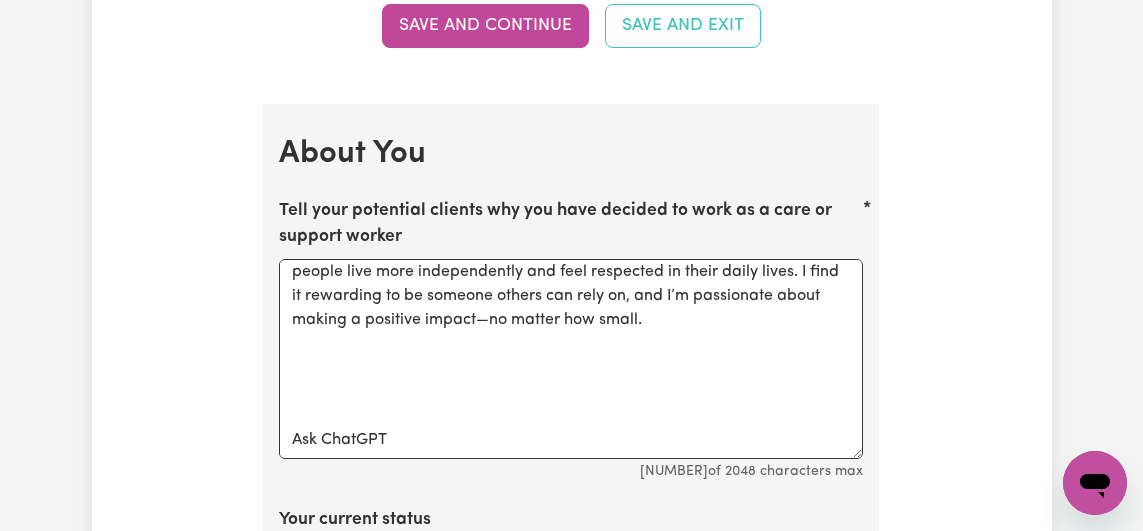 scroll, scrollTop: 3066, scrollLeft: 0, axis: vertical 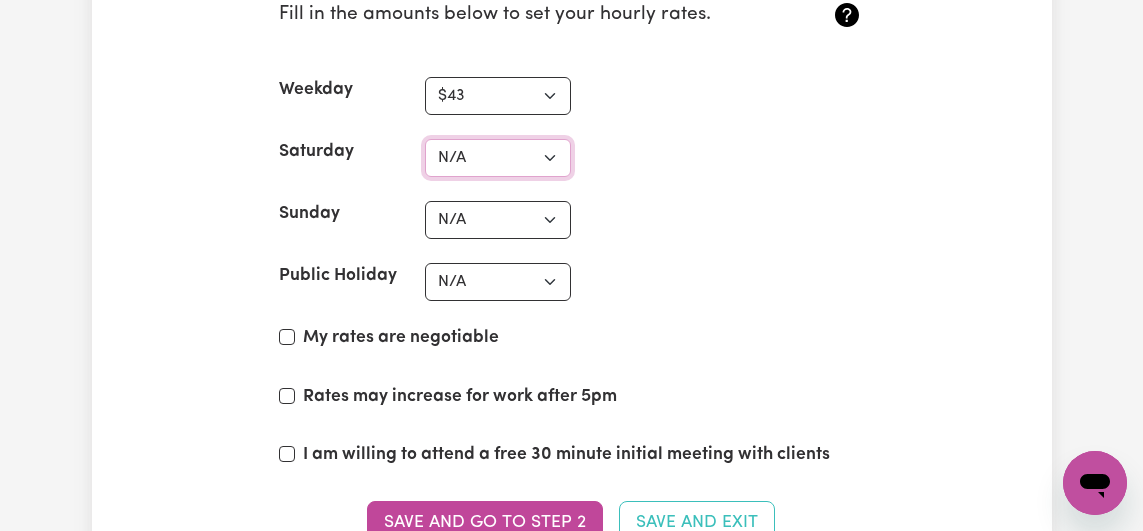 click on "N/A $37 $38 $39 $40 $41 $42 $43 $44 $45 $46 $47 $48 $49 $50 $51 $52 $53 $54 $55 $56 $57 $58 $59 $60 $61 $62 $63 $64 $65 $66 $67 $68 $69 $70 $71 $72 $73 $74 $75 $76 $77 $78 $79 $80 $81 $82 $83 $84 $85 $86 $87 $88 $89 $90 $91 $92 $93 $94 $95 $96 $97 $98 $99 $100 $101 $102 $103 $104 $105 $106 $107 $108 $109 $110 $111 $112 $113 $114 $115 $116 $117 $118 $119 $120 $121 $122 $123 $124 $125 $126 $127 $128 $129 $130 $131 $132 $133 $134 $135 $136 $137 $138 $139 $140 $141 $142 $143 $144 $145 $146 $147 $148 $149 $150 $151 $152 $153 $154 $155 $156 $157 $158 $159 $160 $161 $162" at bounding box center (498, 158) 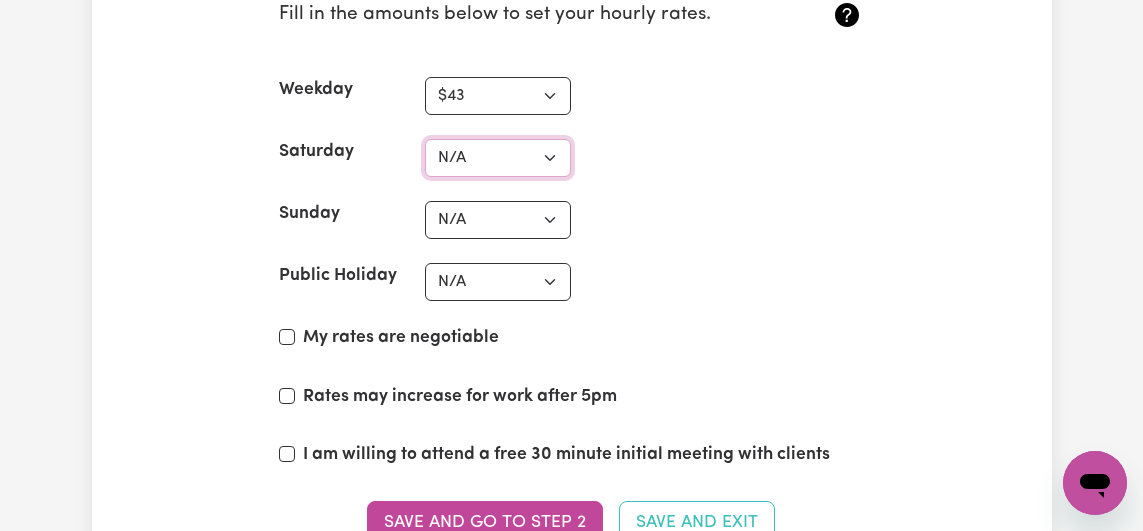 select on "[NUMBER]" 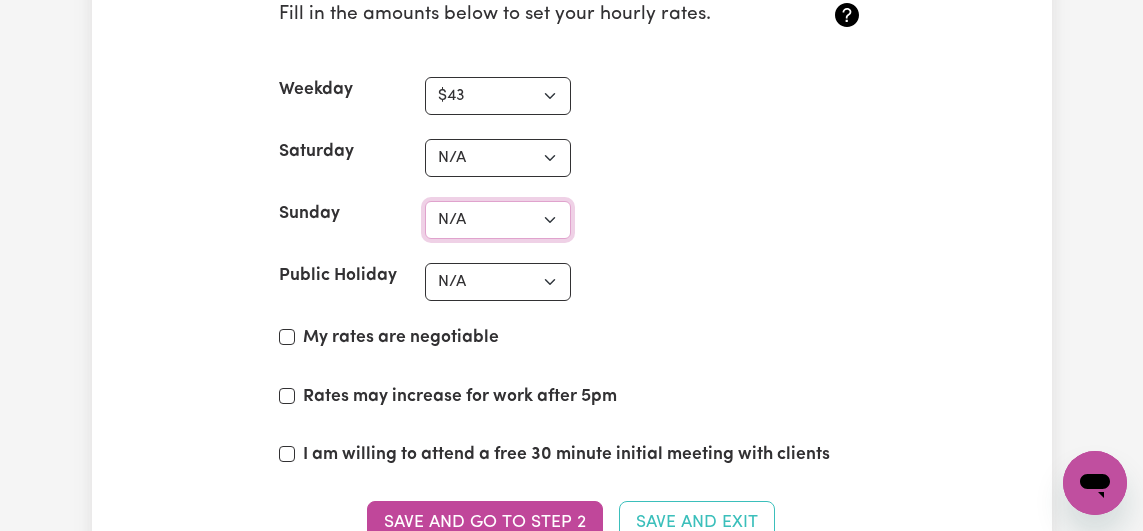 click on "N/A $37 $38 $39 $40 $41 $42 $43 $44 $45 $46 $47 $48 $49 $50 $51 $52 $53 $54 $55 $56 $57 $58 $59 $60 $61 $62 $63 $64 $65 $66 $67 $68 $69 $70 $71 $72 $73 $74 $75 $76 $77 $78 $79 $80 $81 $82 $83 $84 $85 $86 $87 $88 $89 $90 $91 $92 $93 $94 $95 $96 $97 $98 $99 $100 $101 $102 $103 $104 $105 $106 $107 $108 $109 $110 $111 $112 $113 $114 $115 $116 $117 $118 $119 $120 $121 $122 $123 $124 $125 $126 $127 $128 $129 $130 $131 $132 $133 $134 $135 $136 $137 $138 $139 $140 $141 $142 $143 $144 $145 $146 $147 $148 $149 $150 $151 $152 $153 $154 $155 $156 $157 $158 $159 $160 $161 $162" at bounding box center [498, 220] 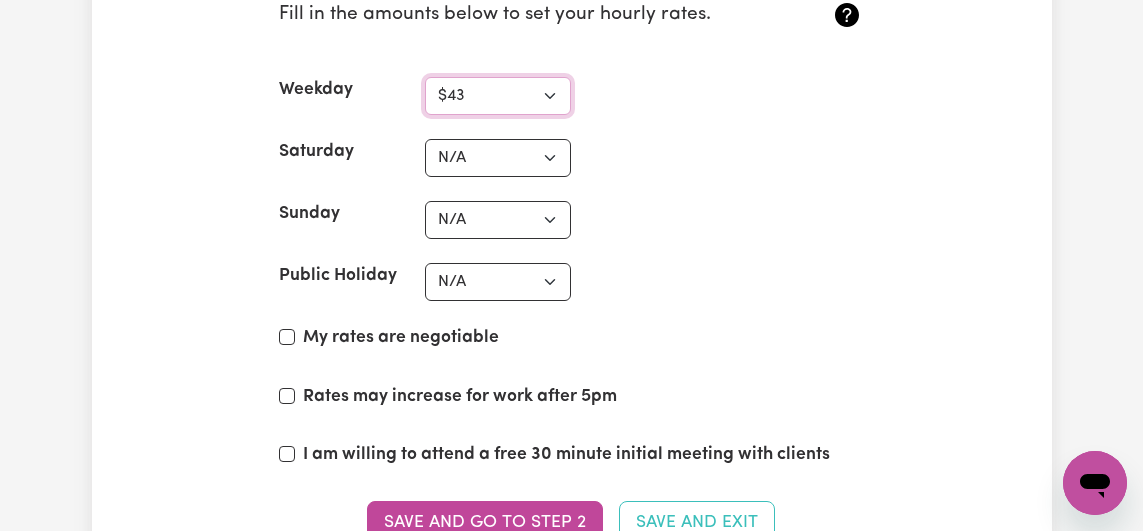click on "N/A $37 $38 $39 $40 $41 $42 $43 $44 $45 $46 $47 $48 $49 $50 $51 $52 $53 $54 $55 $56 $57 $58 $59 $60 $61 $62 $63 $64 $65 $66 $67 $68 $69 $70 $71 $72 $73 $74 $75 $76 $77 $78 $79 $80 $81 $82 $83 $84 $85 $86 $87 $88 $89 $90 $91 $92 $93 $94 $95 $96 $97 $98 $99 $100 $101 $102 $103 $104 $105 $106 $107 $108 $109 $110 $111 $112 $113 $114 $115 $116 $117 $118 $119 $120 $121 $122 $123 $124 $125 $126 $127 $128 $129 $130 $131 $132 $133 $134 $135 $136 $137 $138 $139 $140 $141 $142 $143 $144 $145 $146 $147 $148 $149 $150 $151 $152 $153 $154 $155 $156 $157 $158 $159 $160 $161 $162" at bounding box center (498, 96) 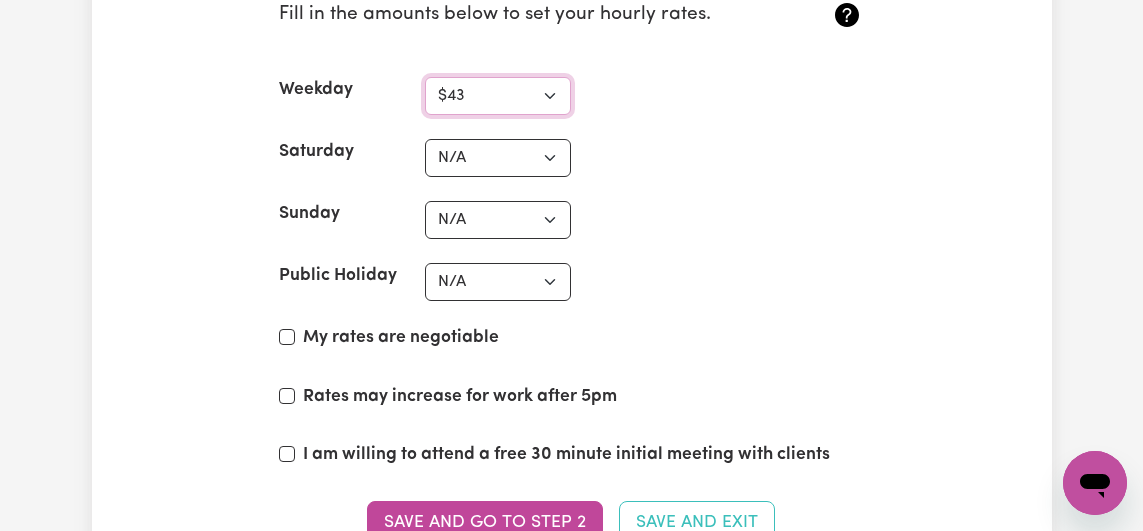 select on "[NUMBER]" 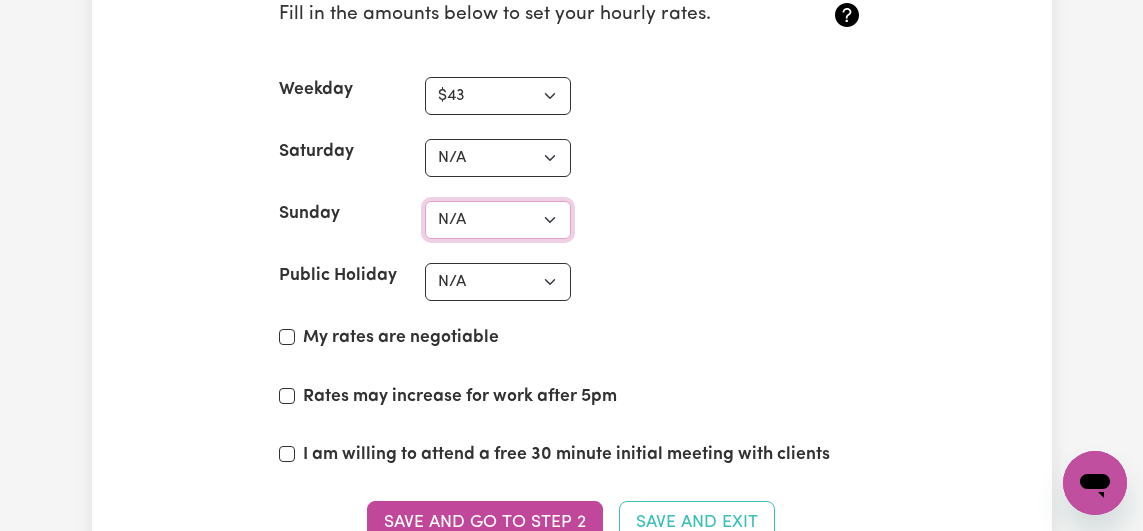 click on "N/A $37 $38 $39 $40 $41 $42 $43 $44 $45 $46 $47 $48 $49 $50 $51 $52 $53 $54 $55 $56 $57 $58 $59 $60 $61 $62 $63 $64 $65 $66 $67 $68 $69 $70 $71 $72 $73 $74 $75 $76 $77 $78 $79 $80 $81 $82 $83 $84 $85 $86 $87 $88 $89 $90 $91 $92 $93 $94 $95 $96 $97 $98 $99 $100 $101 $102 $103 $104 $105 $106 $107 $108 $109 $110 $111 $112 $113 $114 $115 $116 $117 $118 $119 $120 $121 $122 $123 $124 $125 $126 $127 $128 $129 $130 $131 $132 $133 $134 $135 $136 $137 $138 $139 $140 $141 $142 $143 $144 $145 $146 $147 $148 $149 $150 $151 $152 $153 $154 $155 $156 $157 $158 $159 $160 $161 $162" at bounding box center (498, 220) 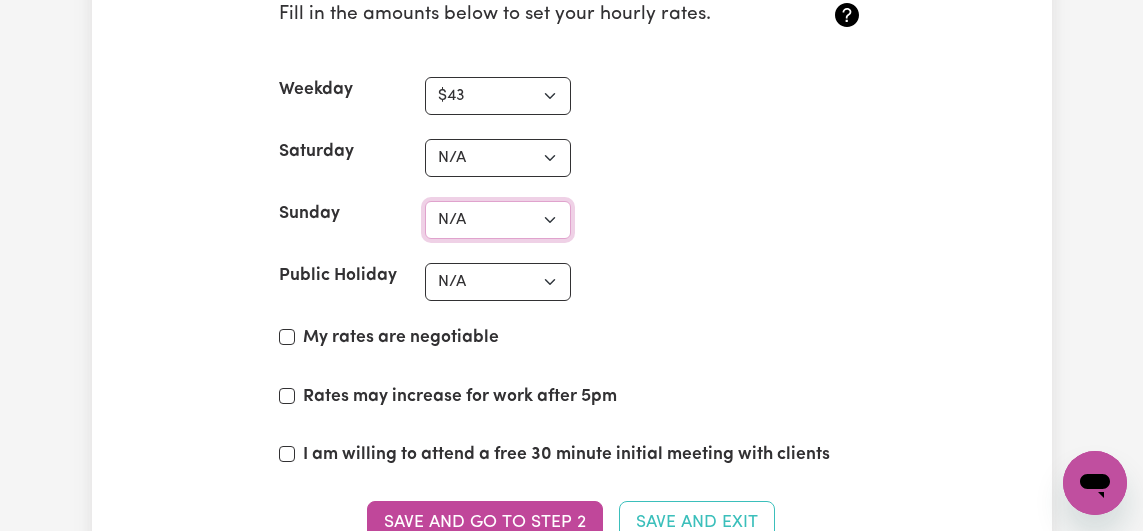 select on "83" 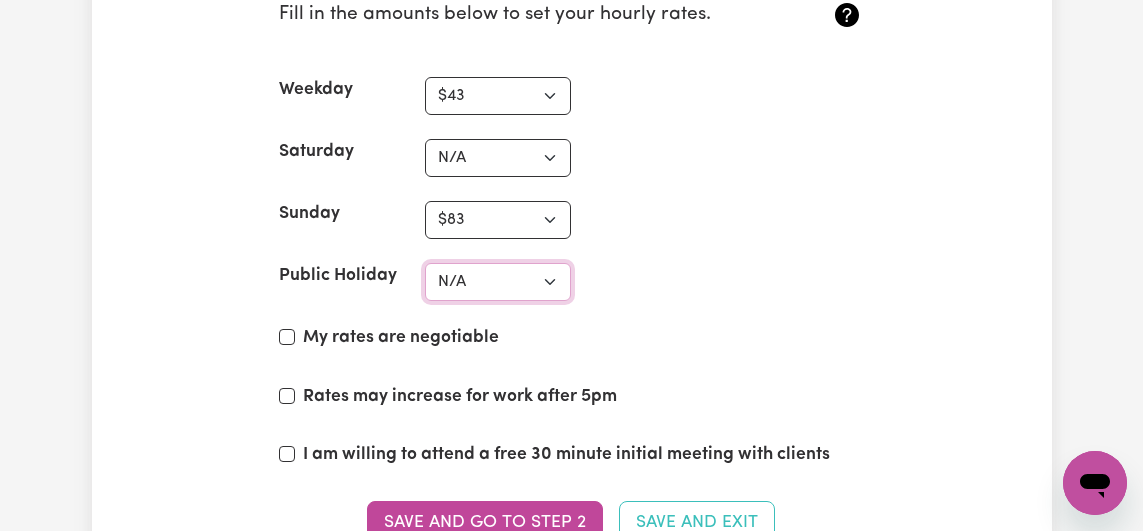 click on "N/A $37 $38 $39 $40 $41 $42 $43 $44 $45 $46 $47 $48 $49 $50 $51 $52 $53 $54 $55 $56 $57 $58 $59 $60 $61 $62 $63 $64 $65 $66 $67 $68 $69 $70 $71 $72 $73 $74 $75 $76 $77 $78 $79 $80 $81 $82 $83 $84 $85 $86 $87 $88 $89 $90 $91 $92 $93 $94 $95 $96 $97 $98 $99 $100 $101 $102 $103 $104 $105 $106 $107 $108 $109 $110 $111 $112 $113 $114 $115 $116 $117 $118 $119 $120 $121 $122 $123 $124 $125 $126 $127 $128 $129 $130 $131 $132 $133 $134 $135 $136 $137 $138 $139 $140 $141 $142 $143 $144 $145 $146 $147 $148 $149 $150 $151 $152 $153 $154 $155 $156 $157 $158 $159 $160 $161 $162" at bounding box center (498, 282) 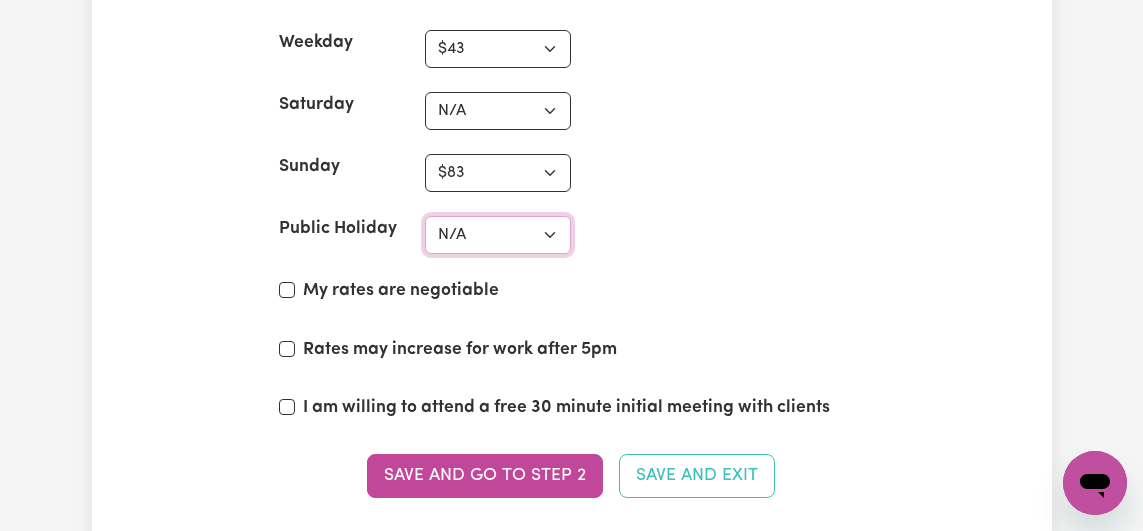 scroll, scrollTop: 5535, scrollLeft: 0, axis: vertical 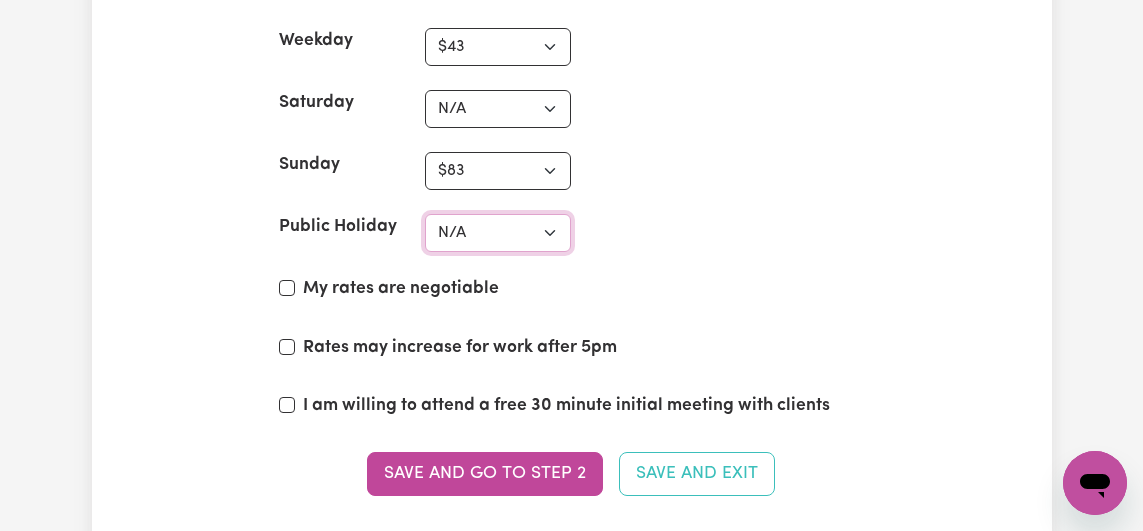 click on "N/A $37 $38 $39 $40 $41 $42 $43 $44 $45 $46 $47 $48 $49 $50 $51 $52 $53 $54 $55 $56 $57 $58 $59 $60 $61 $62 $63 $64 $65 $66 $67 $68 $69 $70 $71 $72 $73 $74 $75 $76 $77 $78 $79 $80 $81 $82 $83 $84 $85 $86 $87 $88 $89 $90 $91 $92 $93 $94 $95 $96 $97 $98 $99 $100 $101 $102 $103 $104 $105 $106 $107 $108 $109 $110 $111 $112 $113 $114 $115 $116 $117 $118 $119 $120 $121 $122 $123 $124 $125 $126 $127 $128 $129 $130 $131 $132 $133 $134 $135 $136 $137 $138 $139 $140 $141 $142 $143 $144 $145 $146 $147 $148 $149 $150 $151 $152 $153 $154 $155 $156 $157 $158 $159 $160 $161 $162" at bounding box center (498, 233) 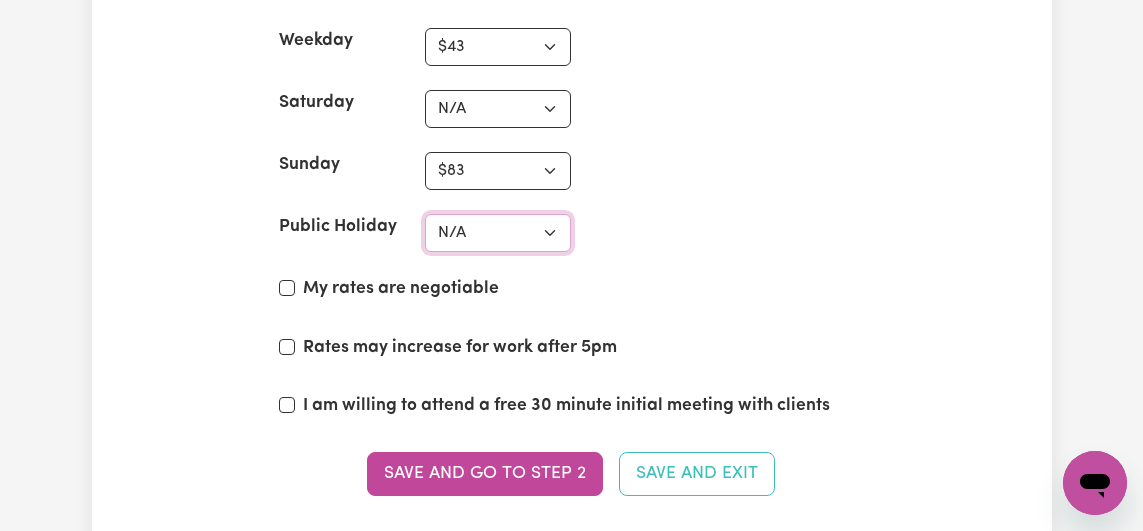 select on "100" 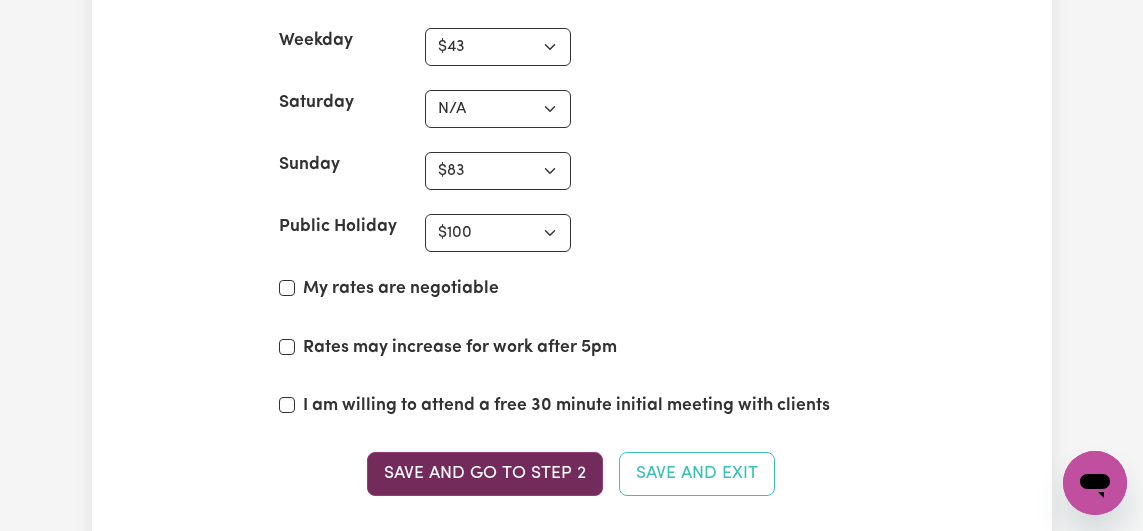 click on "Save and go to Step 2" at bounding box center [485, 474] 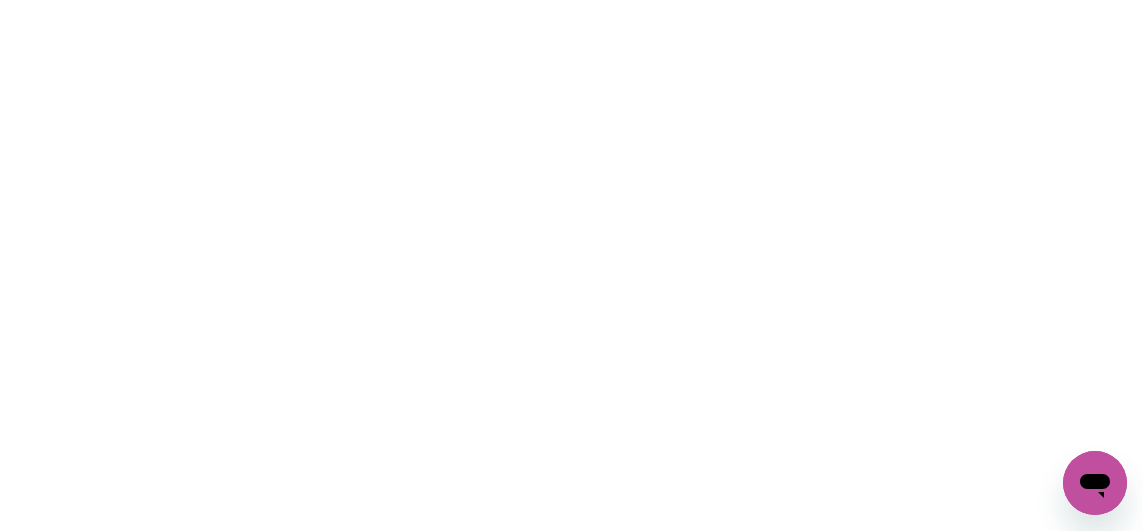 scroll, scrollTop: 0, scrollLeft: 0, axis: both 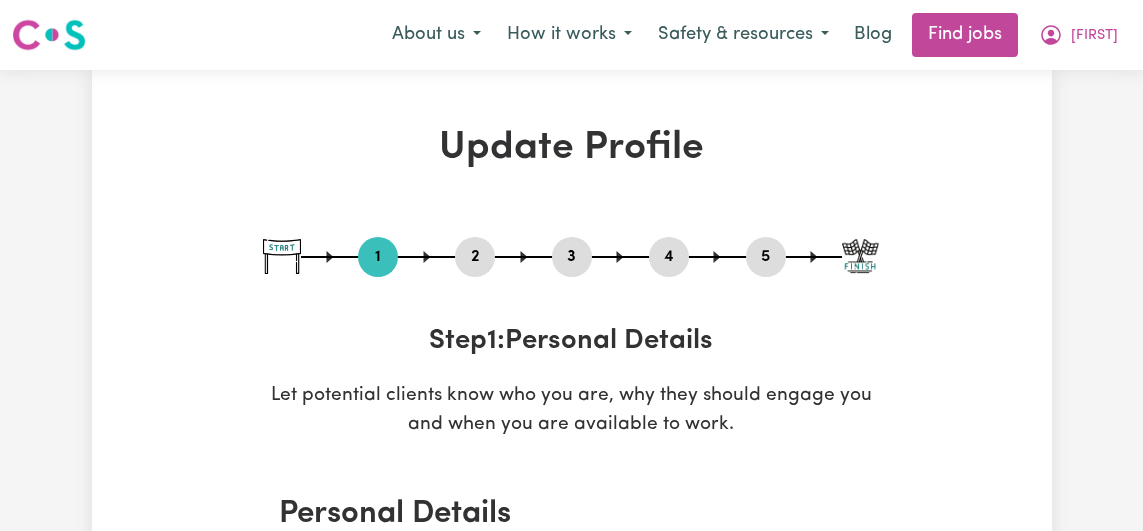 select on "Studying a healthcare related degree or qualification" 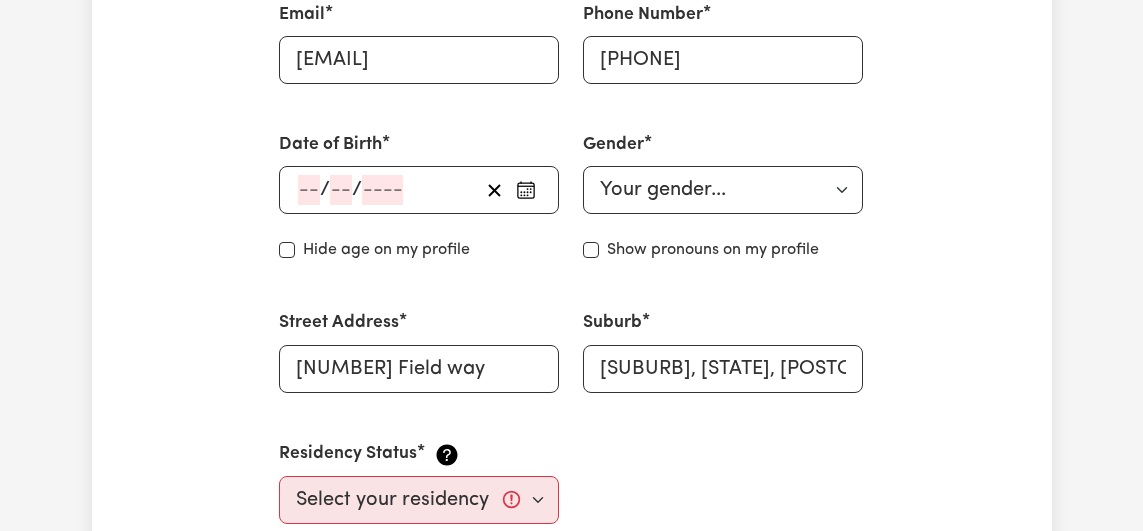 scroll, scrollTop: 767, scrollLeft: 0, axis: vertical 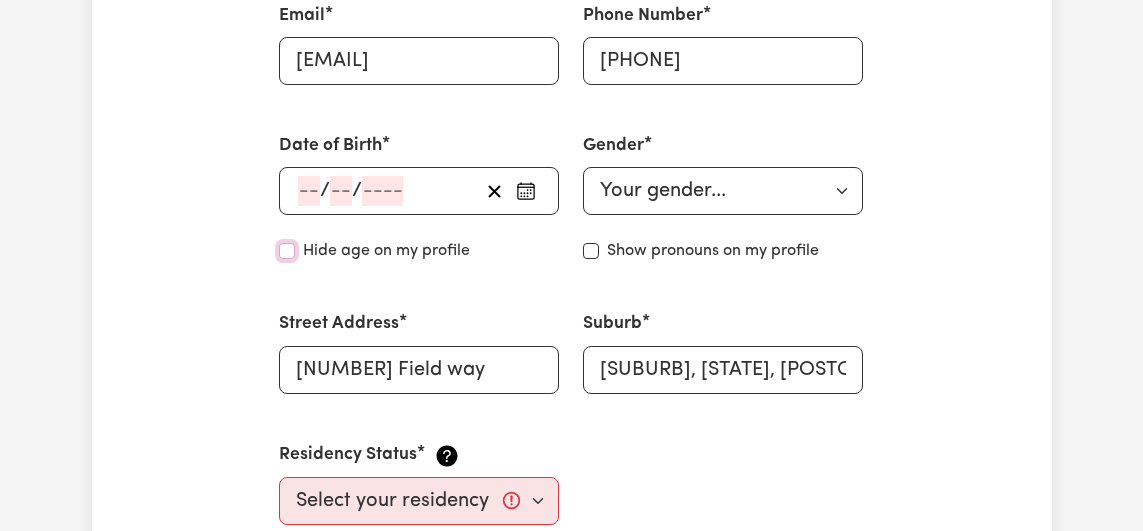 click on "Hide age" at bounding box center (287, 251) 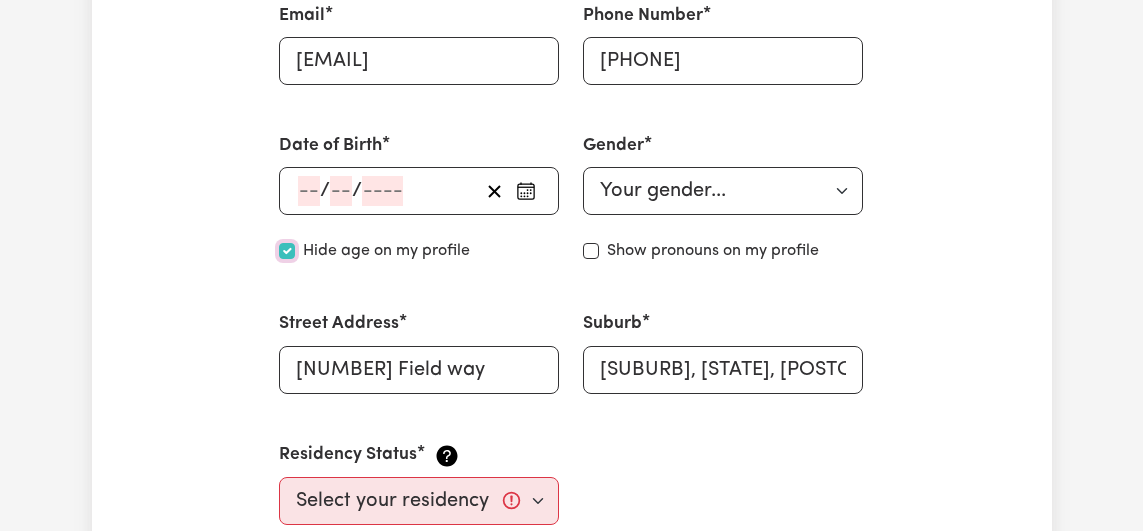checkbox on "true" 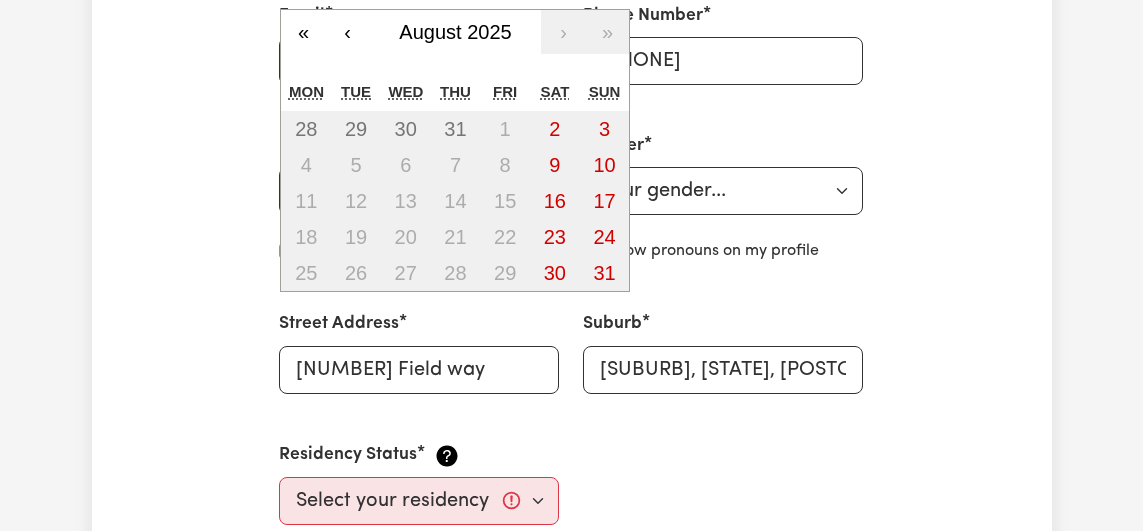 click on "/ / « ‹ August 2025 › » Mon Tue Wed Thu Fri Sat Sun 28 29 30 31 1 2 3 4 5 6 7 8 9 10 11 12 13 14 15 16 17 18 19 20 21 22 23 24 25 26 27 28 29 30 31" at bounding box center (419, 191) 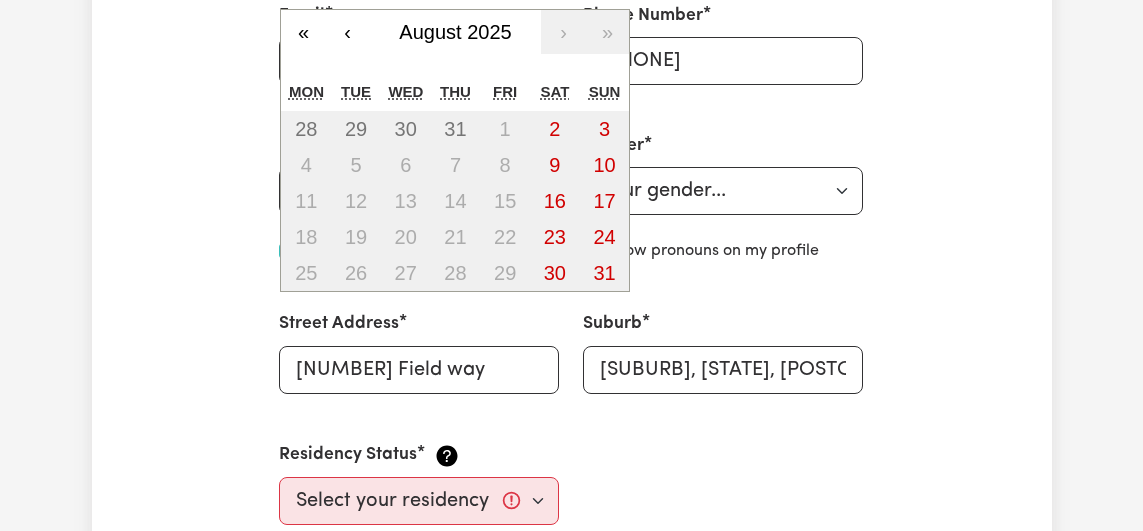 click on "First Name [FIRST] Last Name [LAST] Email [EMAIL] Phone Number [PHONE] Date of Birth / / « ‹ August 2025 › » Mon Tue Wed Thu Fri Sat Sun 28 29 30 31 1 2 3 4 5 6 7 8 9 10 11 12 13 14 15 16 17 18 19 20 21 22 23 24 25 26 27 28 29 30 31 Hide age Hide age on my profile Gender Your gender... Female Male Non-binary Other Prefer not to say Show pronouns on my profile Show pronouns on my profile Street Address 2 Field way Suburb [SUBURB], [STATE], [POSTCODE] Residency Status Select your residency status... Australian citizen Australian PR Temporary Work Visa Student Visa" at bounding box center [571, 198] 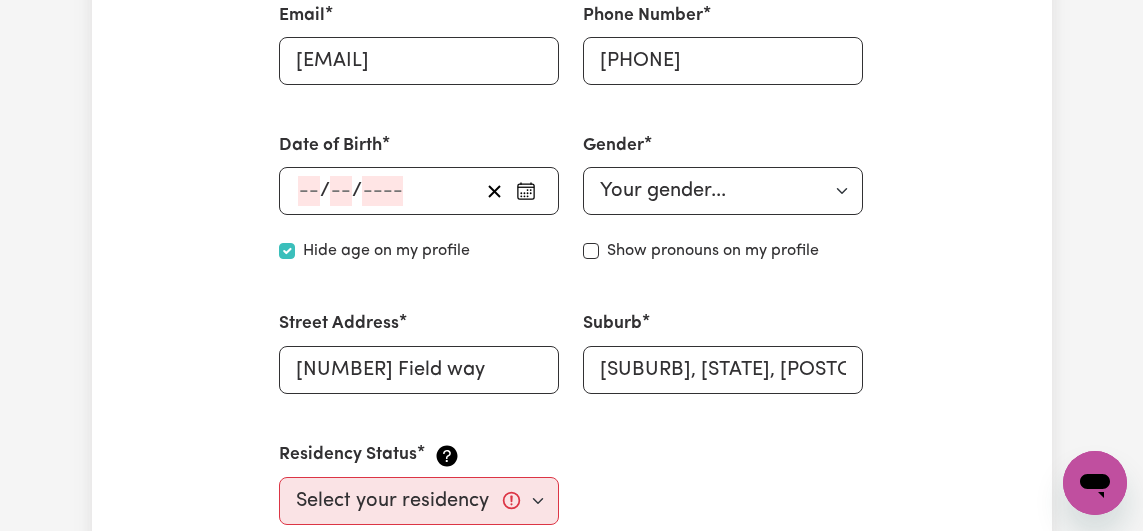 scroll, scrollTop: 0, scrollLeft: 0, axis: both 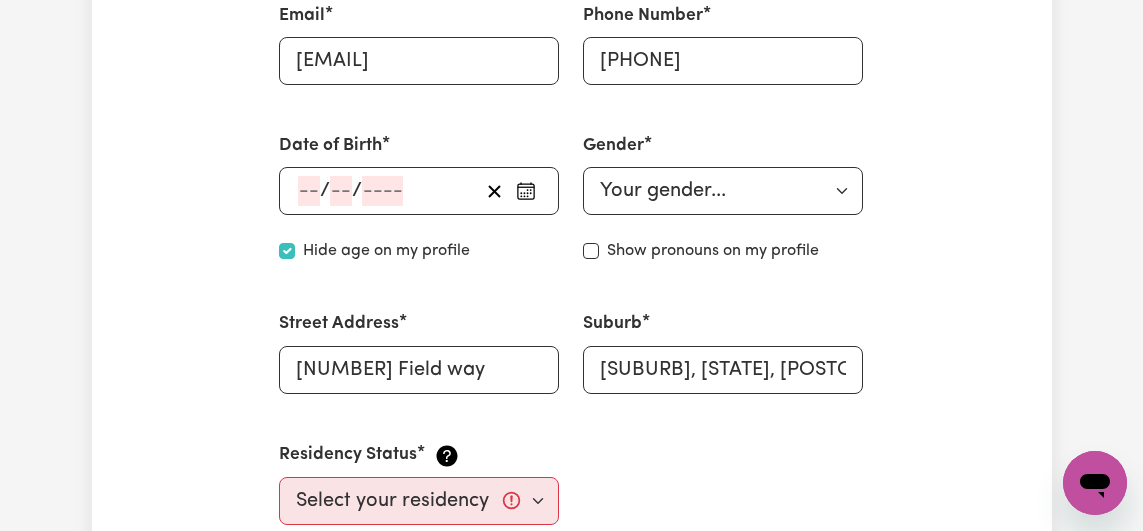 click on "/ / « ‹ August 2025 › » Mon Tue Wed Thu Fri Sat Sun 28 29 30 31 1 2 3 4 5 6 7 8 9 10 11 12 13 14 15 16 17 18 19 20 21 22 23 24 25 26 27 28 29 30 31" at bounding box center (419, 191) 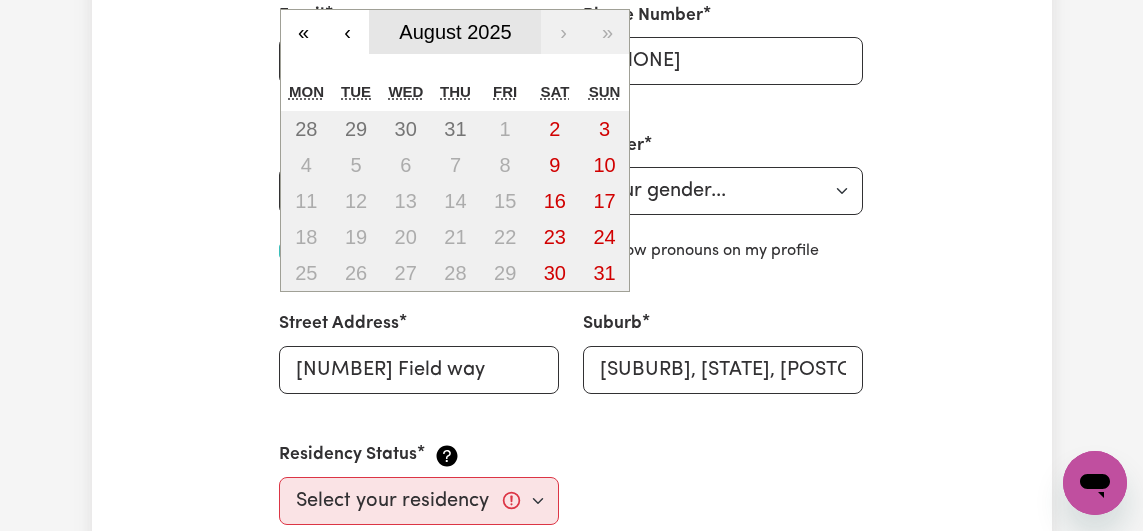 click on "August 2025" at bounding box center [455, 32] 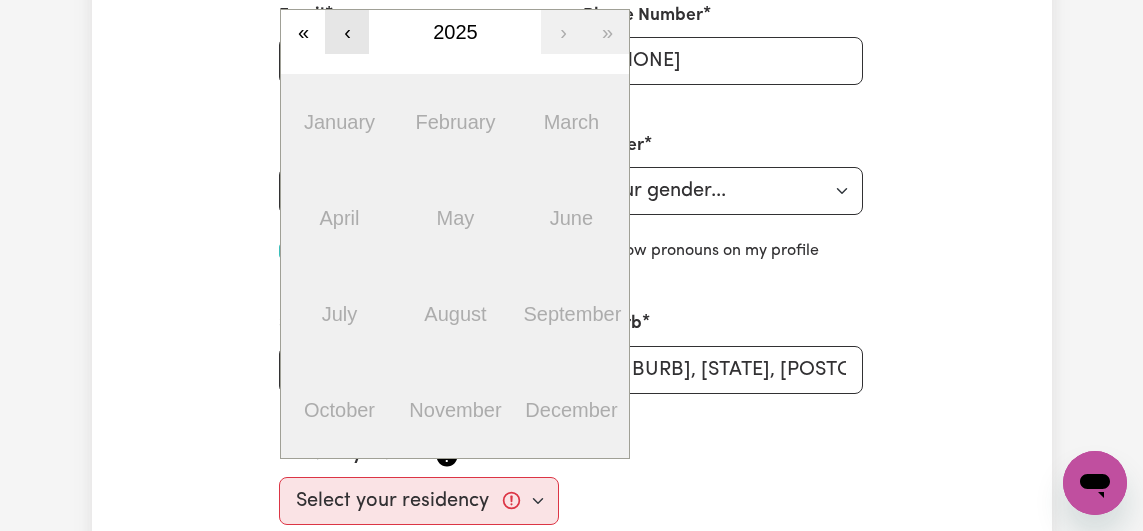 click on "‹" at bounding box center [347, 32] 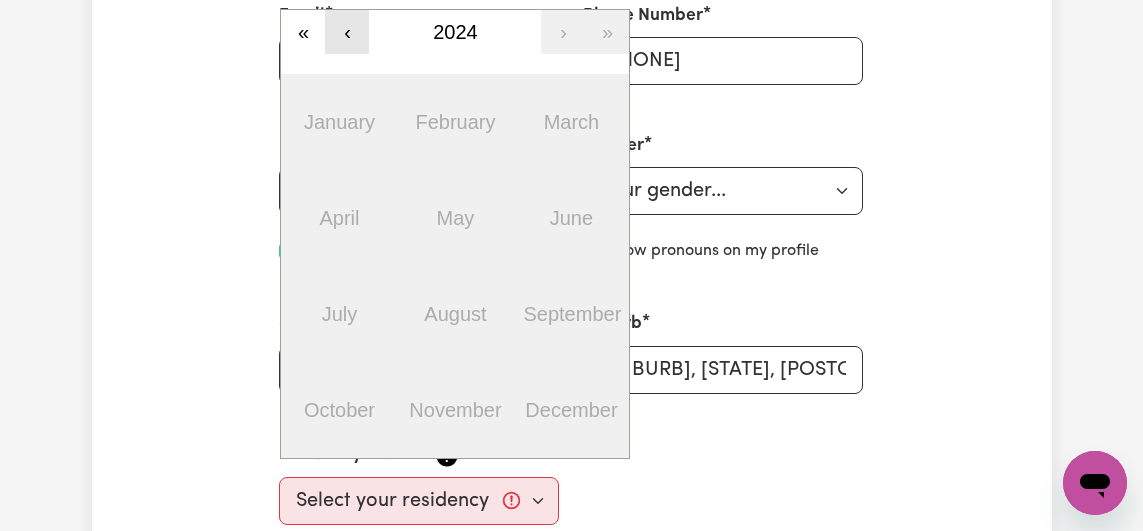 click on "‹" at bounding box center (347, 32) 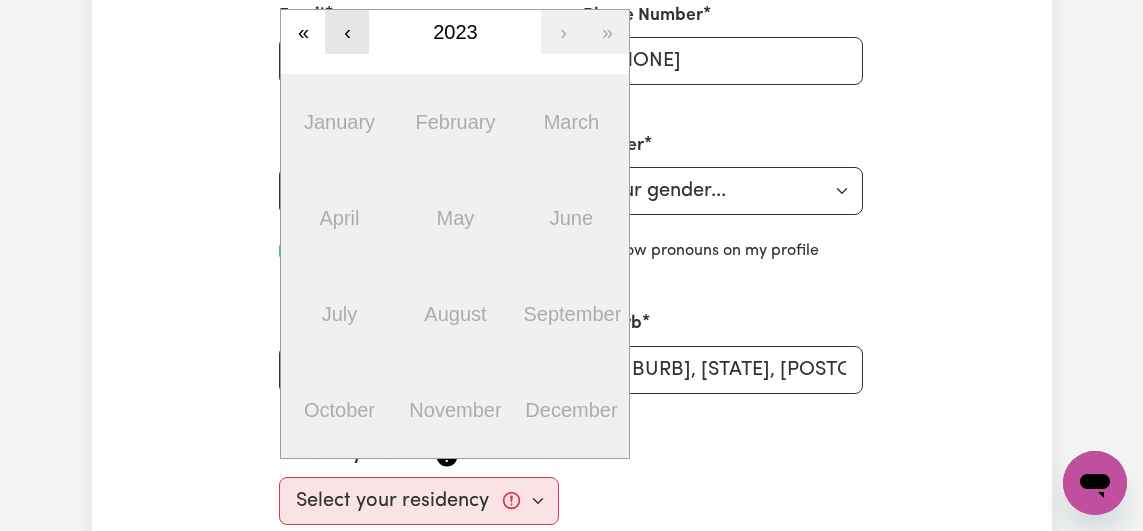 click on "‹" at bounding box center [347, 32] 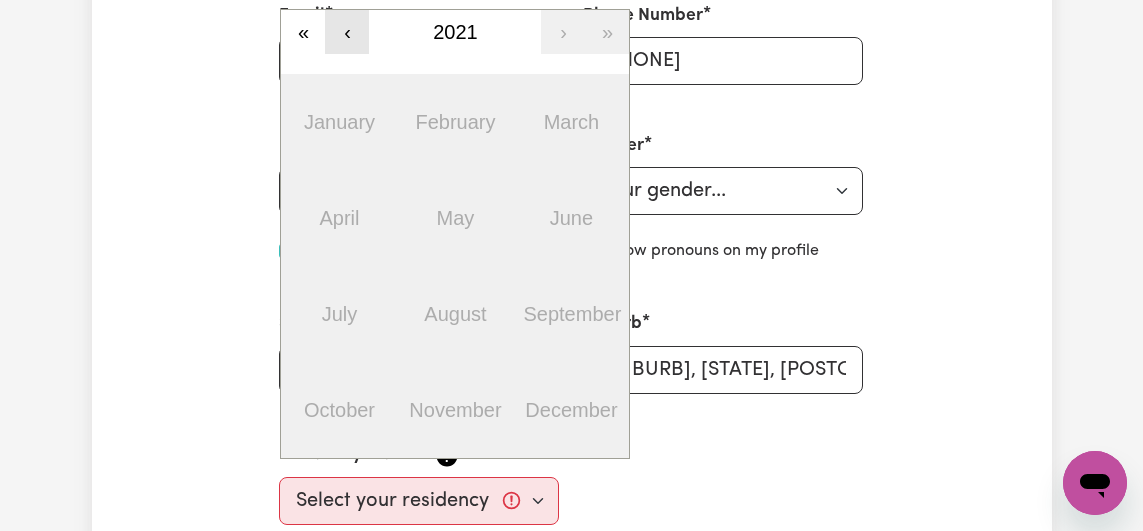 click on "‹" at bounding box center (347, 32) 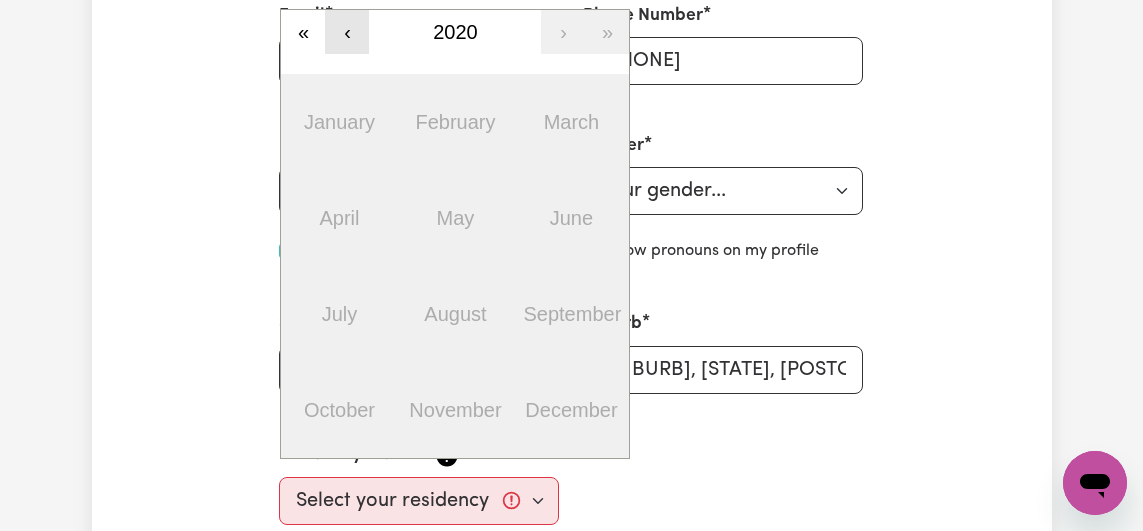 click on "‹" at bounding box center (347, 32) 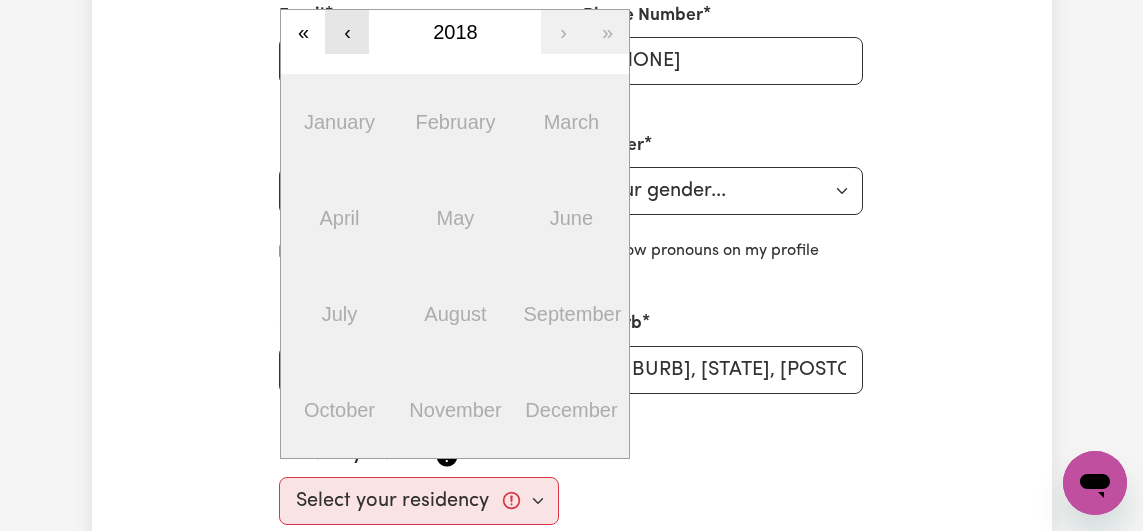 click on "‹" at bounding box center (347, 32) 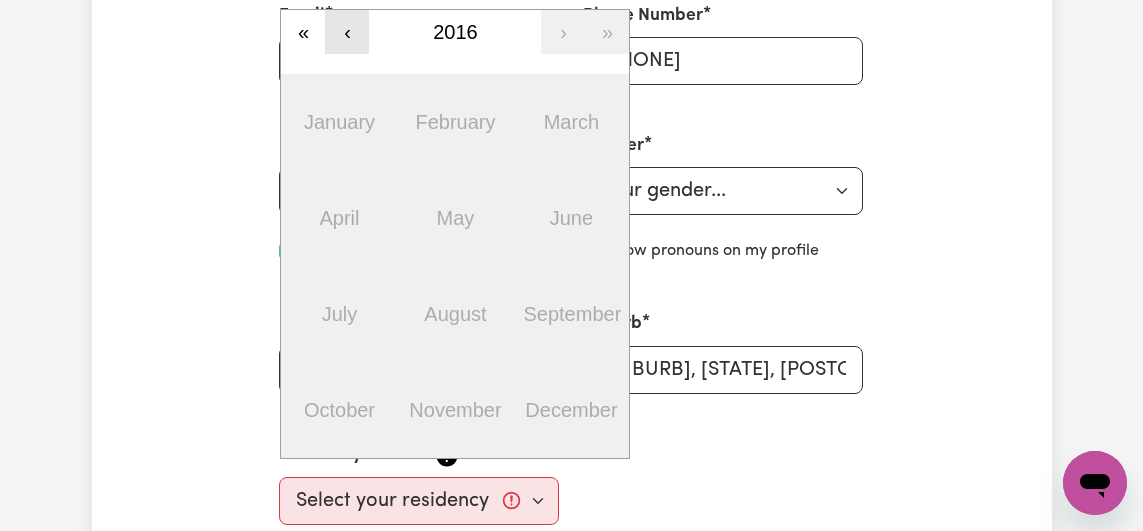 click on "‹" at bounding box center (347, 32) 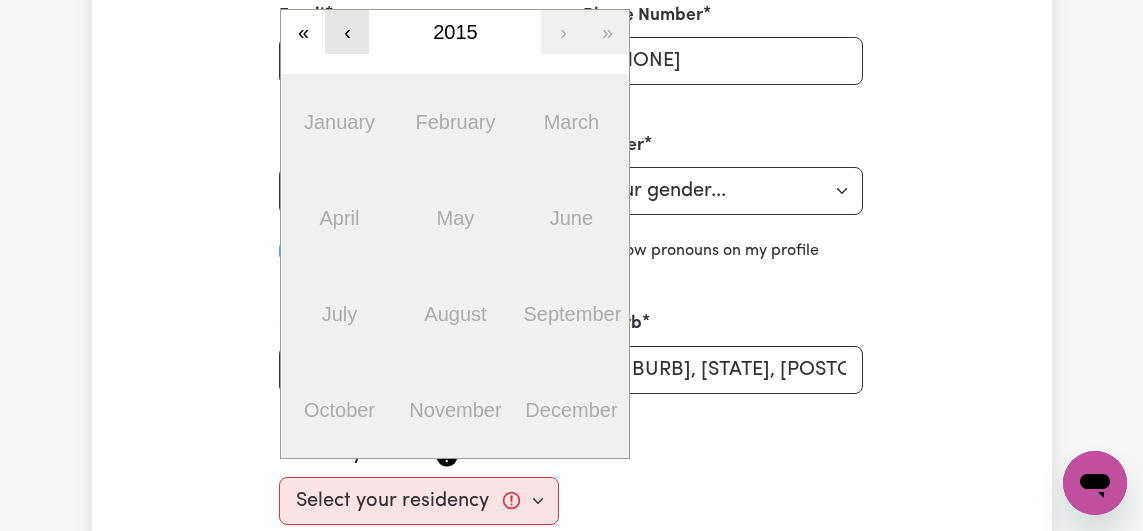 click on "‹" at bounding box center (347, 32) 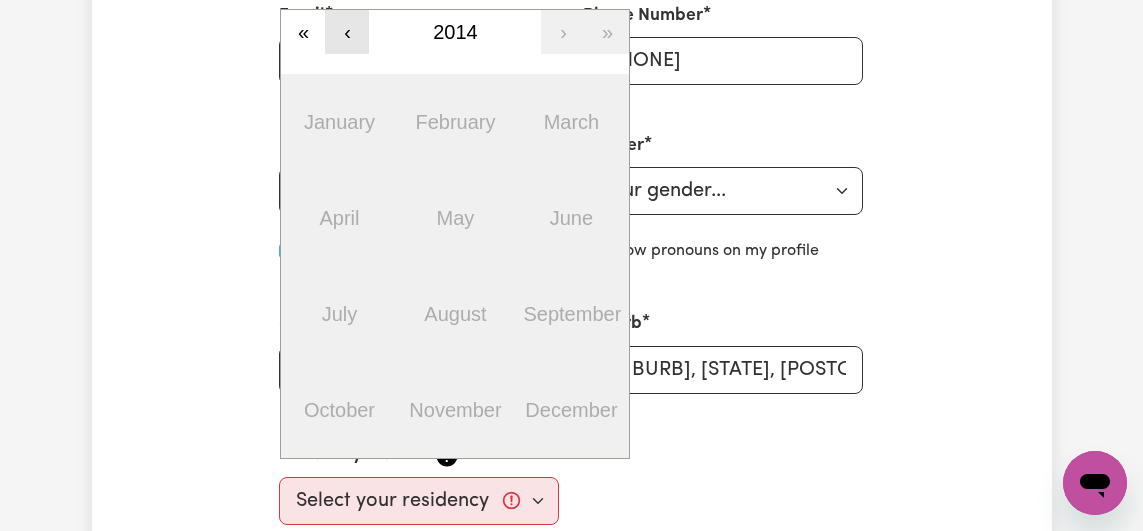click on "‹" at bounding box center [347, 32] 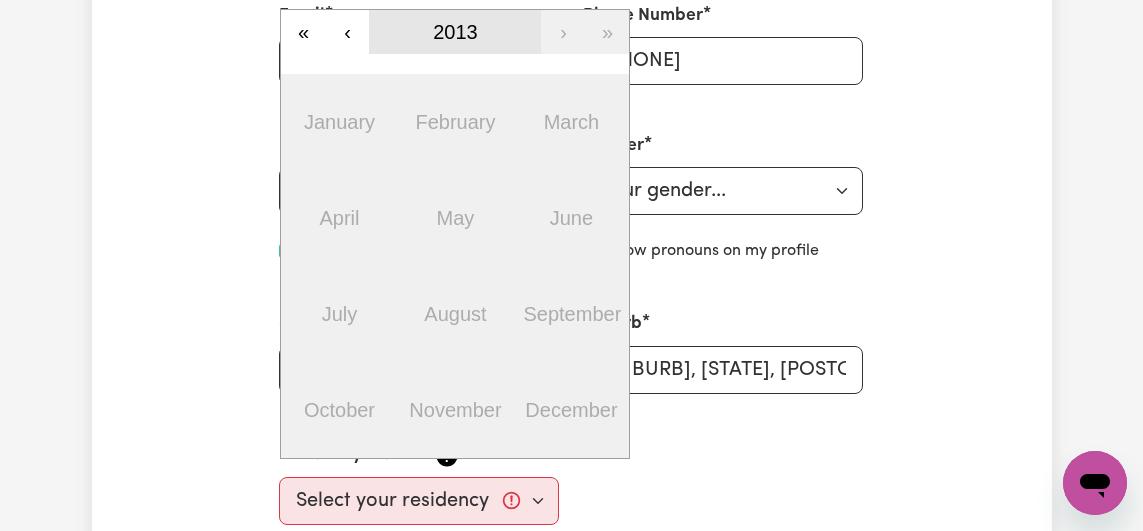 click on "2013" at bounding box center (455, 32) 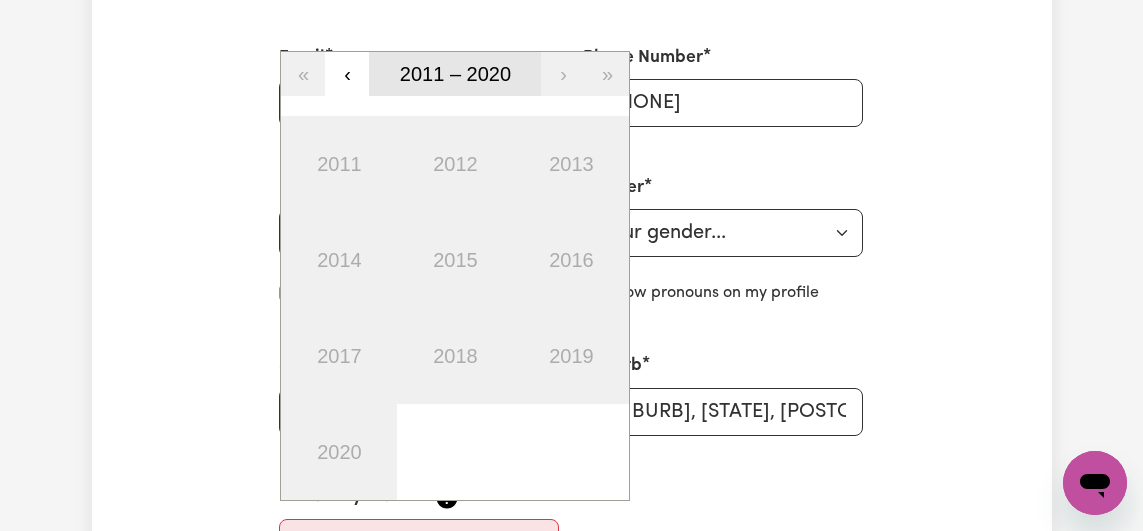 scroll, scrollTop: 726, scrollLeft: 0, axis: vertical 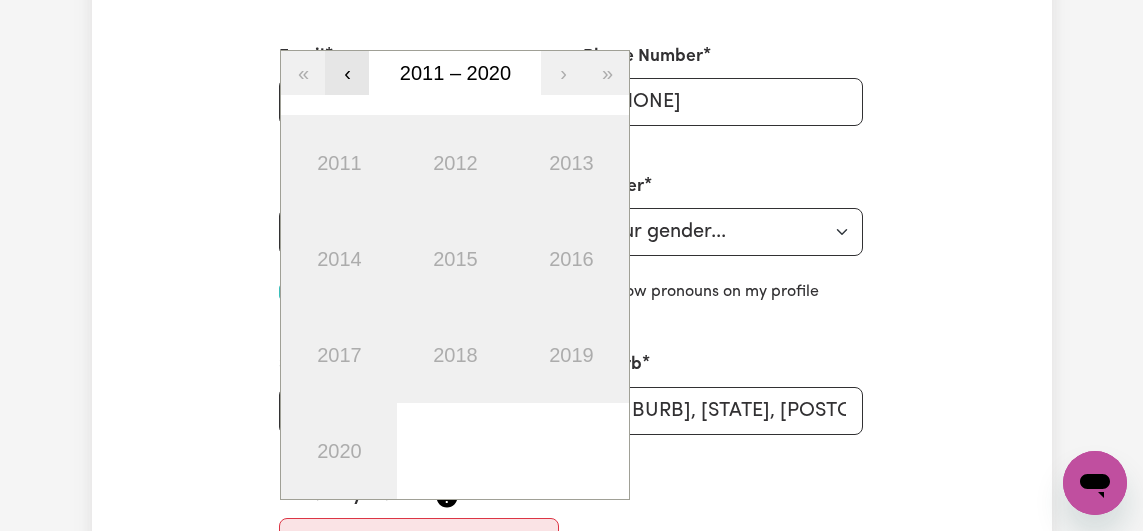 click on "‹" at bounding box center (347, 73) 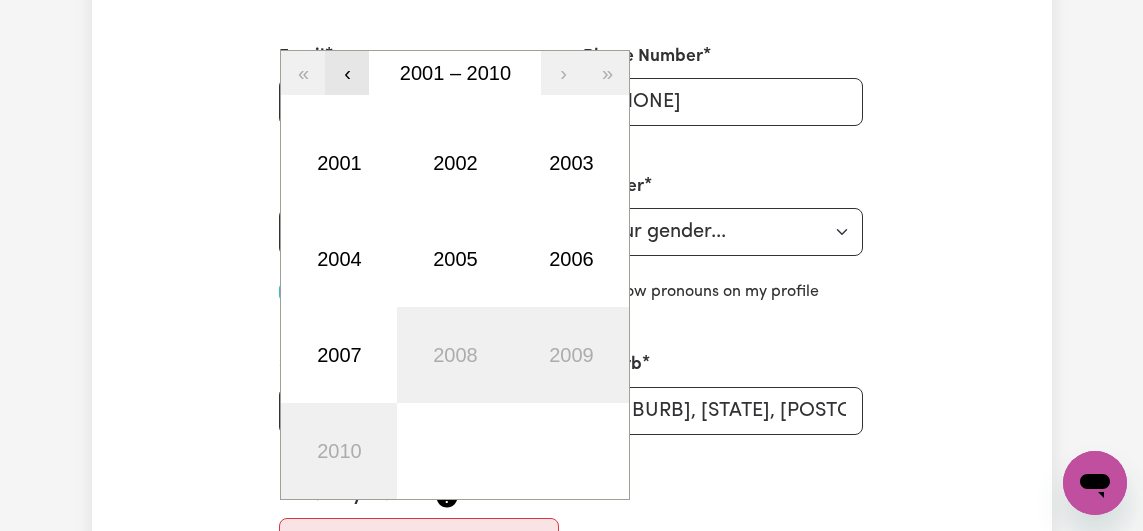 click on "‹" at bounding box center (347, 73) 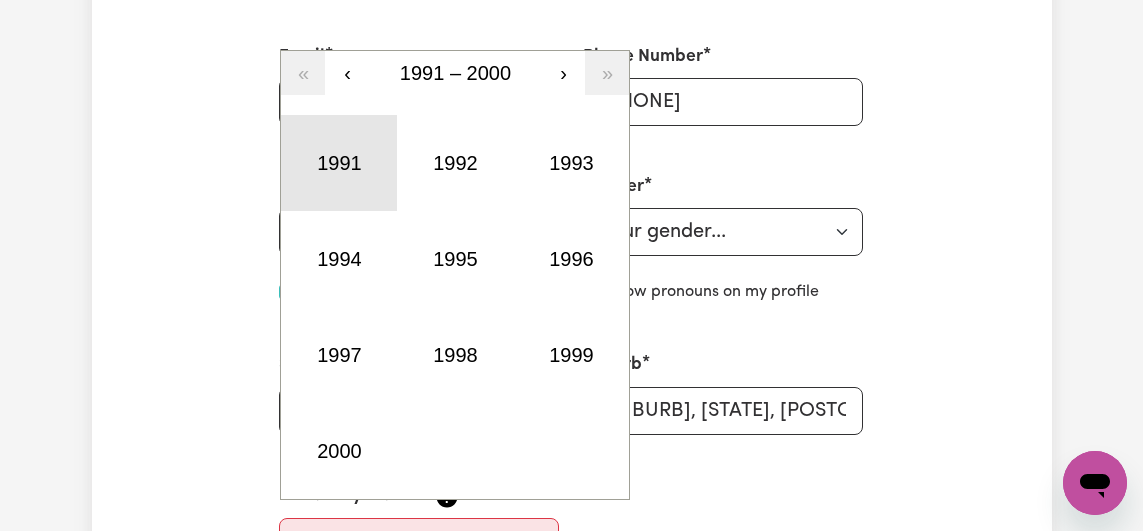 click on "1991" at bounding box center (339, 163) 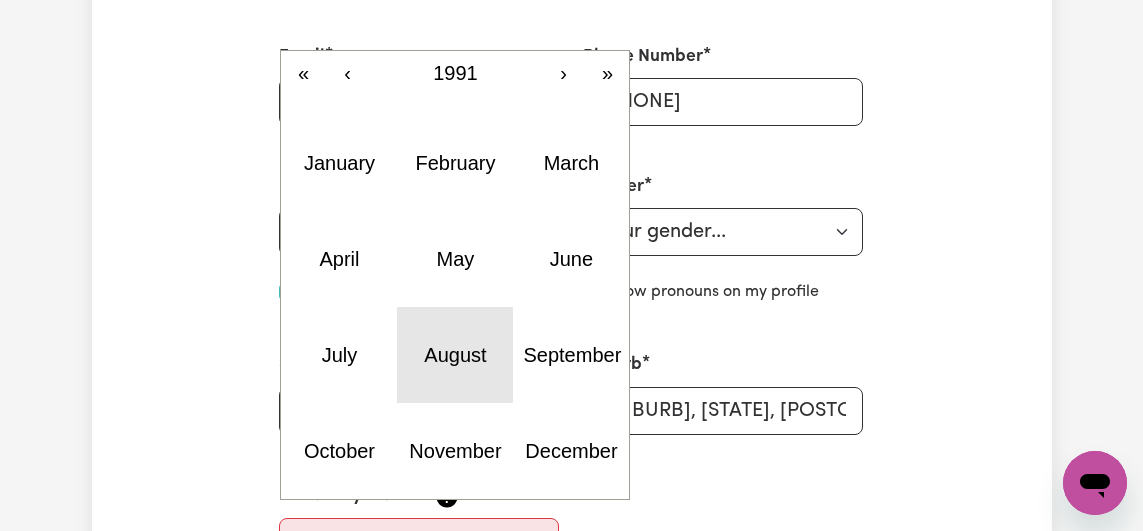 click on "August" at bounding box center (455, 355) 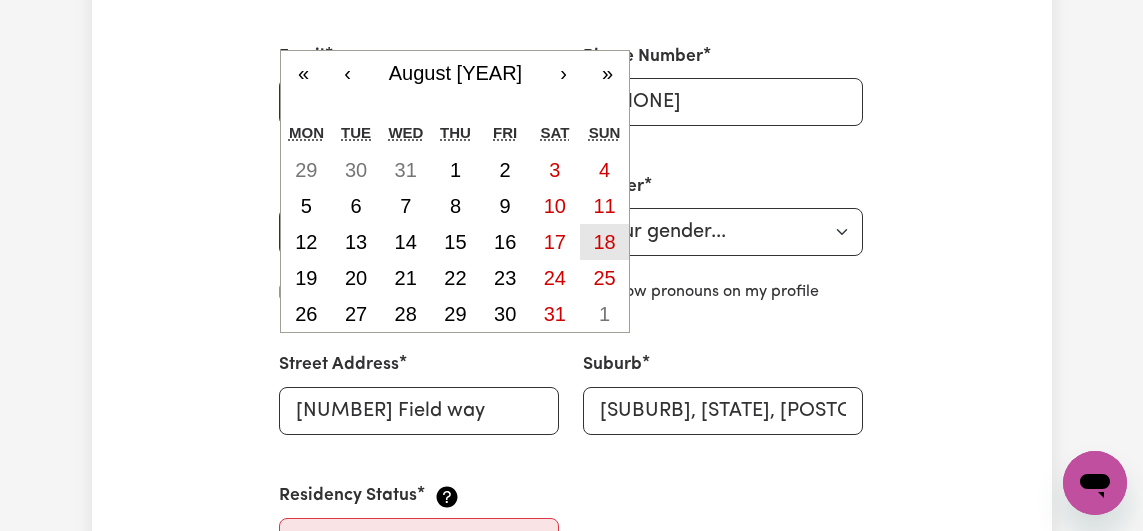 click on "18" at bounding box center (604, 242) 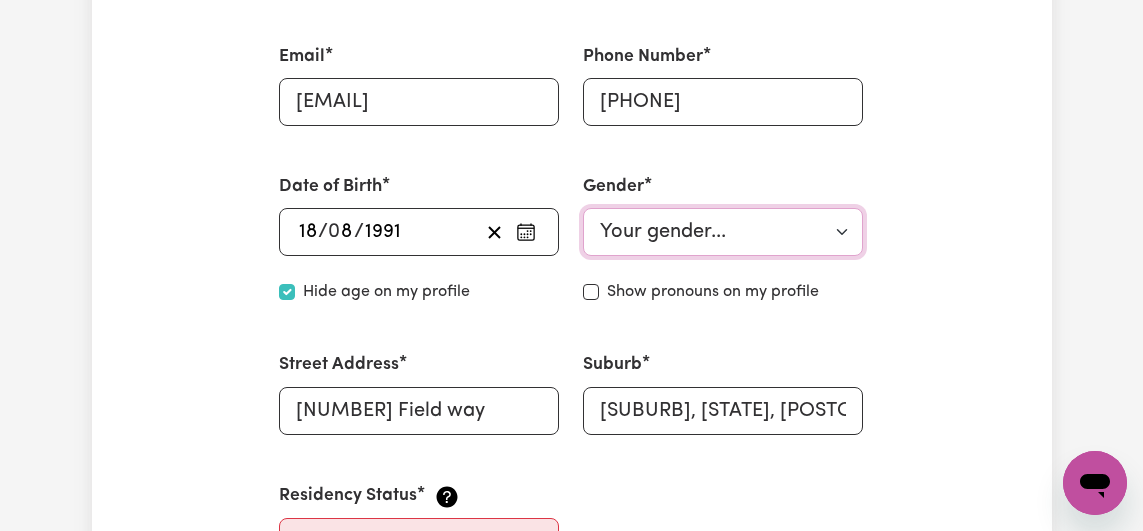 click on "Your gender... Female Male Non-binary Other Prefer not to say" at bounding box center (723, 232) 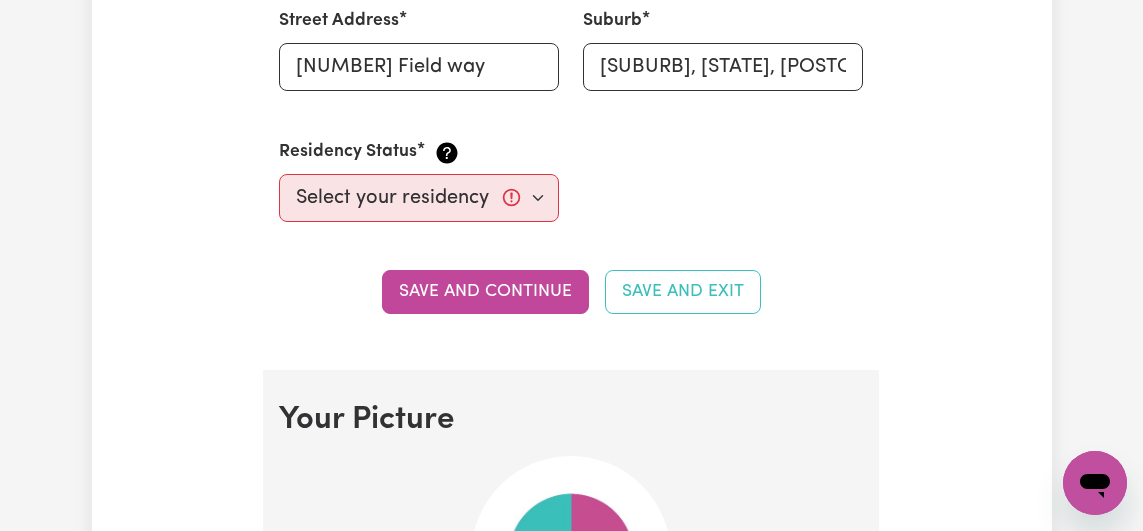 scroll, scrollTop: 1074, scrollLeft: 0, axis: vertical 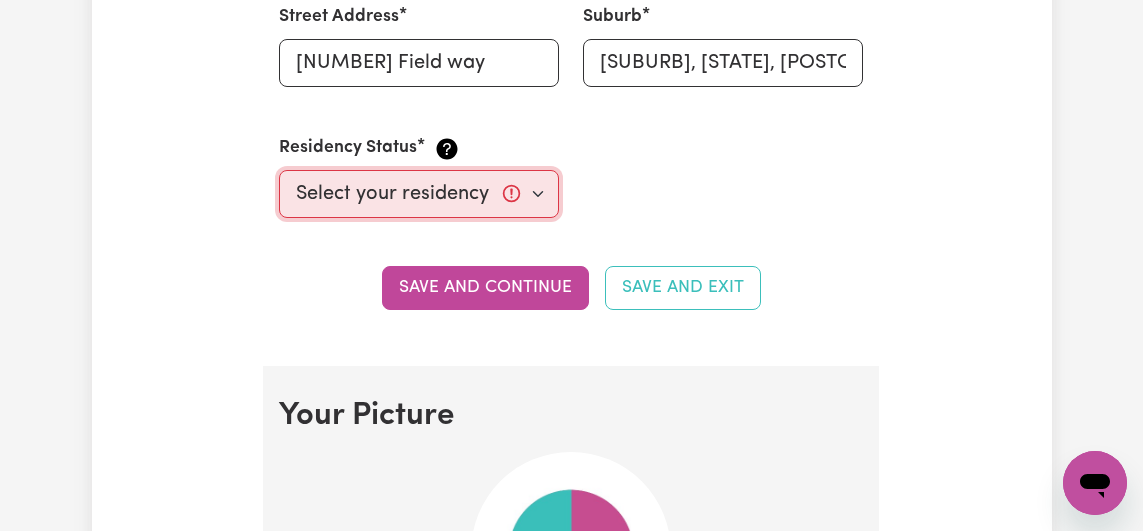 click on "Select your residency status... Australian citizen Australian PR Temporary Work Visa Student Visa" at bounding box center [419, 194] 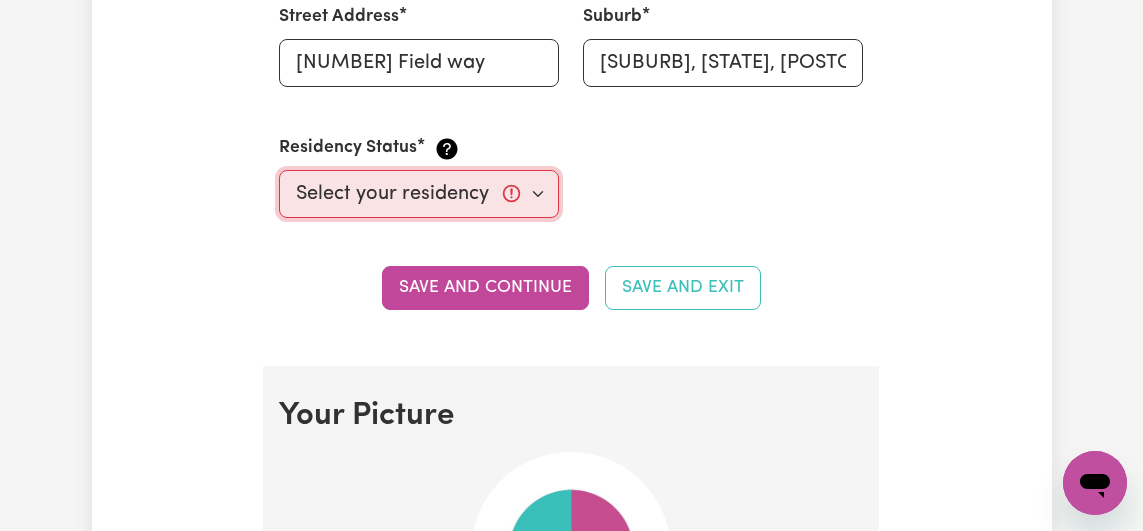 select on "Australian PR" 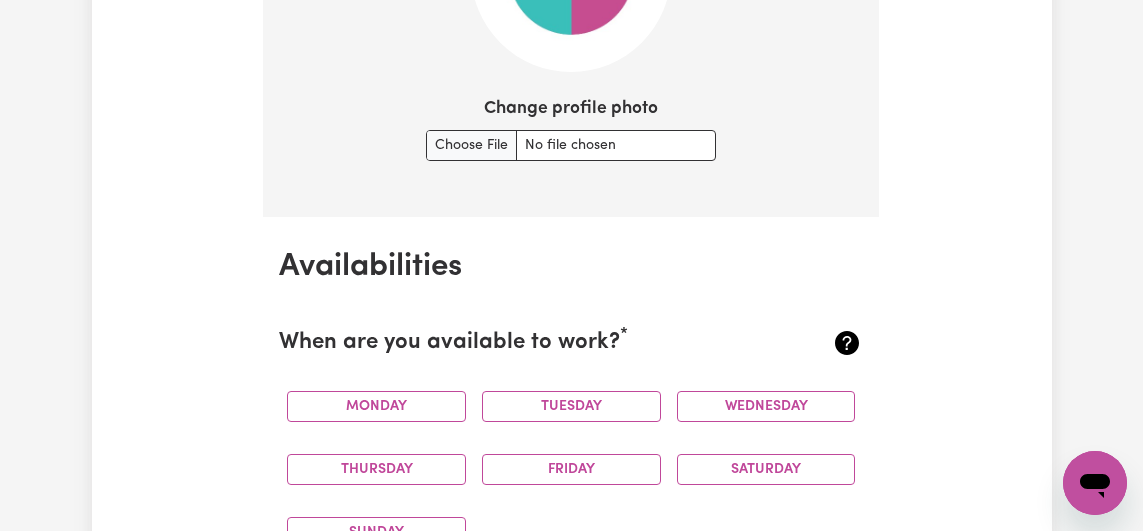 scroll, scrollTop: 1662, scrollLeft: 0, axis: vertical 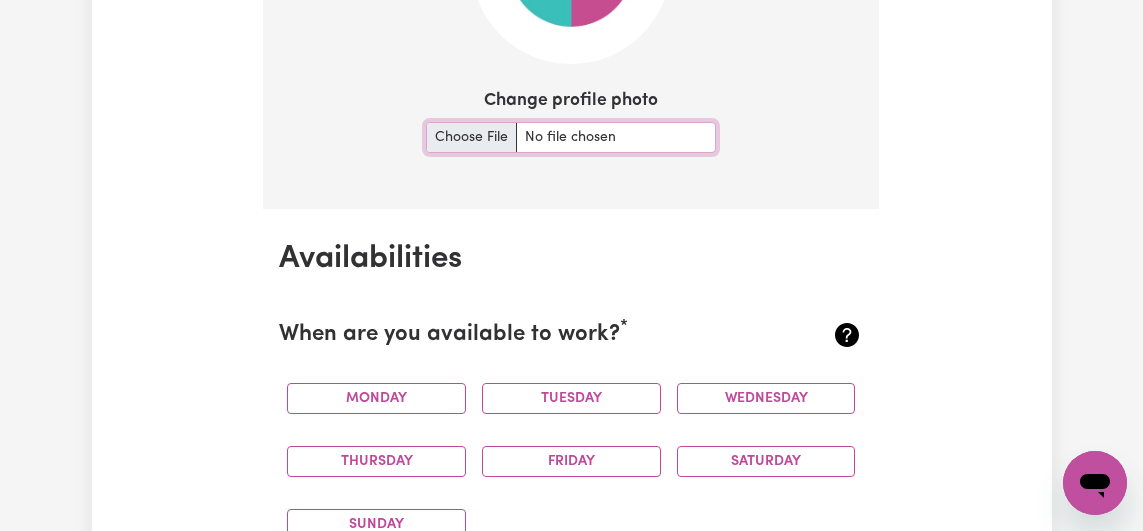 click on "Change profile photo" at bounding box center [571, 137] 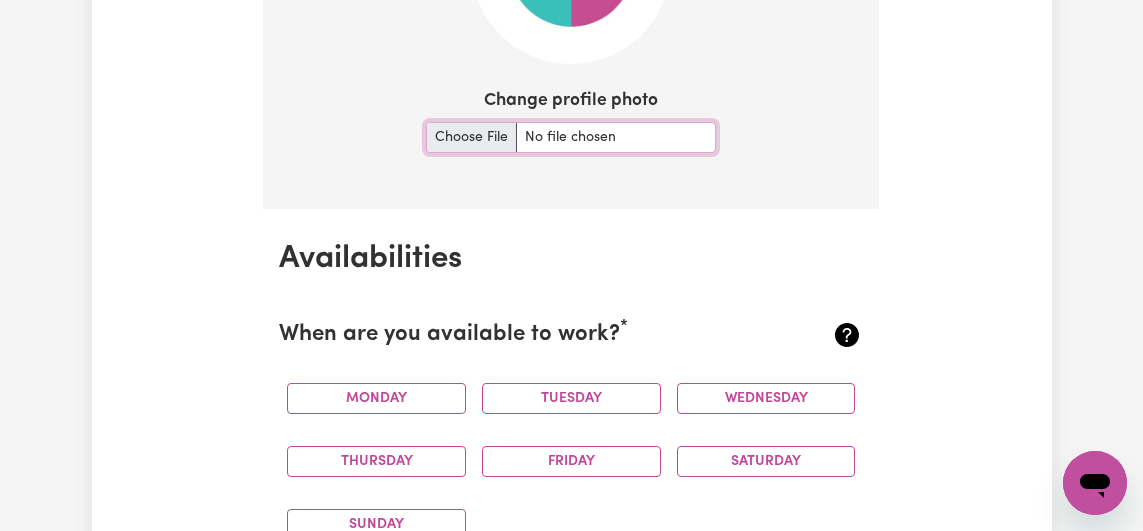 type on "C:\fakepath\compressed_portrait_under_50KB.jpg" 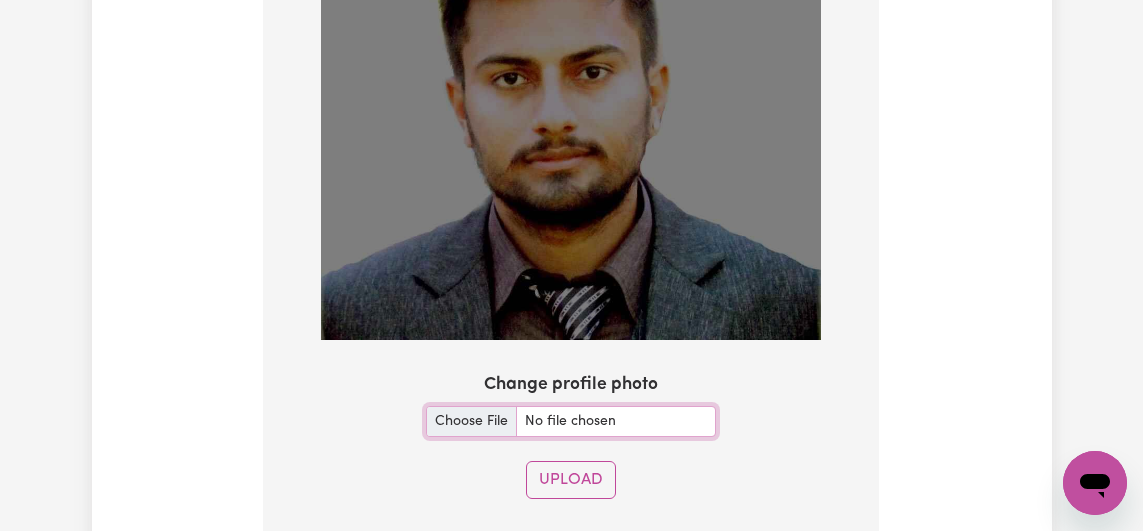 scroll, scrollTop: 1645, scrollLeft: 0, axis: vertical 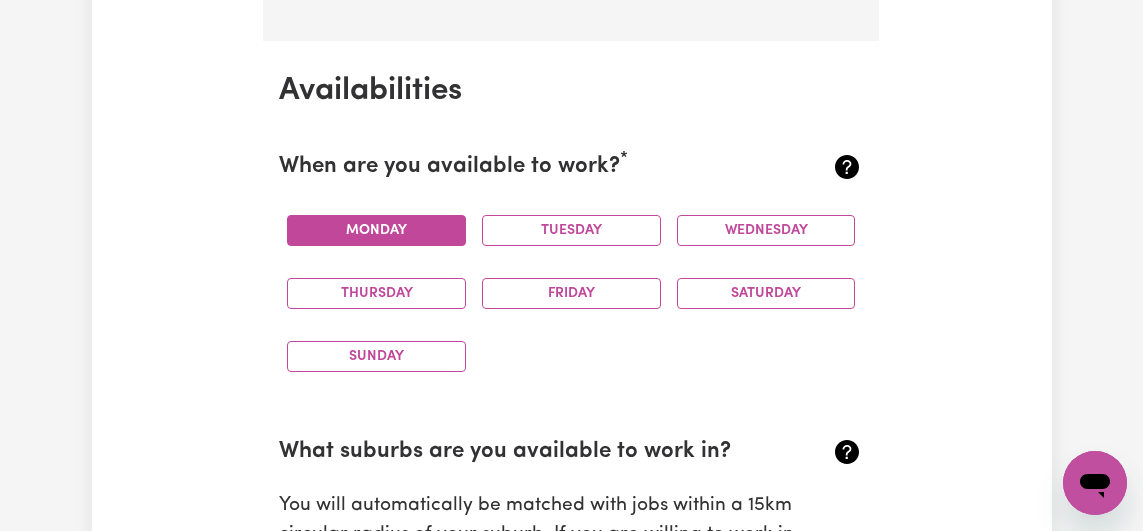 click on "Monday" at bounding box center (376, 230) 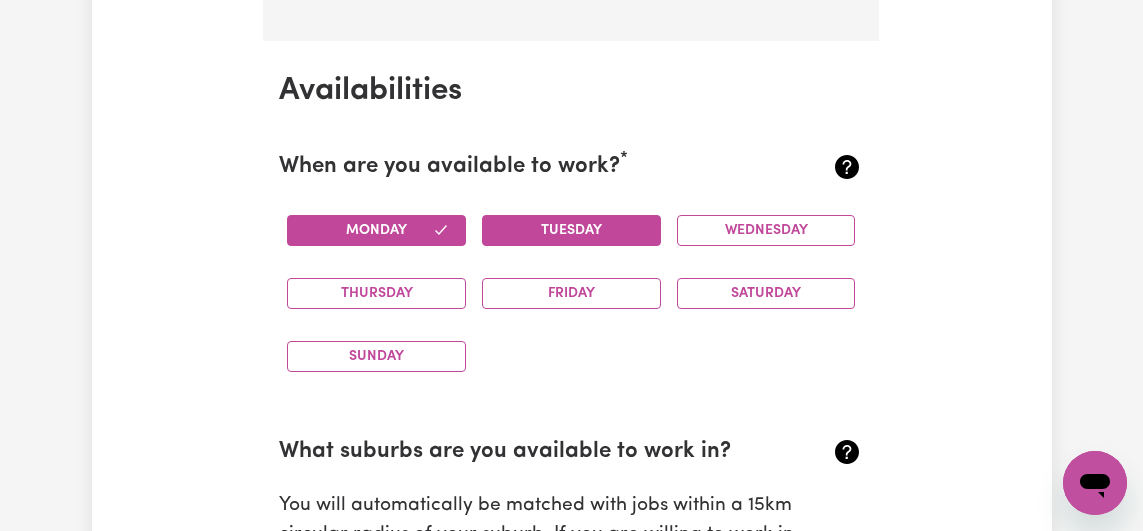 click on "Tuesday" at bounding box center (571, 230) 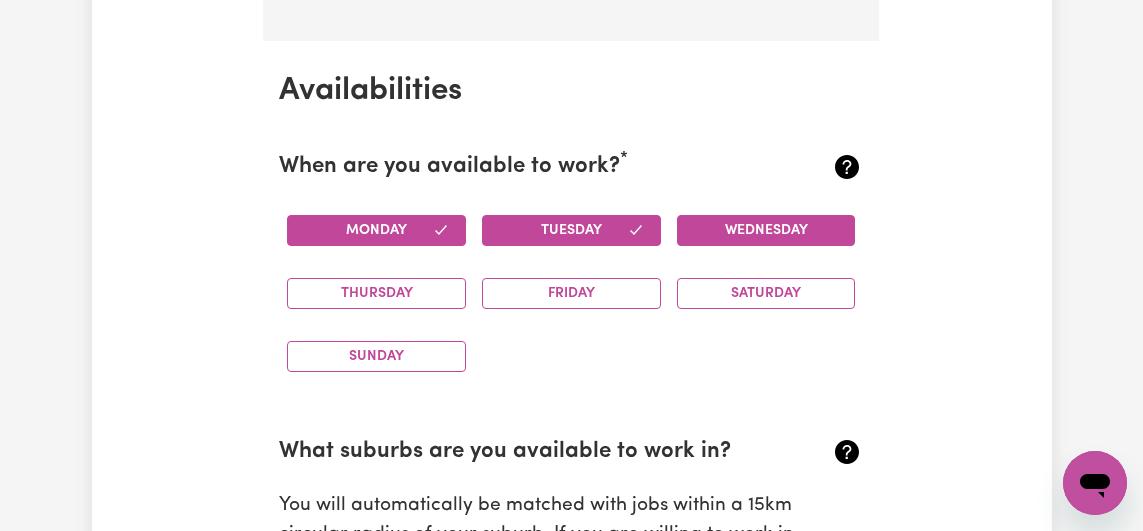 click on "Wednesday" at bounding box center (766, 230) 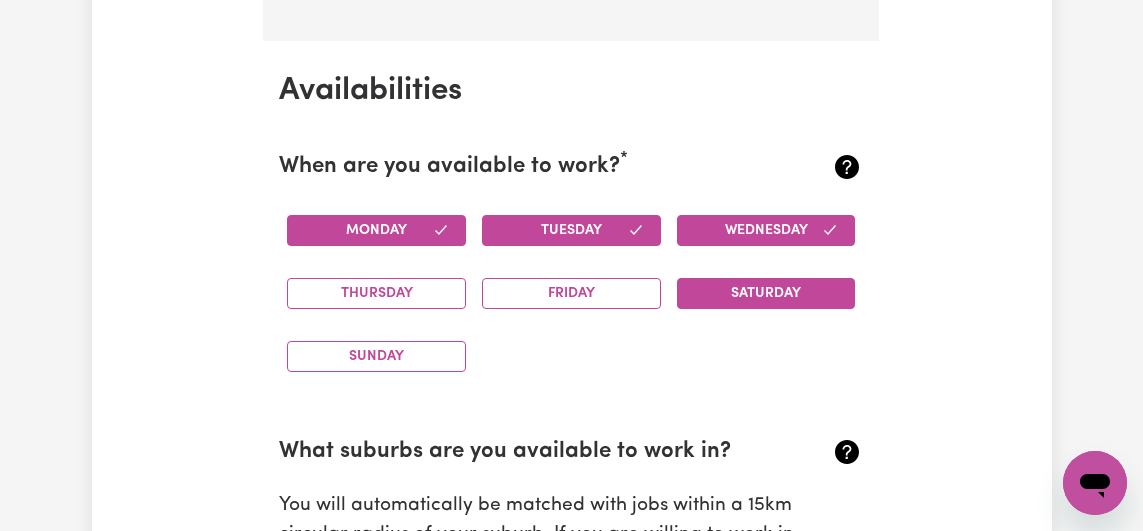 click on "Saturday" at bounding box center (766, 293) 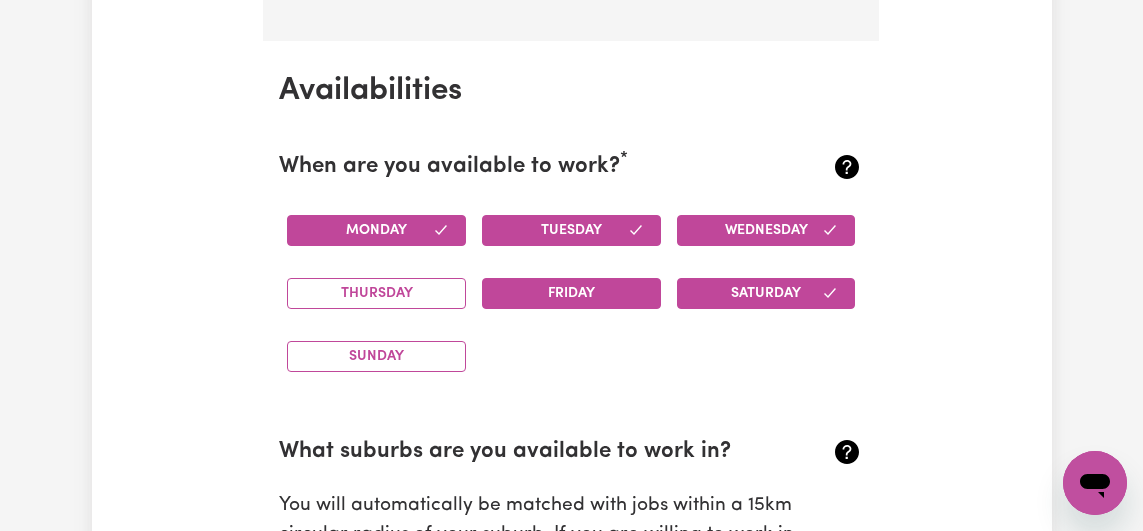 click on "Friday" at bounding box center [571, 293] 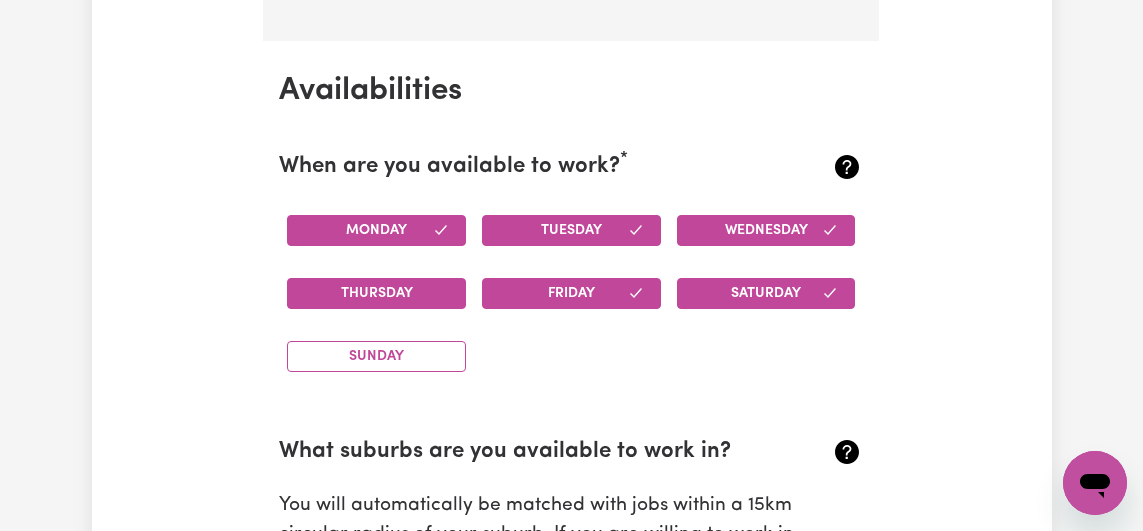 click on "Thursday" at bounding box center (376, 293) 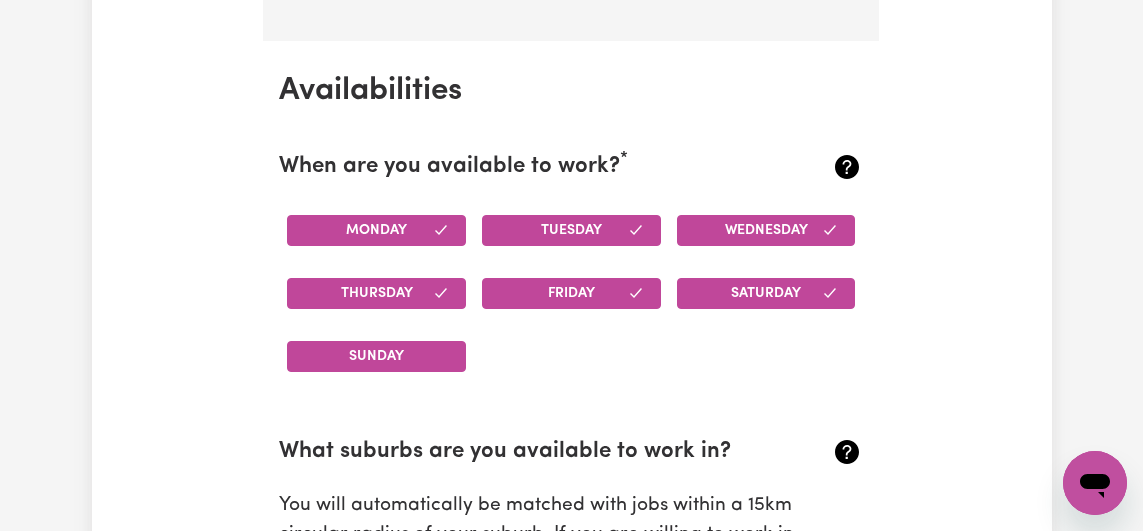click on "Sunday" at bounding box center (376, 356) 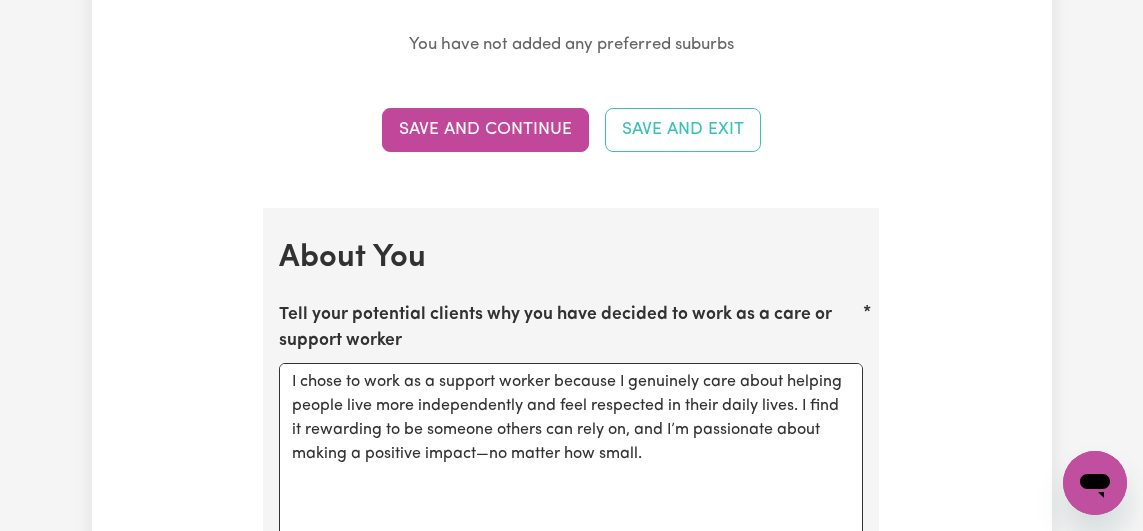 scroll, scrollTop: 3021, scrollLeft: 0, axis: vertical 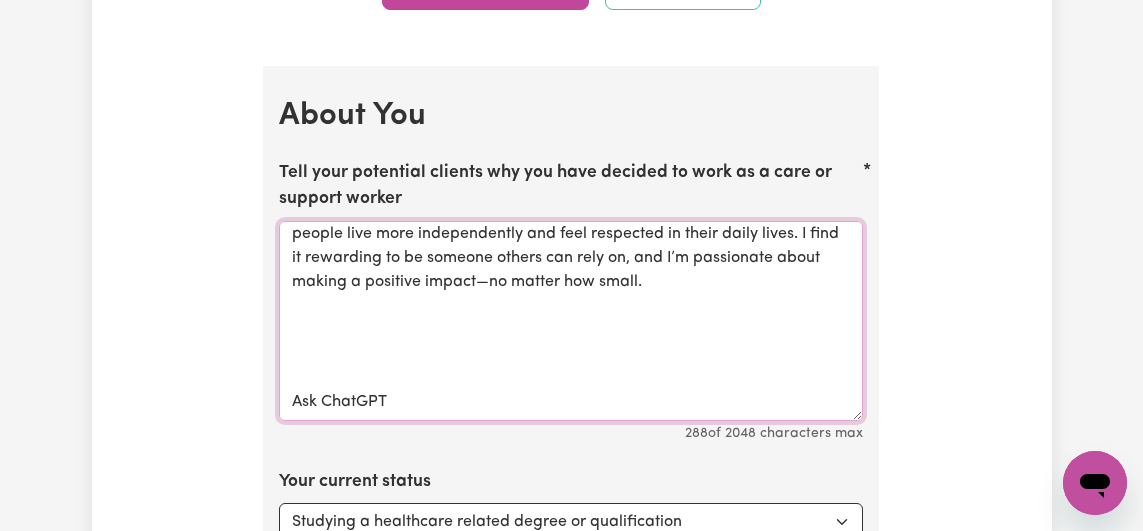 drag, startPoint x: 407, startPoint y: 380, endPoint x: 280, endPoint y: 377, distance: 127.03543 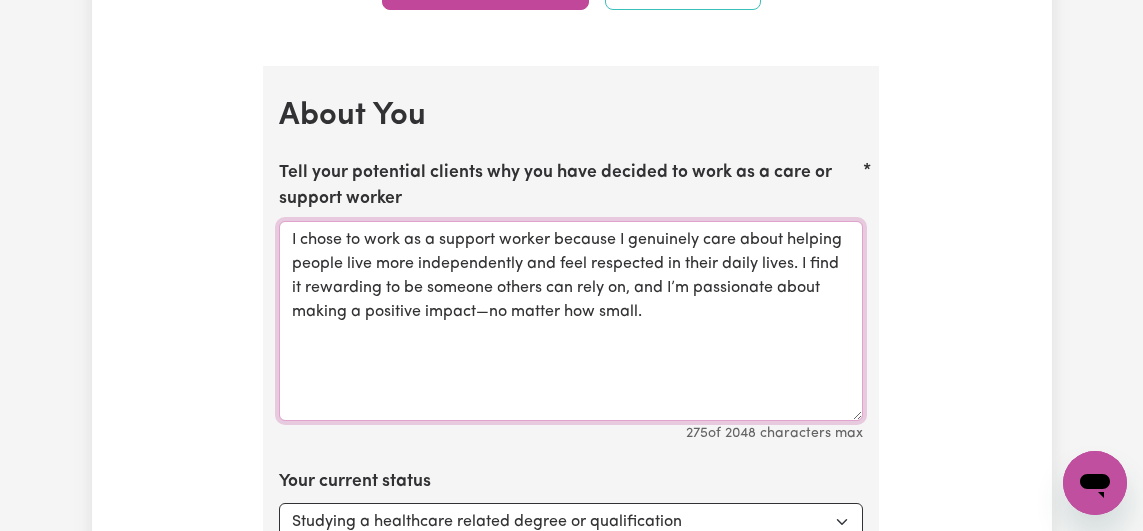 scroll, scrollTop: 0, scrollLeft: 0, axis: both 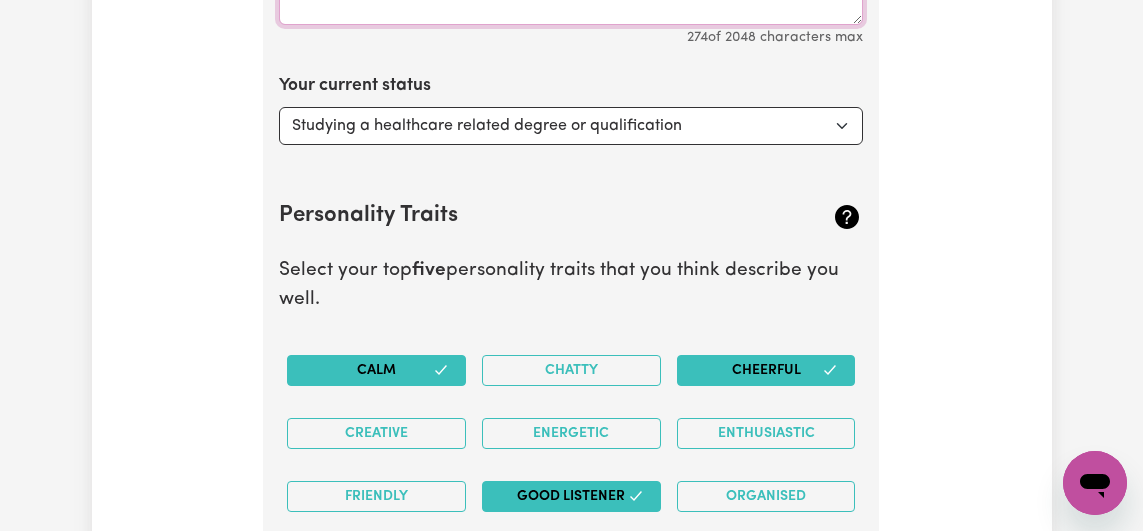 type on "I chose to work as a support worker because I genuinely care about helping people live more independently and feel respected in their daily lives. I find it rewarding to be someone others can rely on, and I’m passionate about making a positive impact—no matter how small." 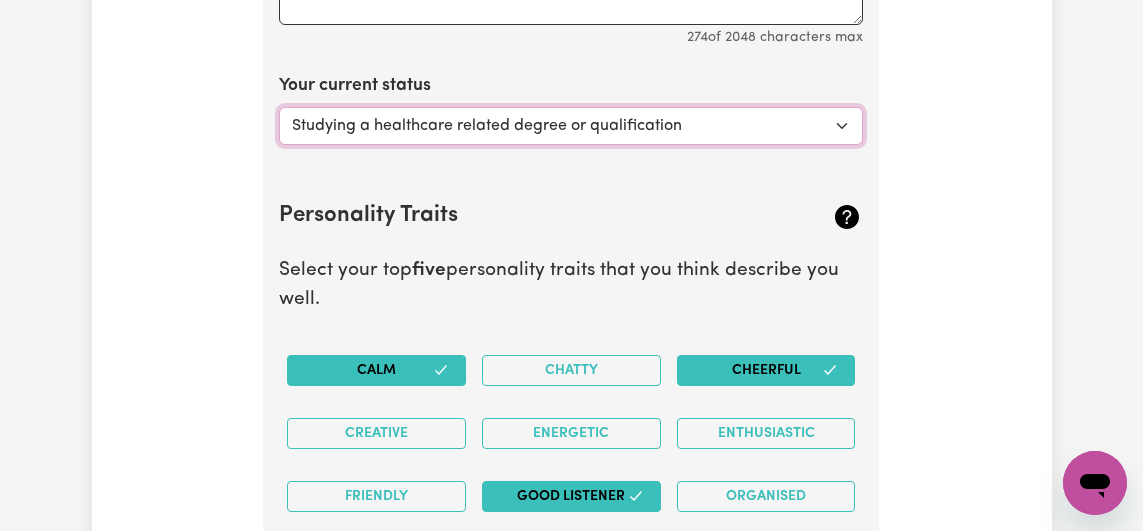 click on "Select... Studying a healthcare related degree or qualification Studying a non-healthcare related degree or qualification Looking for work - I just graduated Looking for extra work to fill my week and/or weekends Embarking on a career change into the care industry" at bounding box center (571, 126) 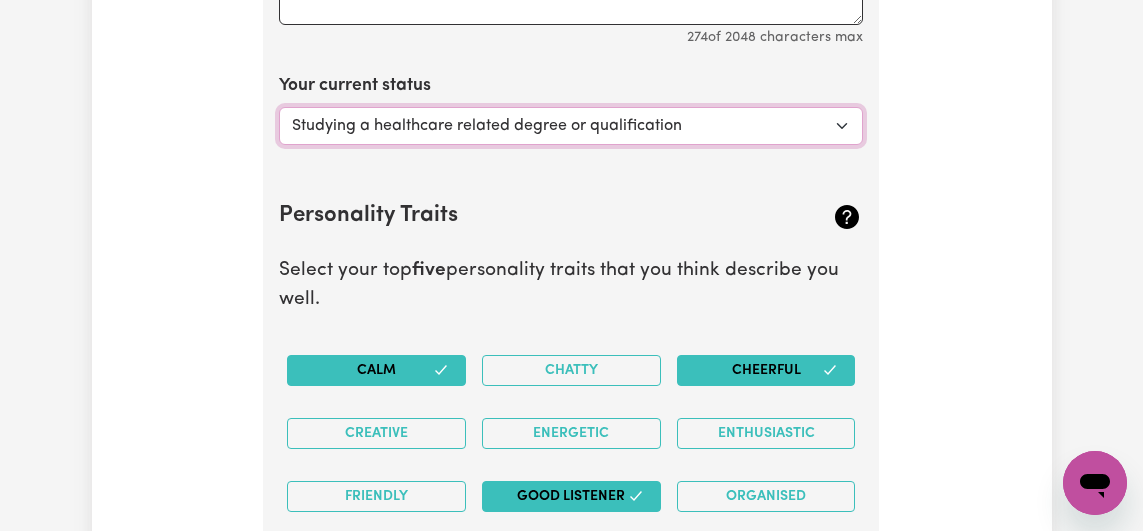 select on "Looking for work - I just graduated" 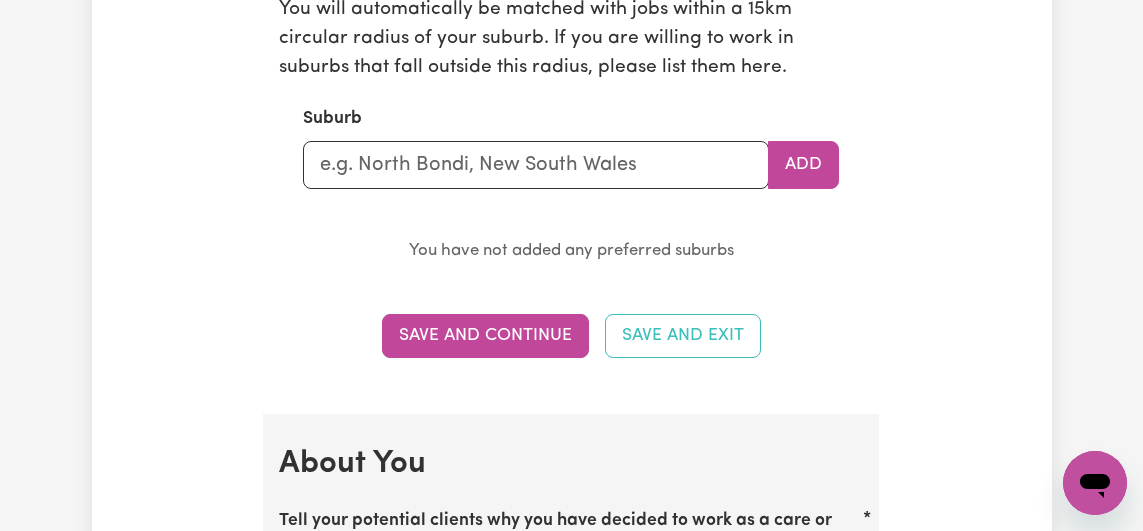 scroll, scrollTop: 2620, scrollLeft: 0, axis: vertical 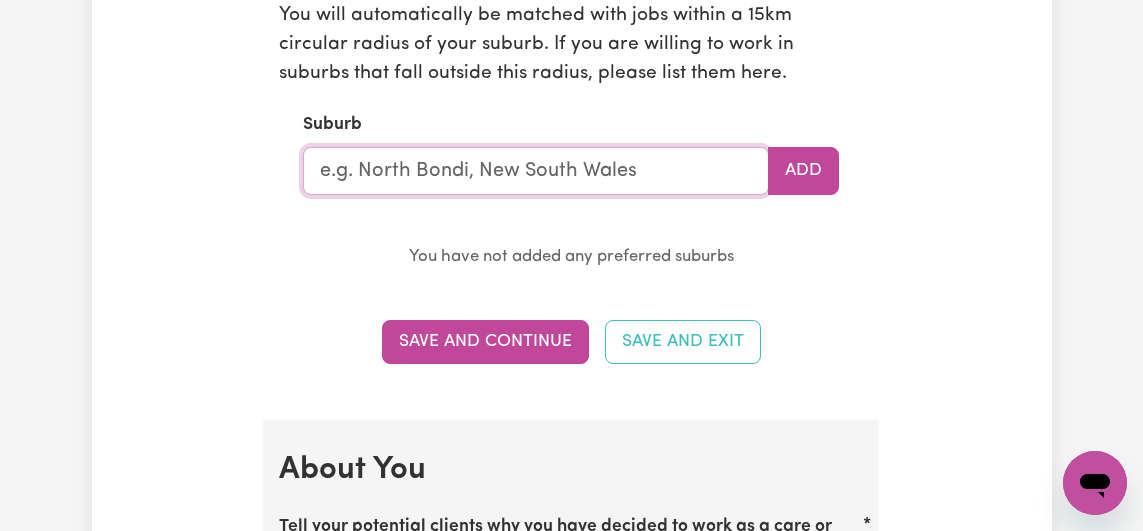 click at bounding box center (536, 171) 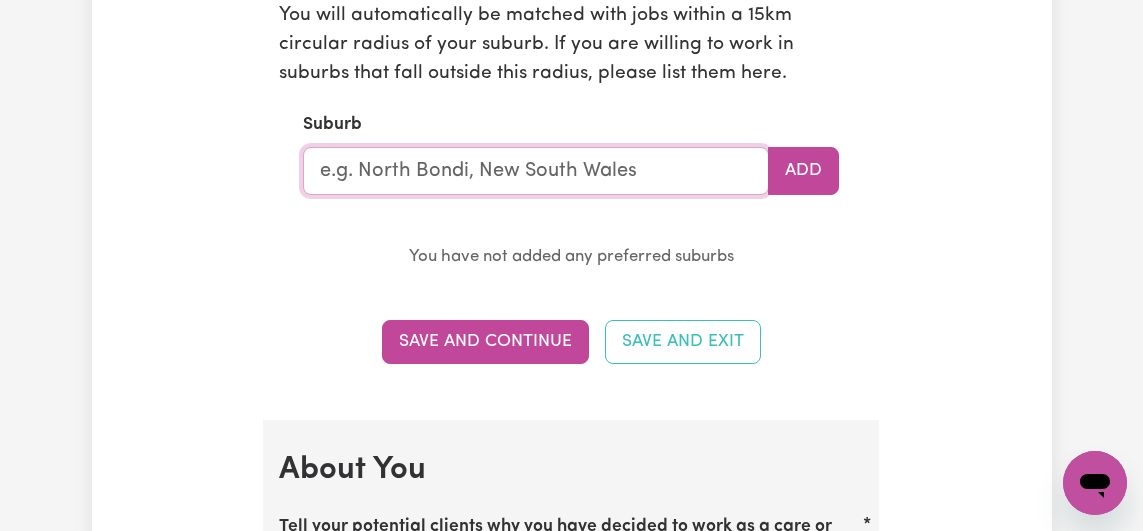 type on "[CITY]" 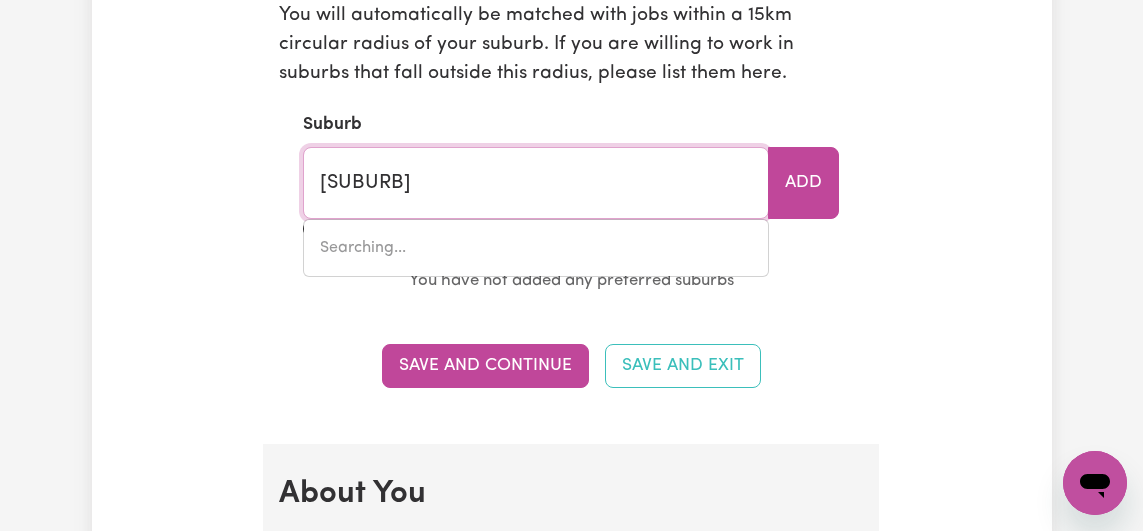 type on "[CITY], [STATE], [POSTAL_CODE]" 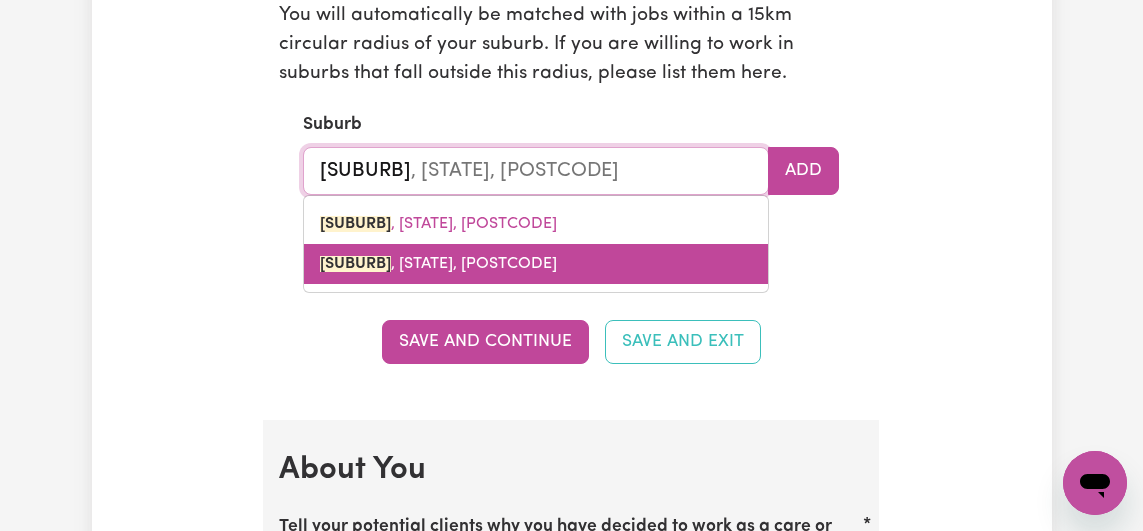 click on "[CITY], [STATE], [POSTAL_CODE]" at bounding box center [438, 264] 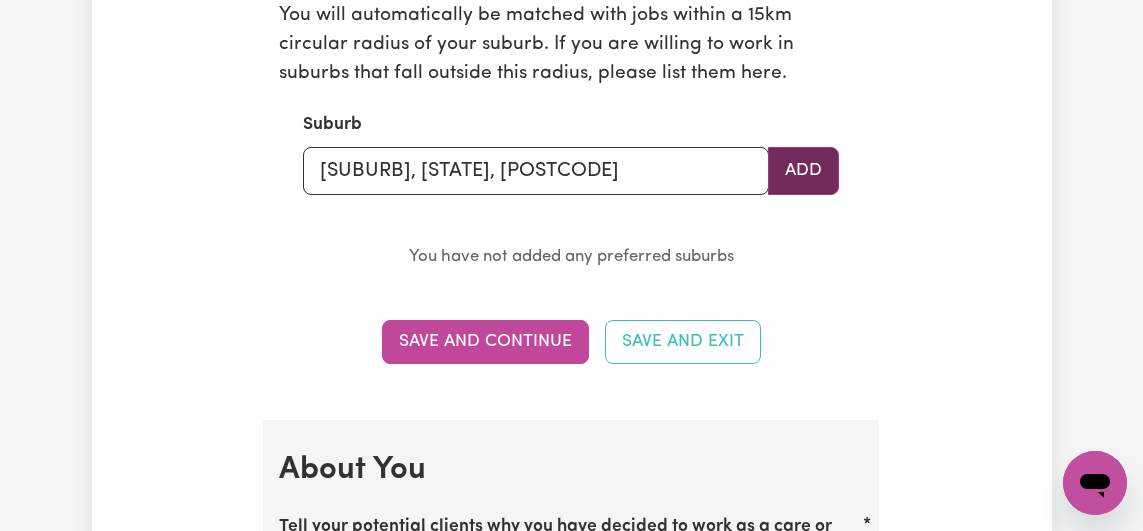 click on "Add" at bounding box center (803, 171) 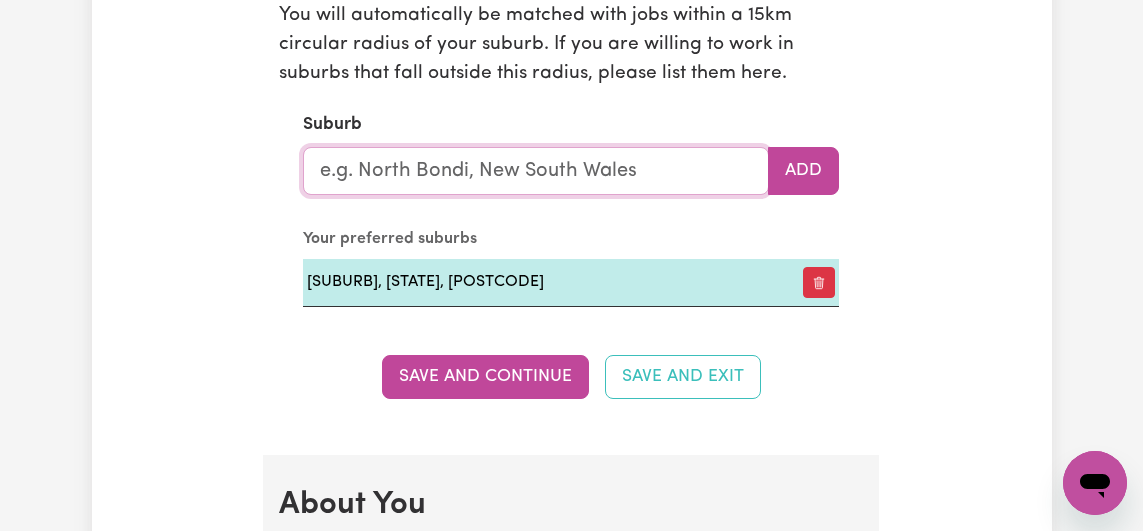 click at bounding box center (536, 171) 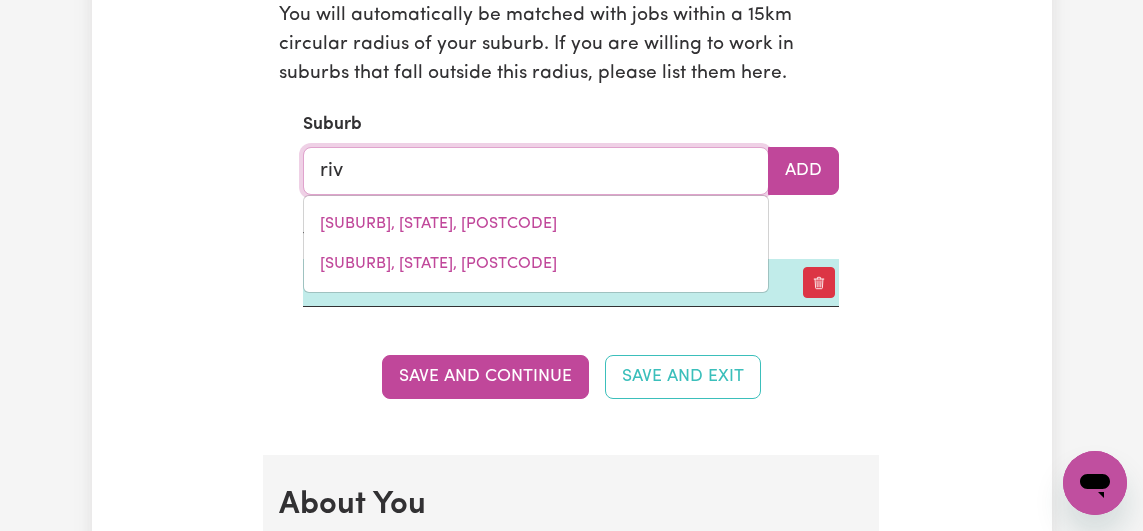 type on "rive" 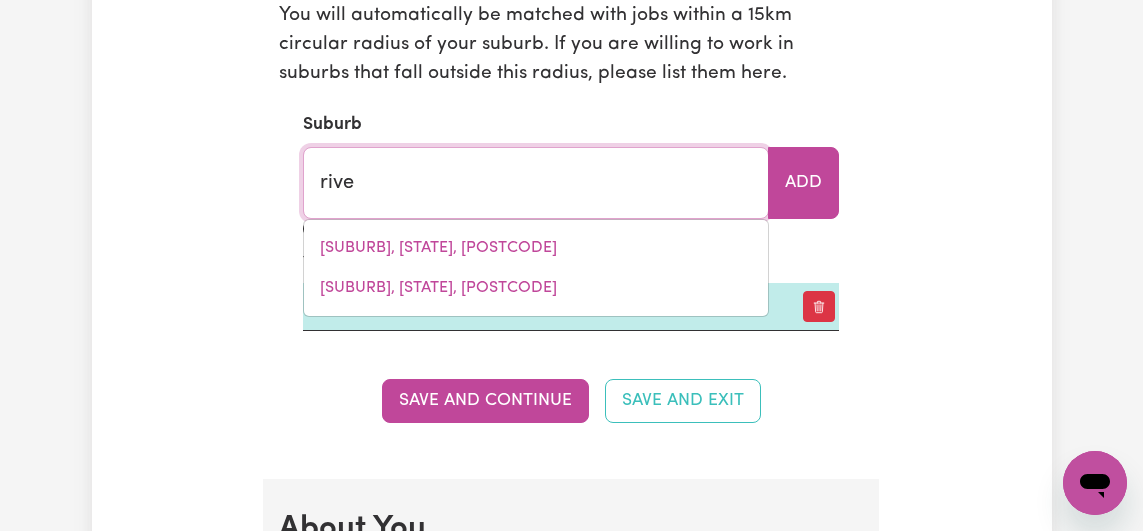 type on "[CITY] [CITY], [STATE], [POSTAL_CODE]" 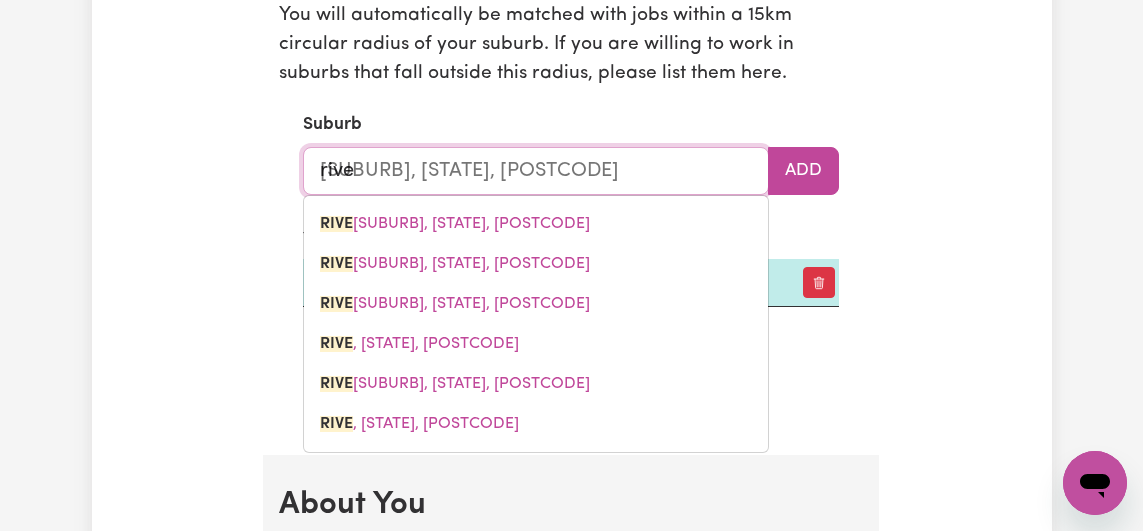 type on "river" 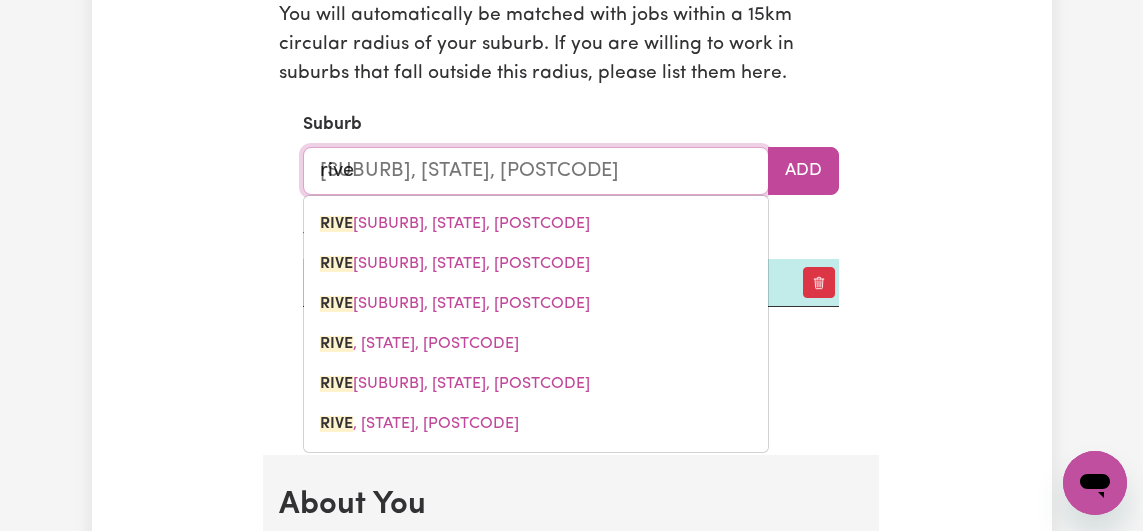 type on "[CITY] [CITY], [STATE], [POSTAL_CODE]" 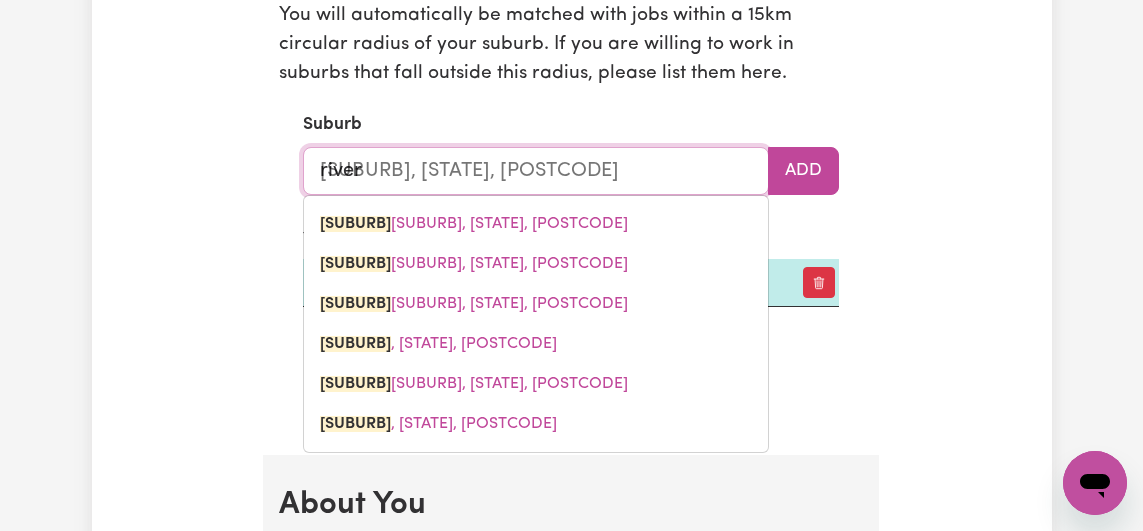 type on "[CITY]" 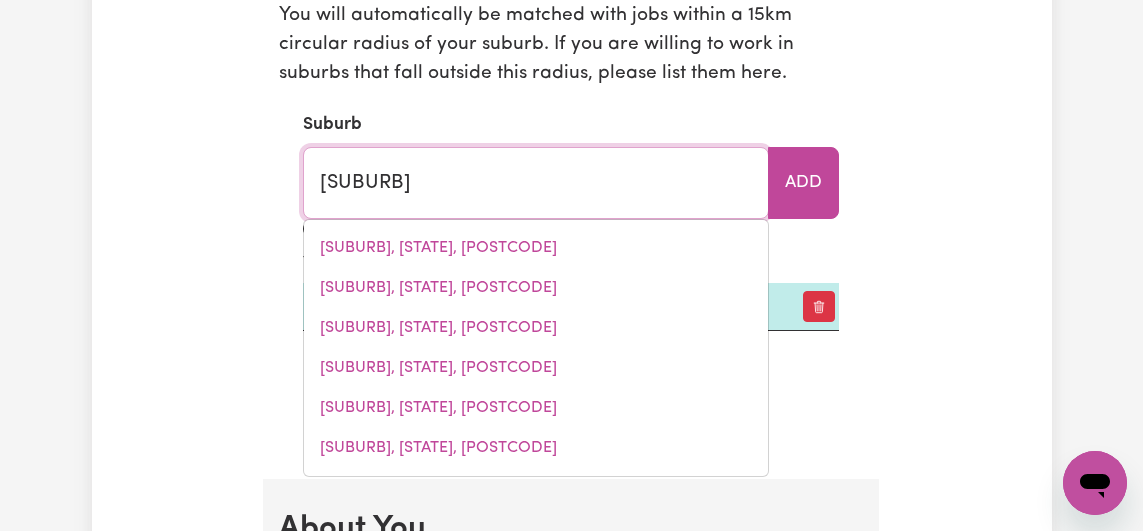 type on "[CITY]" 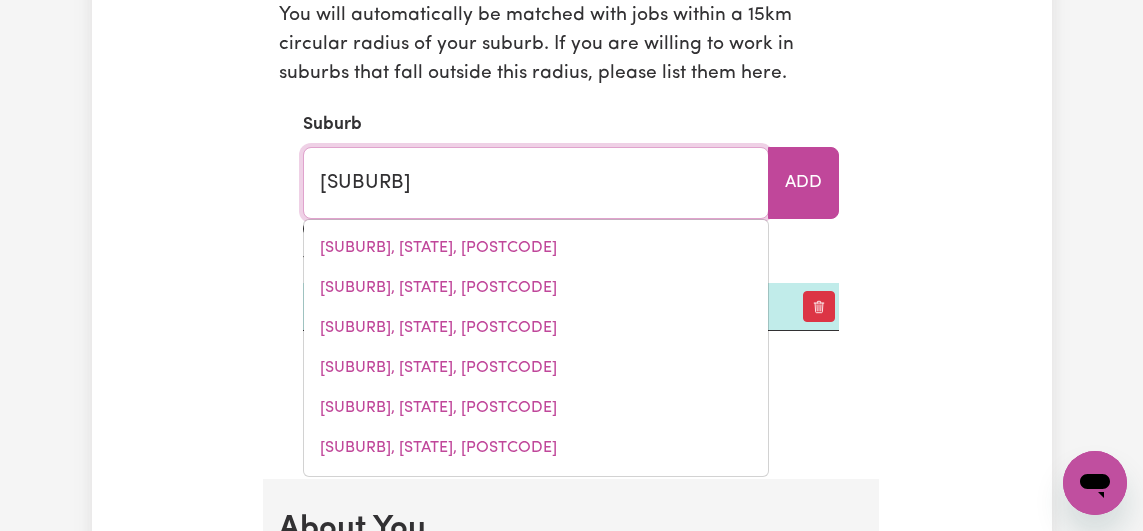 type on "[CITY], [STATE], [POSTAL_CODE]" 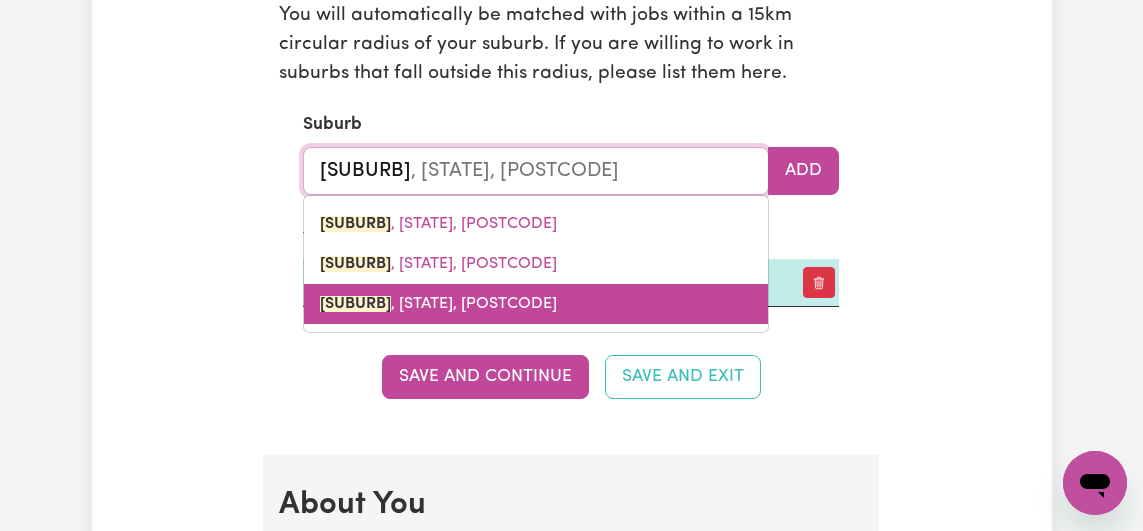 click on "[CITY], [STATE], [POSTAL_CODE]" at bounding box center [438, 304] 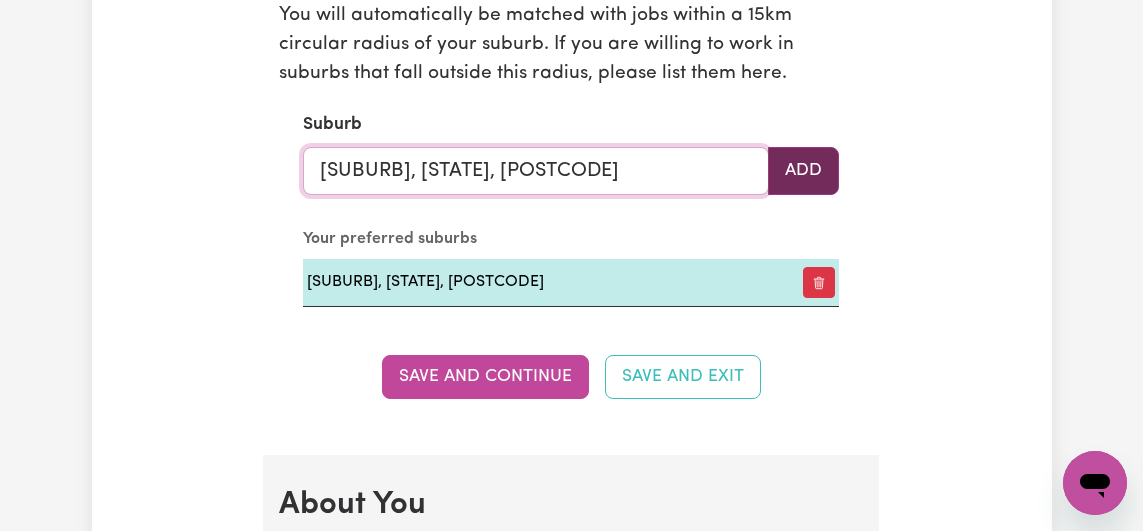 type on "[CITY], [STATE], [POSTAL_CODE]" 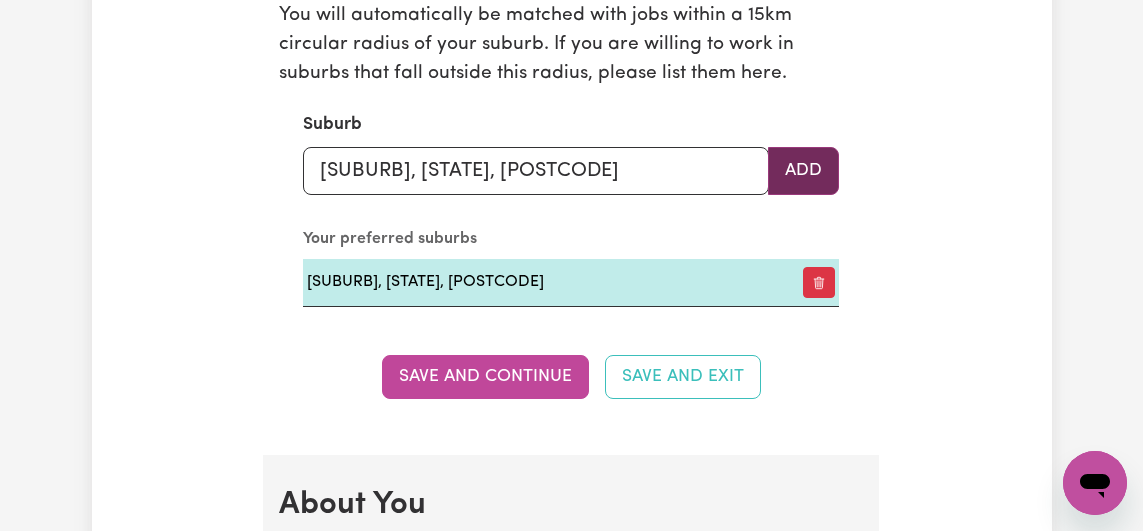 click on "Add" at bounding box center (803, 171) 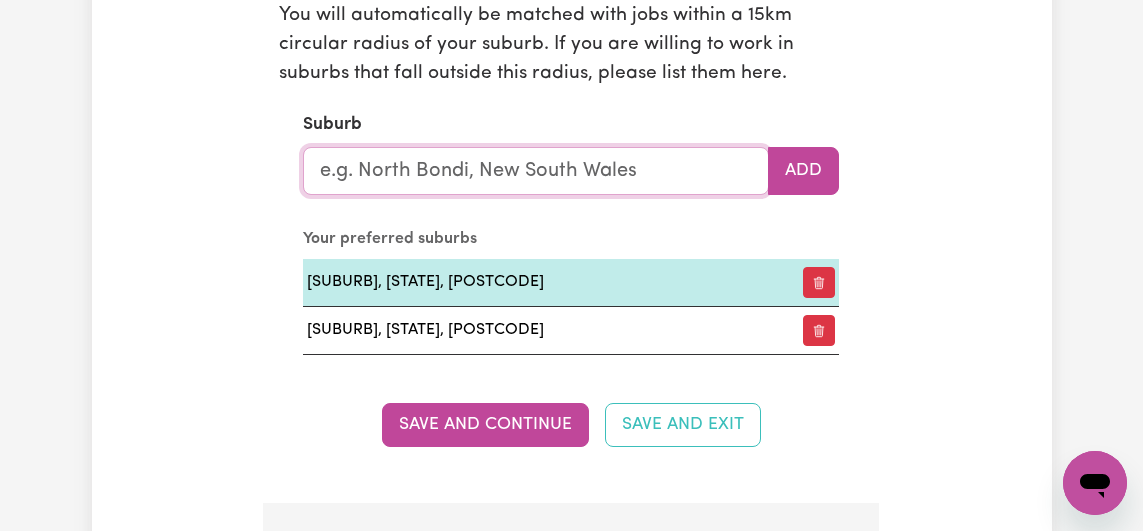 click at bounding box center [536, 171] 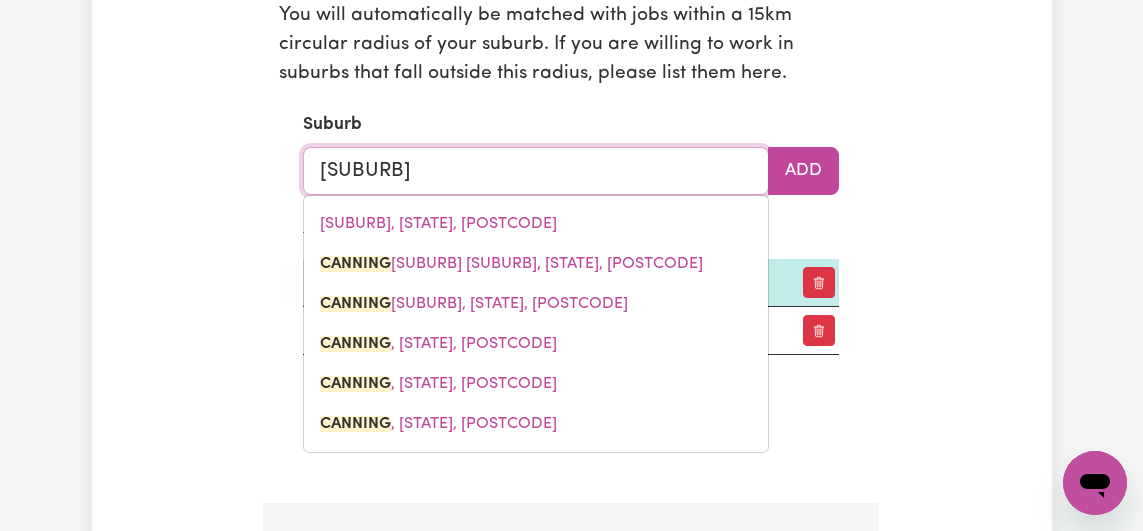 type on "Canning" 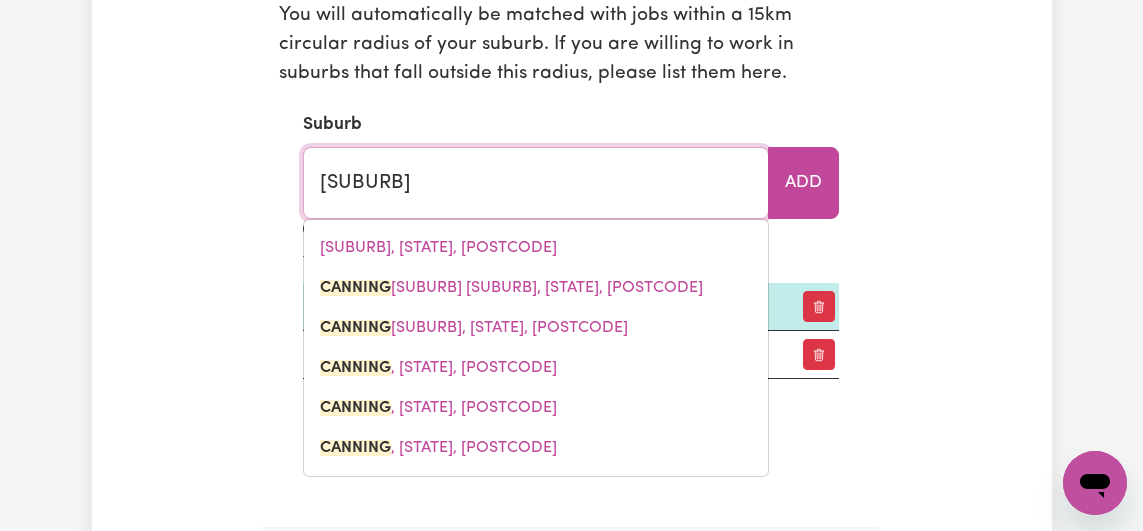 type on "Canning BRIDGE APPLECROSS, Western Australia, 6153" 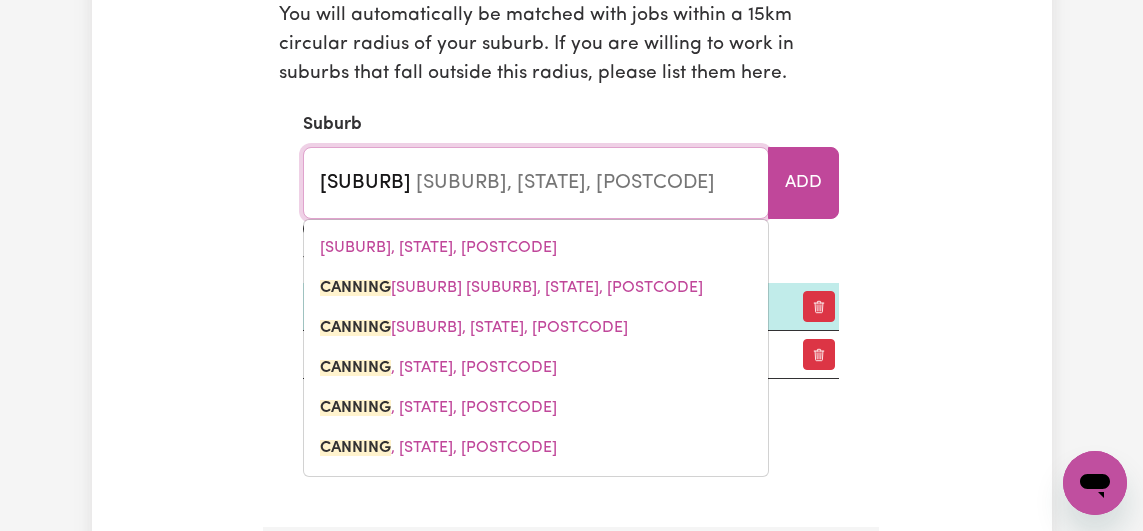 type on "Canning v" 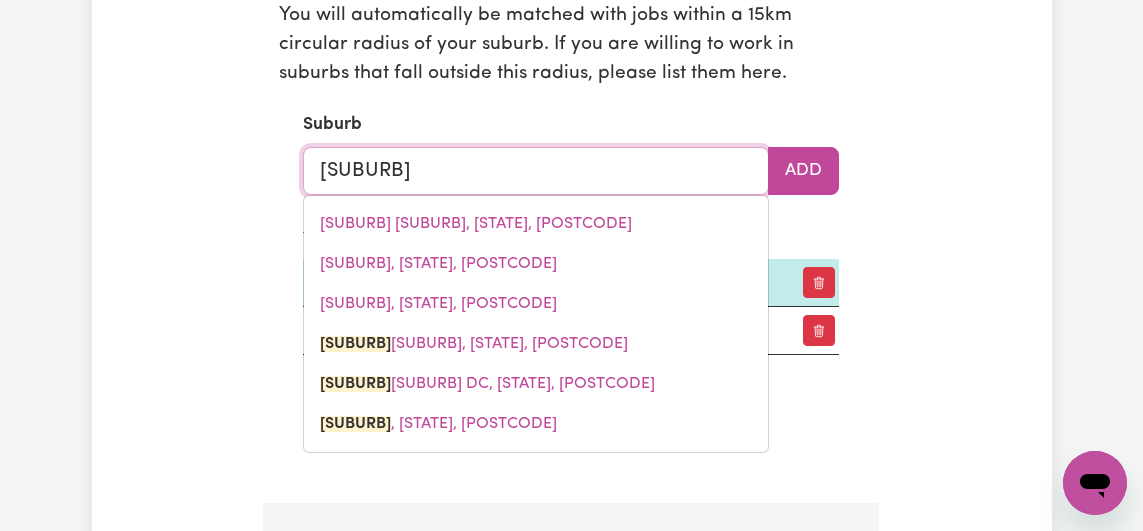 type on "Canning va" 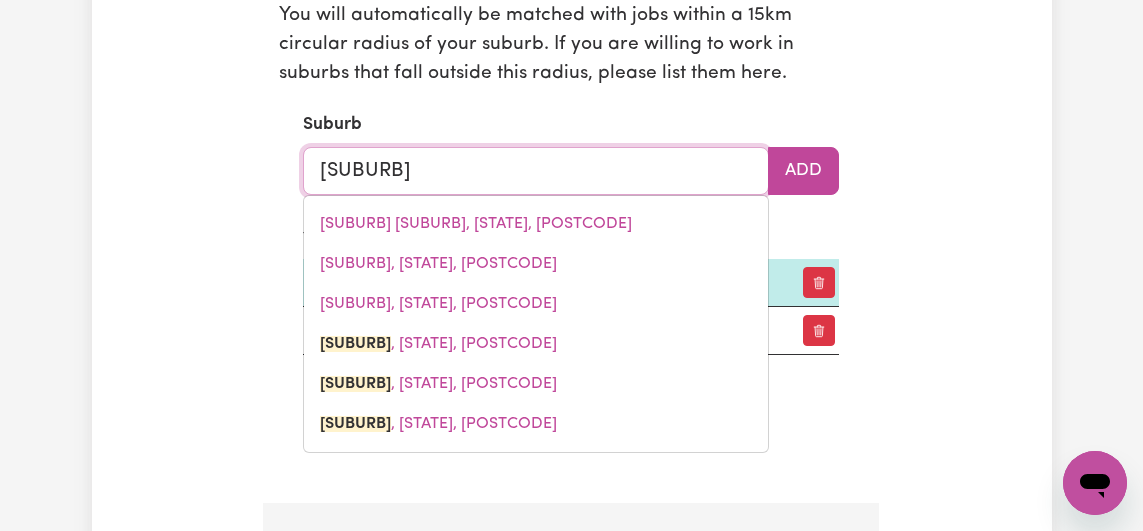 type on "Canning vaLE, Western Australia, 6155" 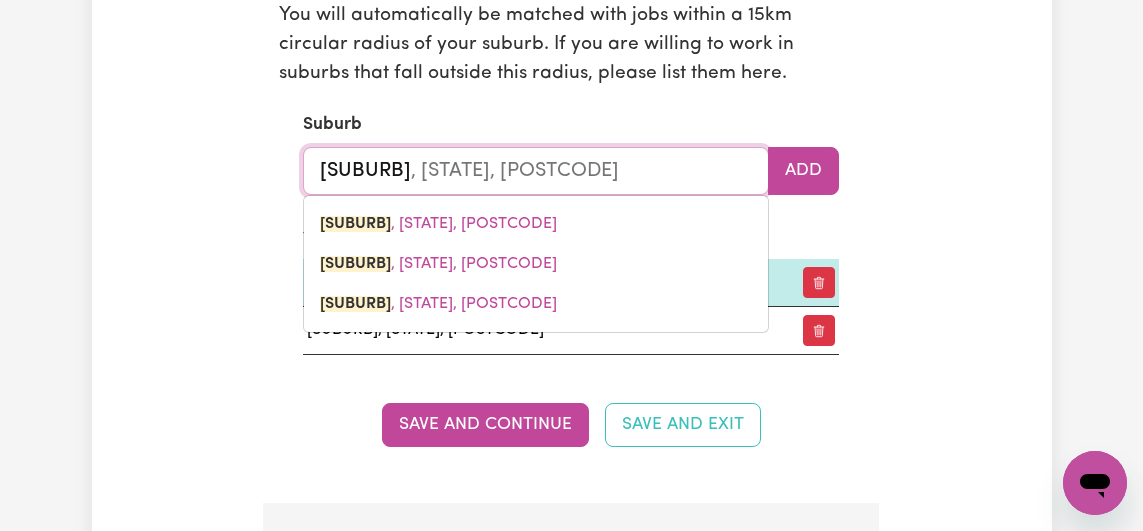 type on "Canning val" 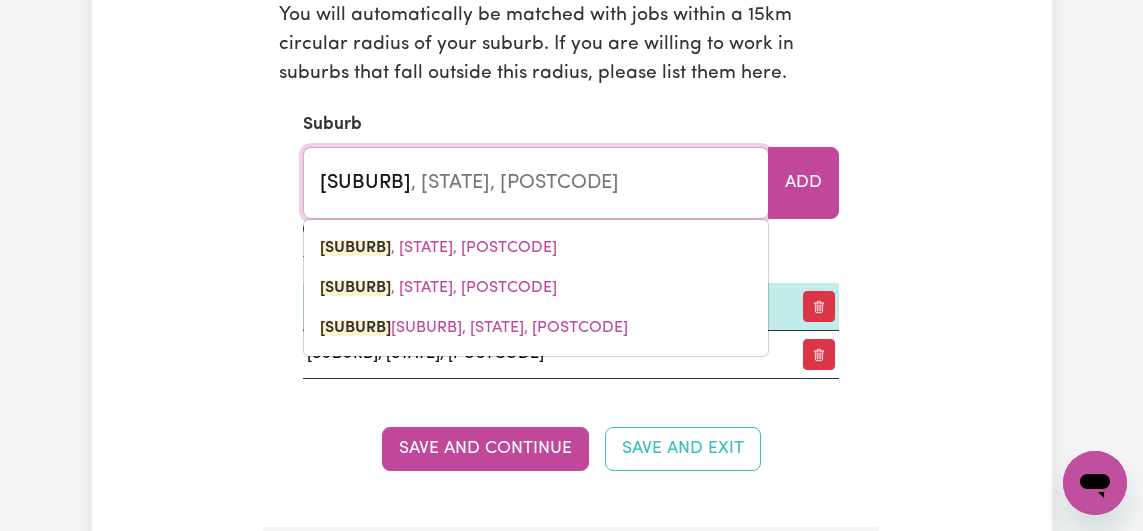 type on "Canning vale" 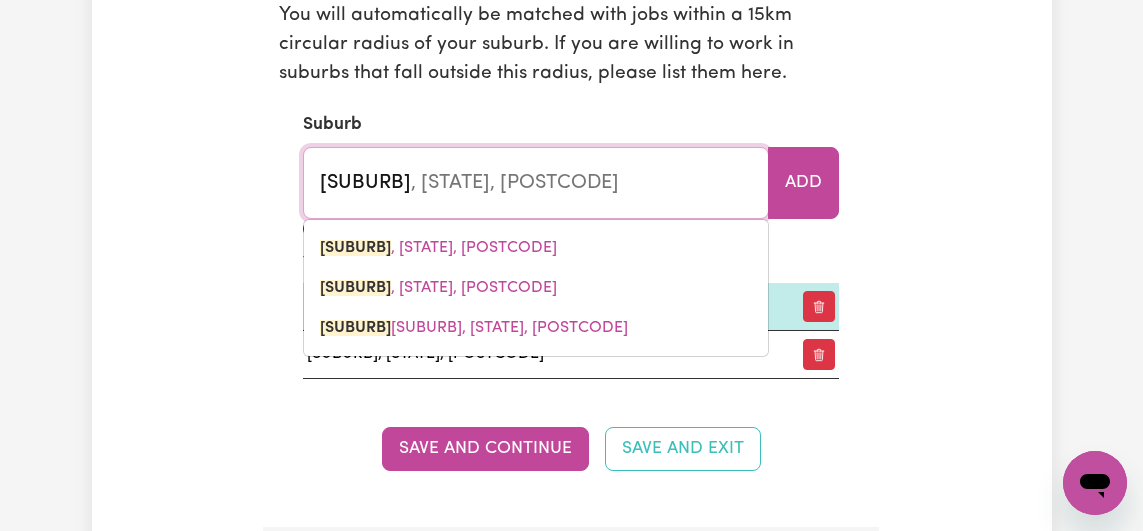 type on "Canning vale, Western Australia, 6155" 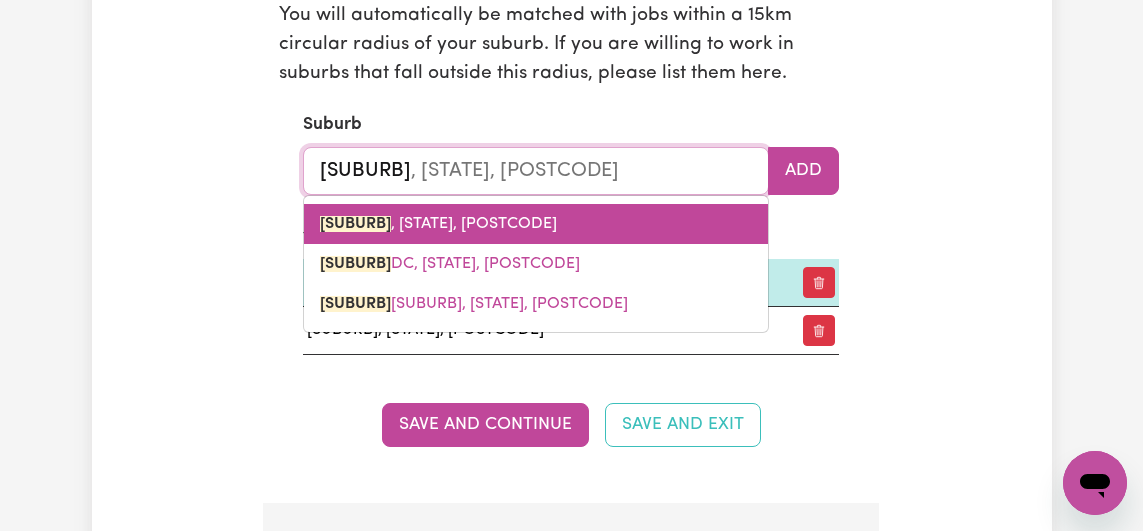 click on "CANNING VALE , Western Australia, 6155" at bounding box center [438, 224] 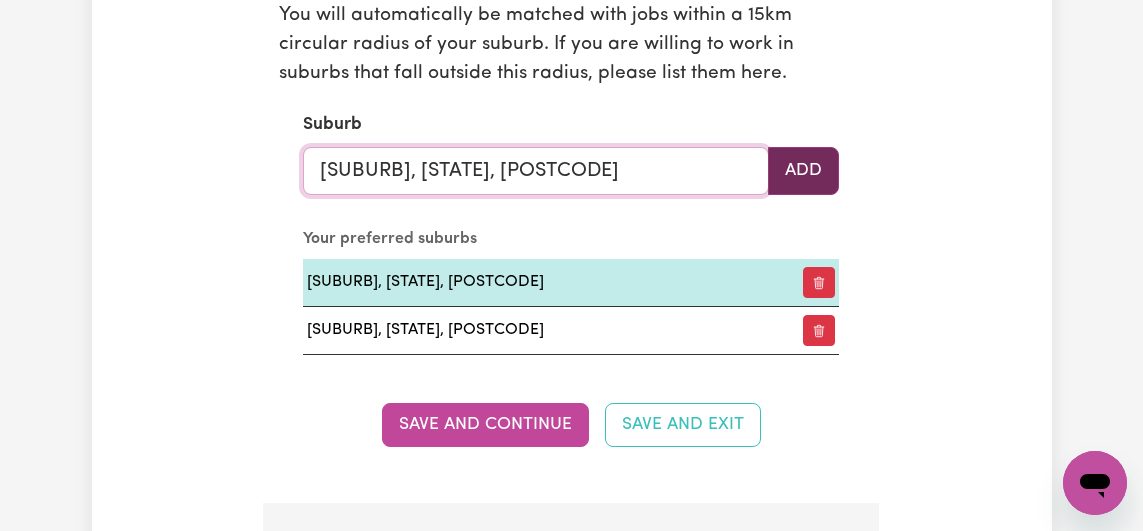 type on "[CITY] [CITY], [STATE], [POSTAL_CODE]" 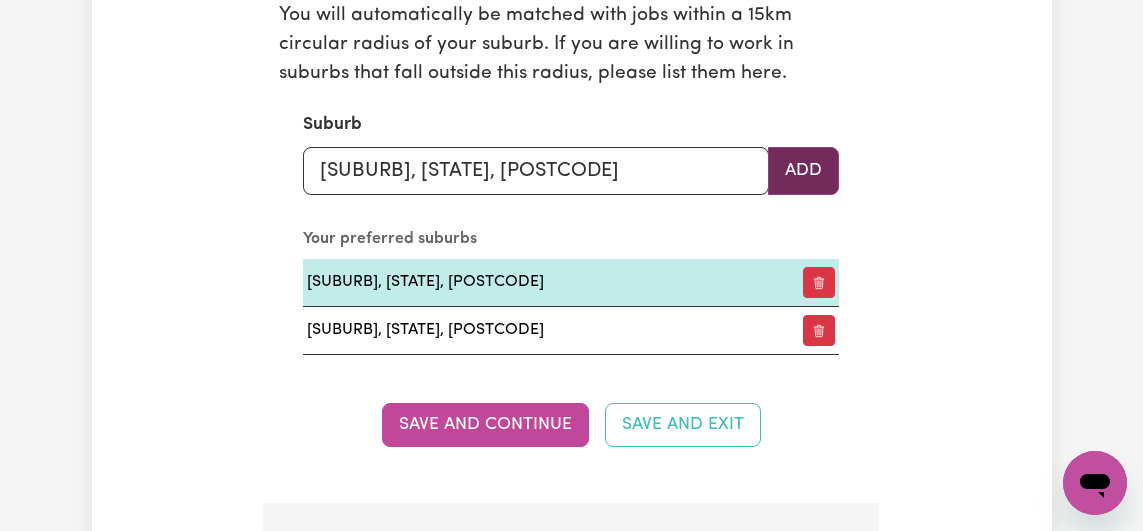 click on "Add" at bounding box center (803, 171) 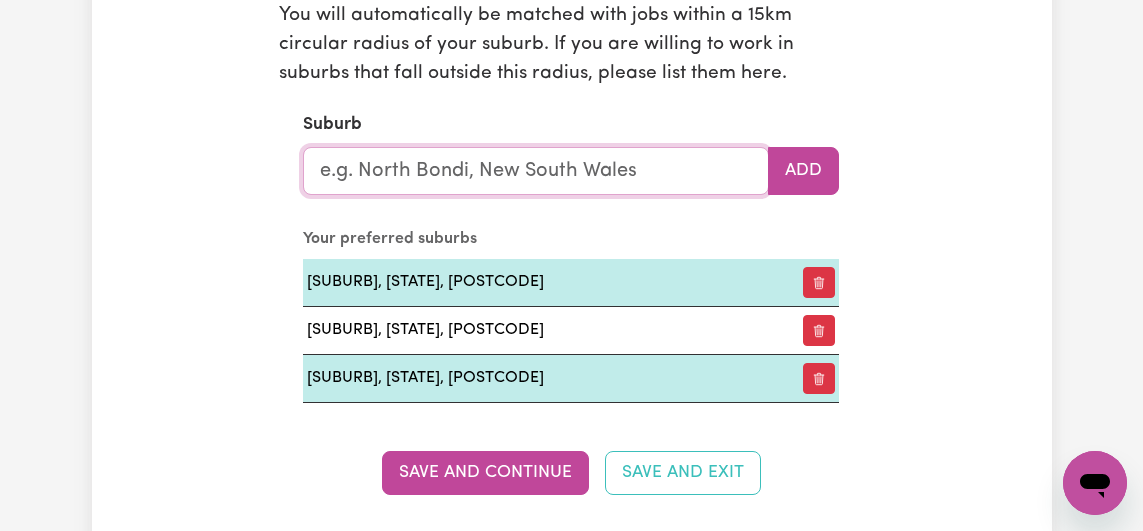 click at bounding box center [536, 171] 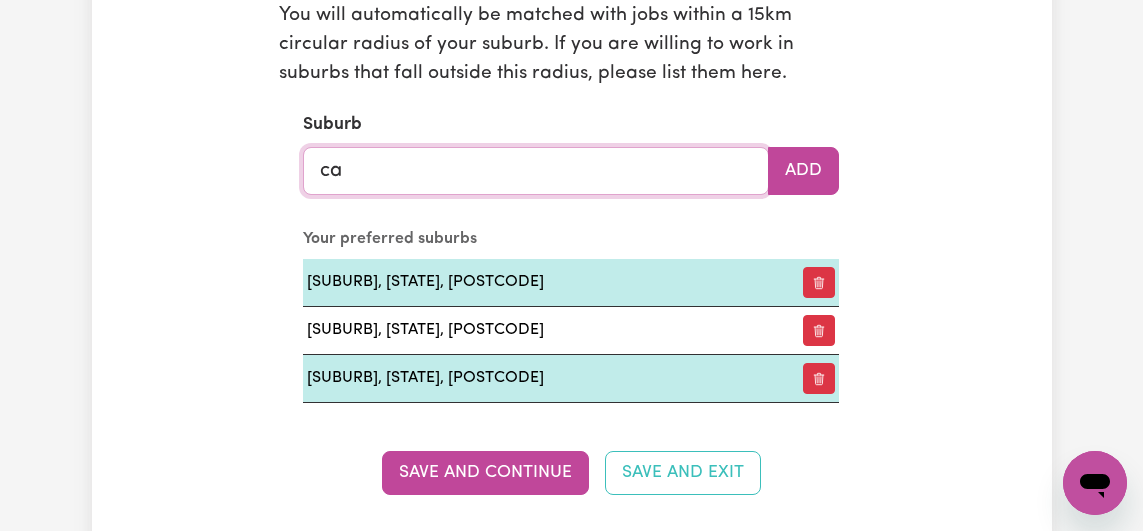 type on "[CITY]" 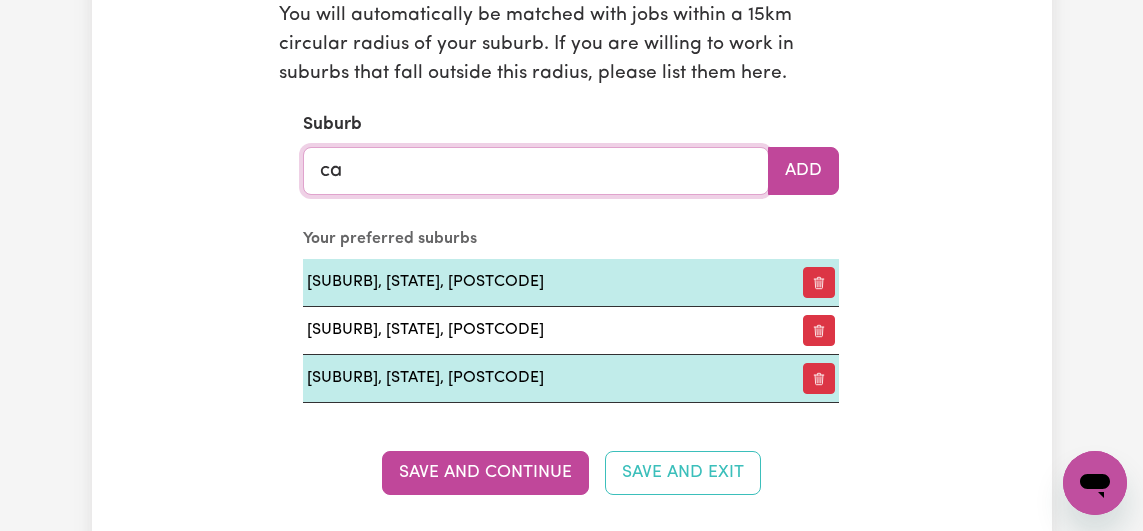 type on "canNING VALE, Western Australia, 6155" 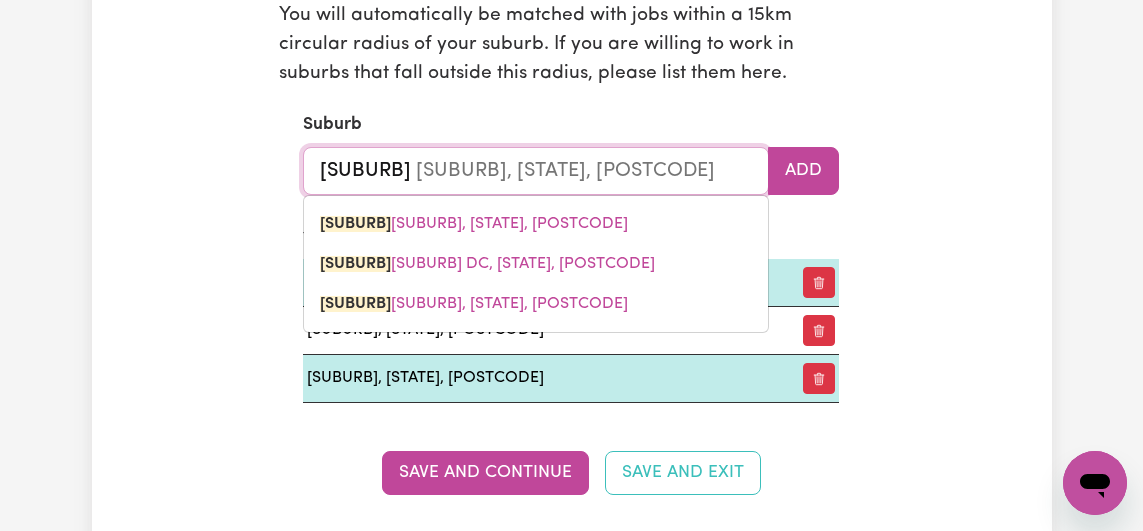 type on "[CITY]" 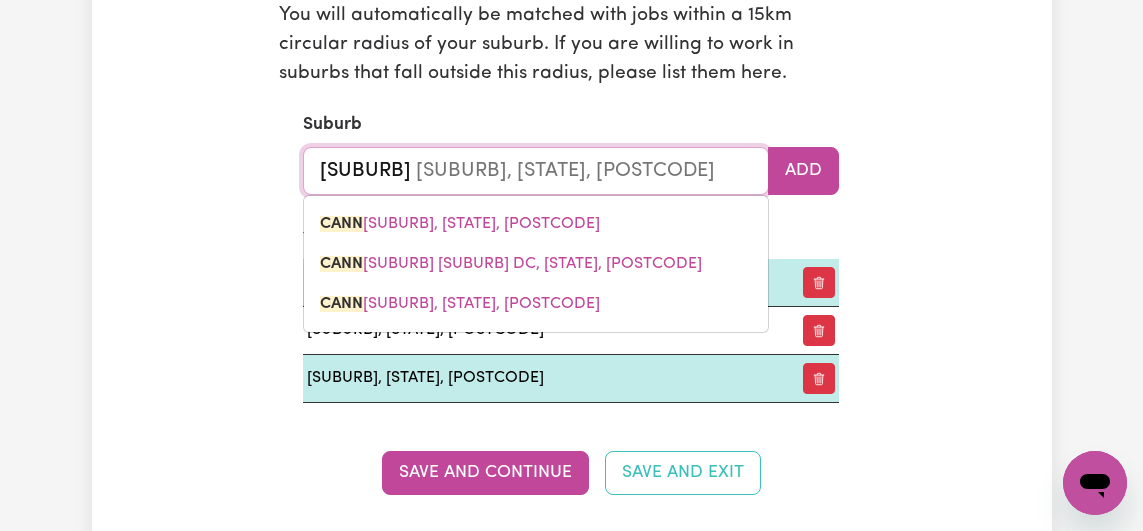 type on "canni" 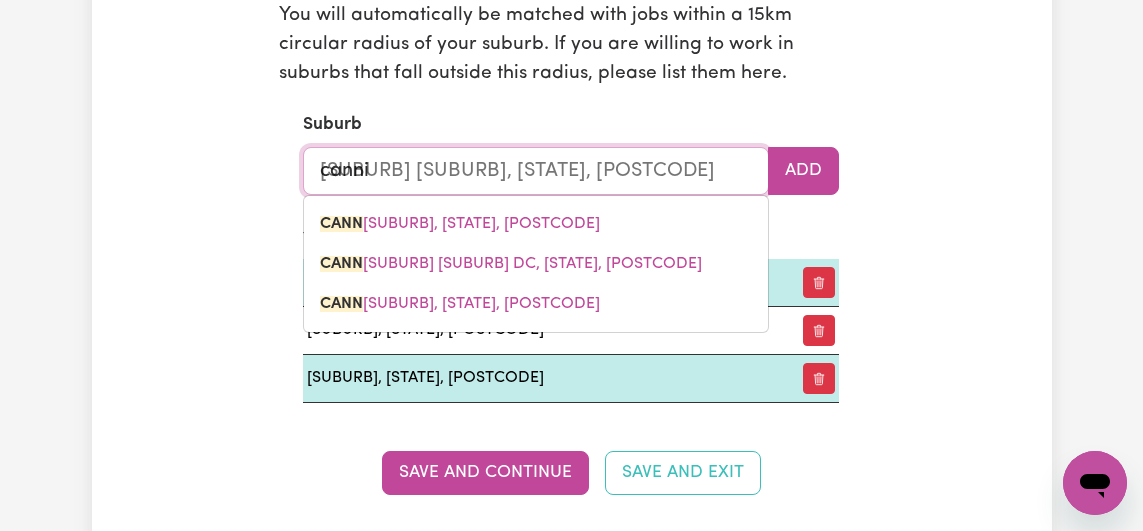 type 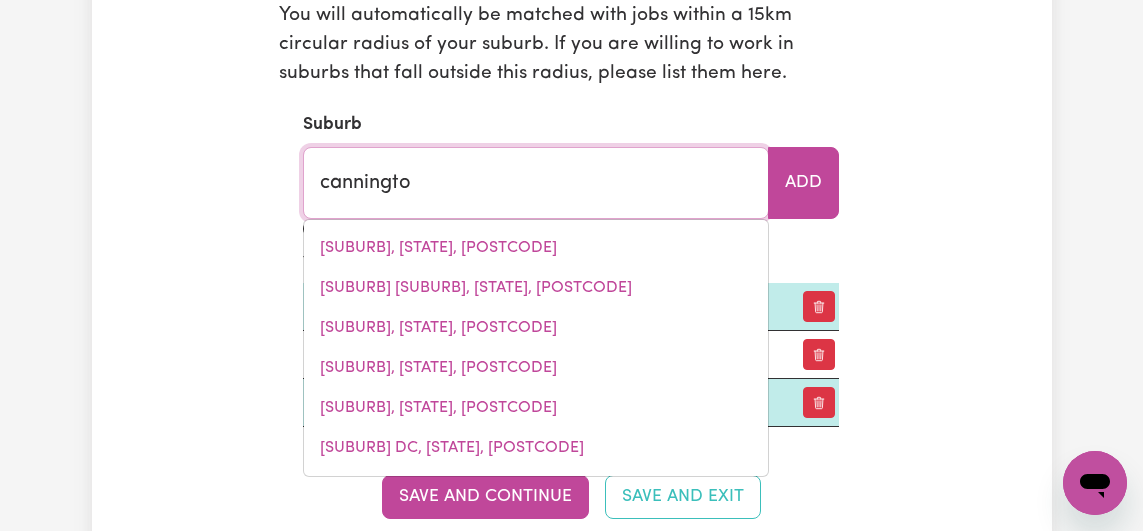 type on "cannington" 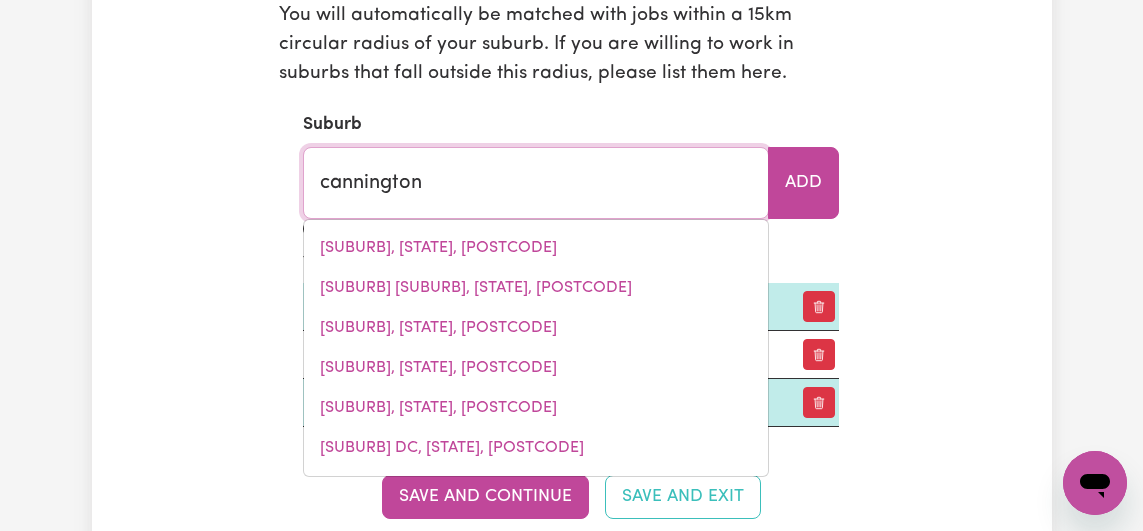 type on "cannington, Western Australia, 6107" 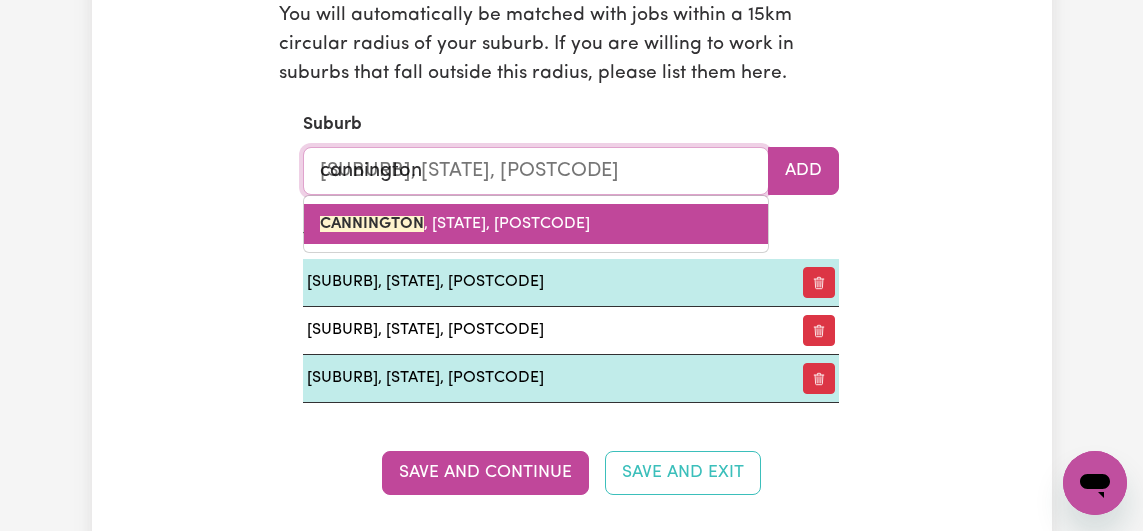 click on "CANNINGTON , Western Australia, 6107" at bounding box center [455, 224] 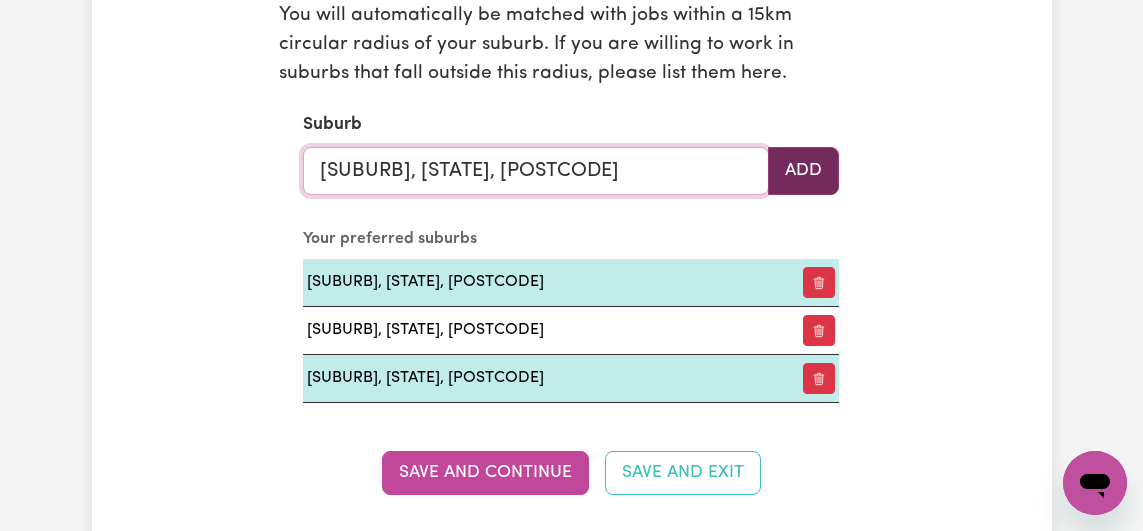 type on "[CITY], [STATE], [POSTAL_CODE]" 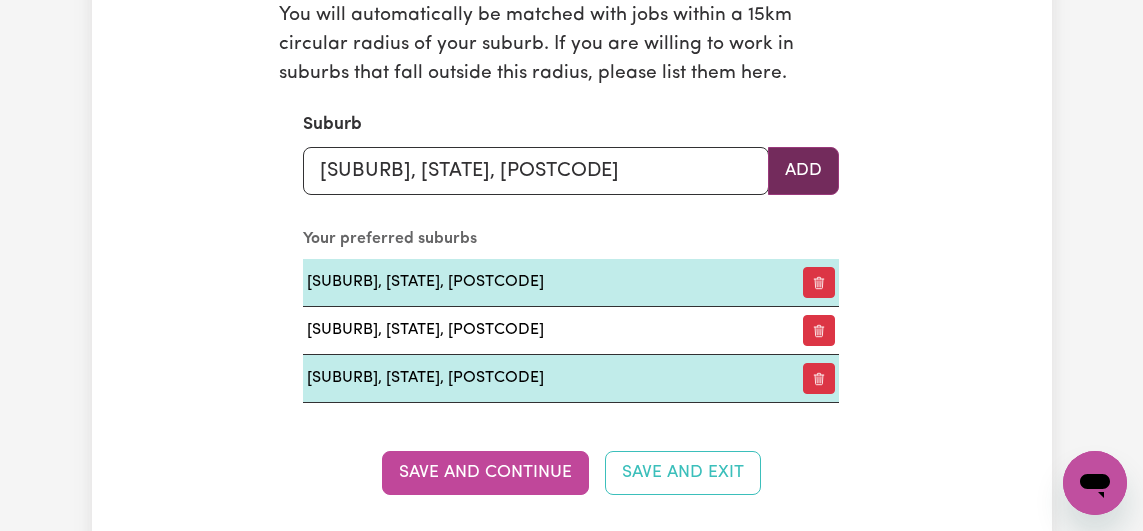 click on "Add" at bounding box center [803, 171] 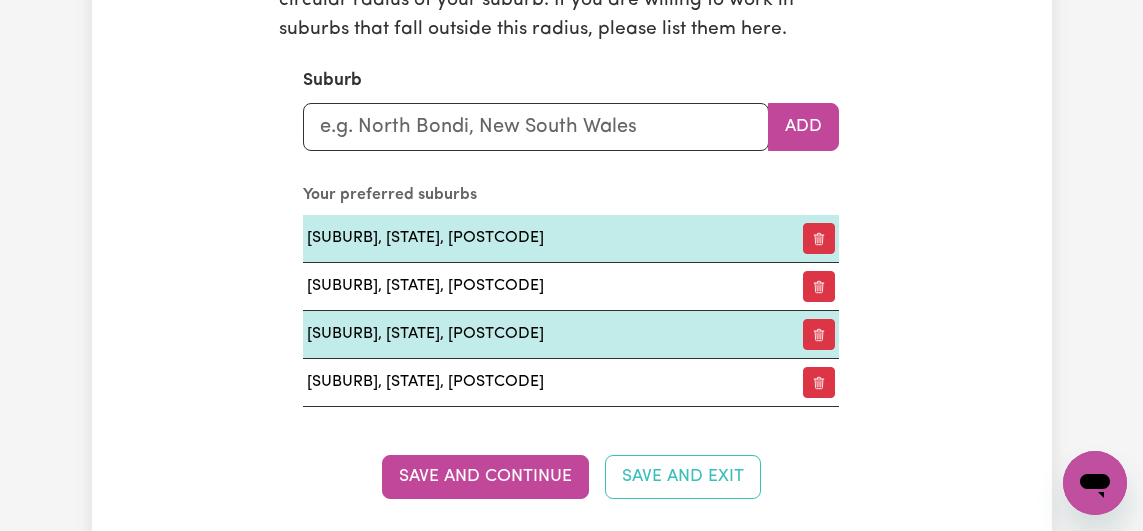 scroll, scrollTop: 2665, scrollLeft: 0, axis: vertical 